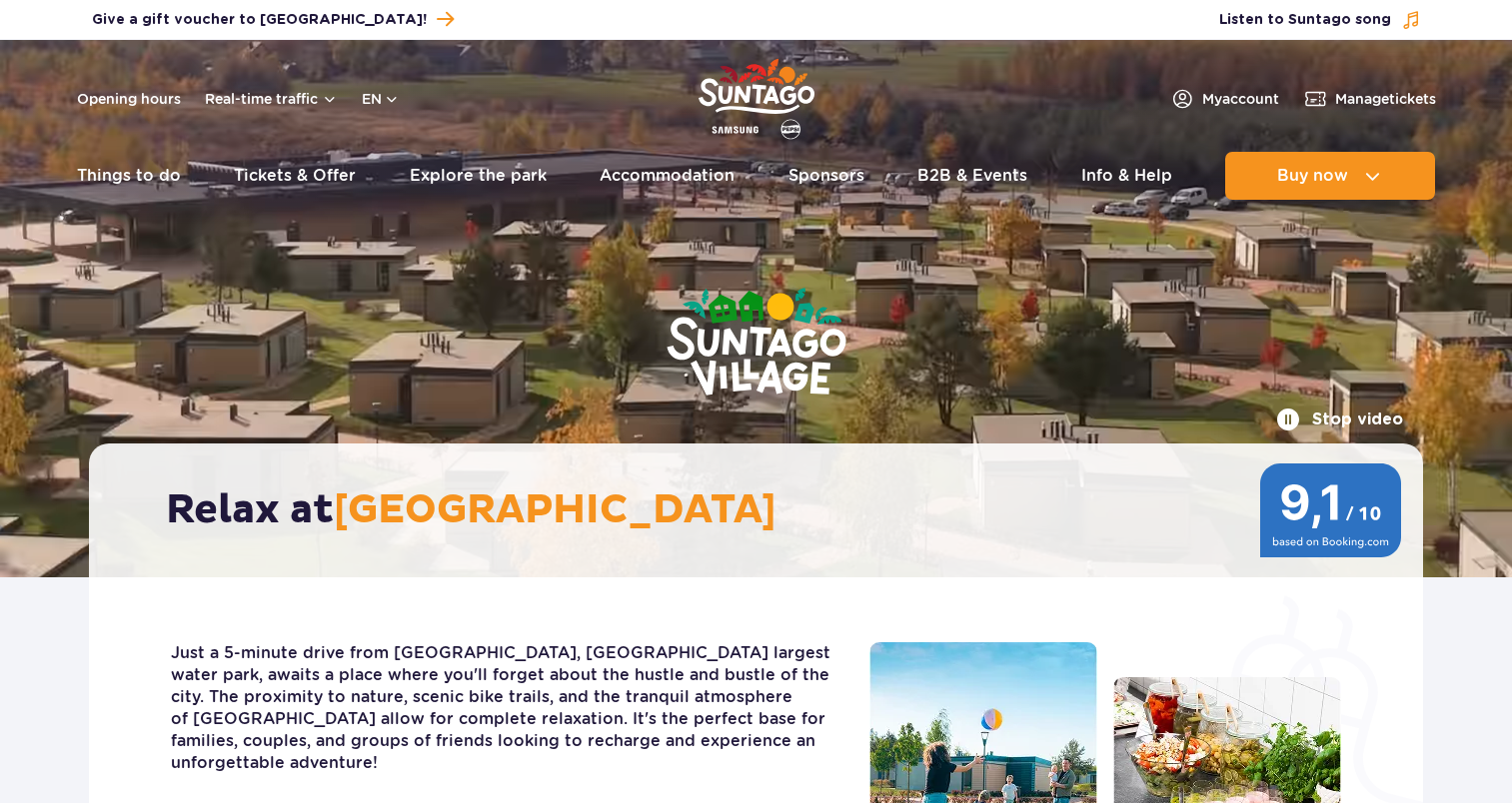 scroll, scrollTop: 0, scrollLeft: 0, axis: both 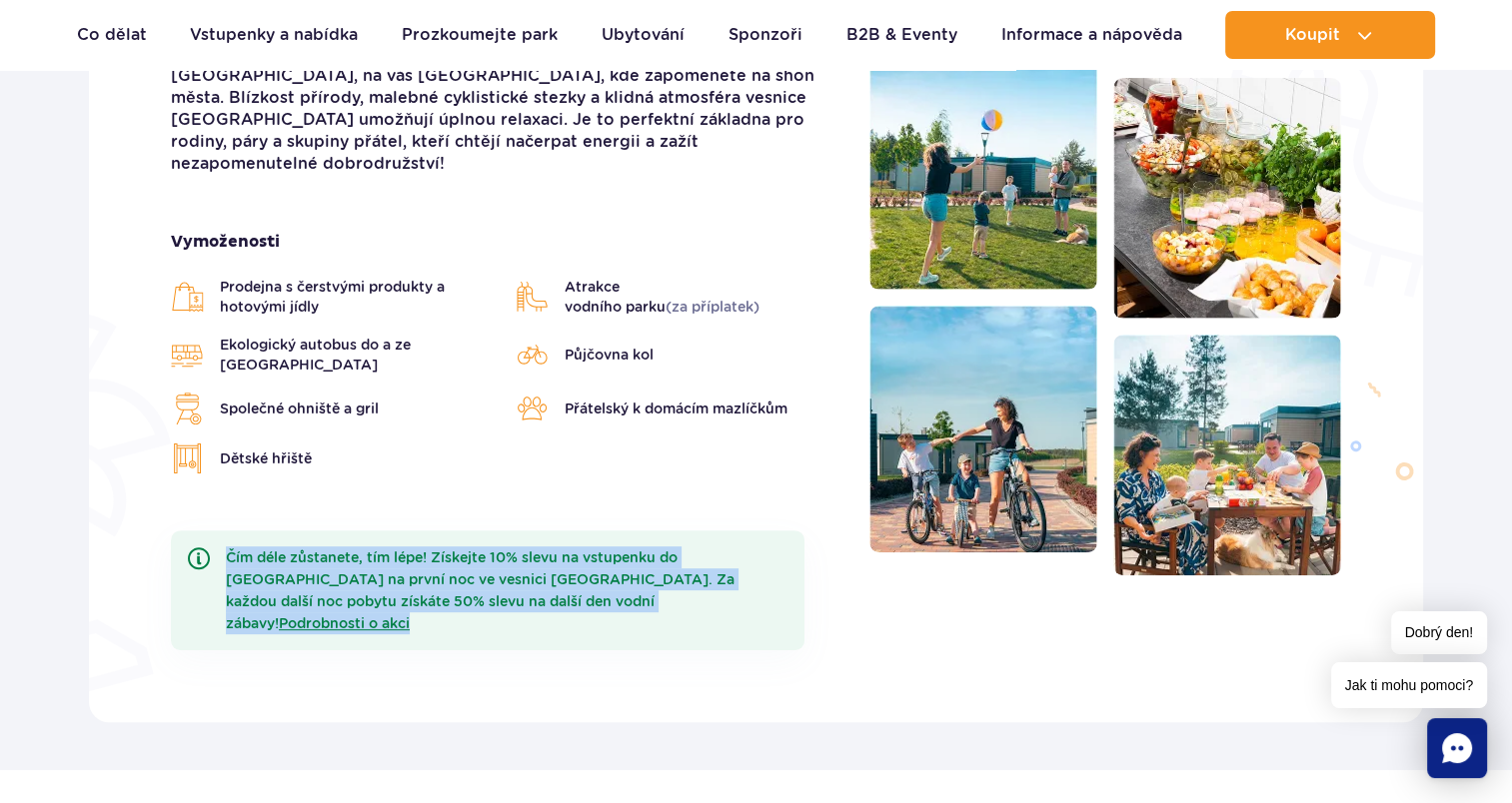 drag, startPoint x: 212, startPoint y: 520, endPoint x: 795, endPoint y: 618, distance: 591.1793 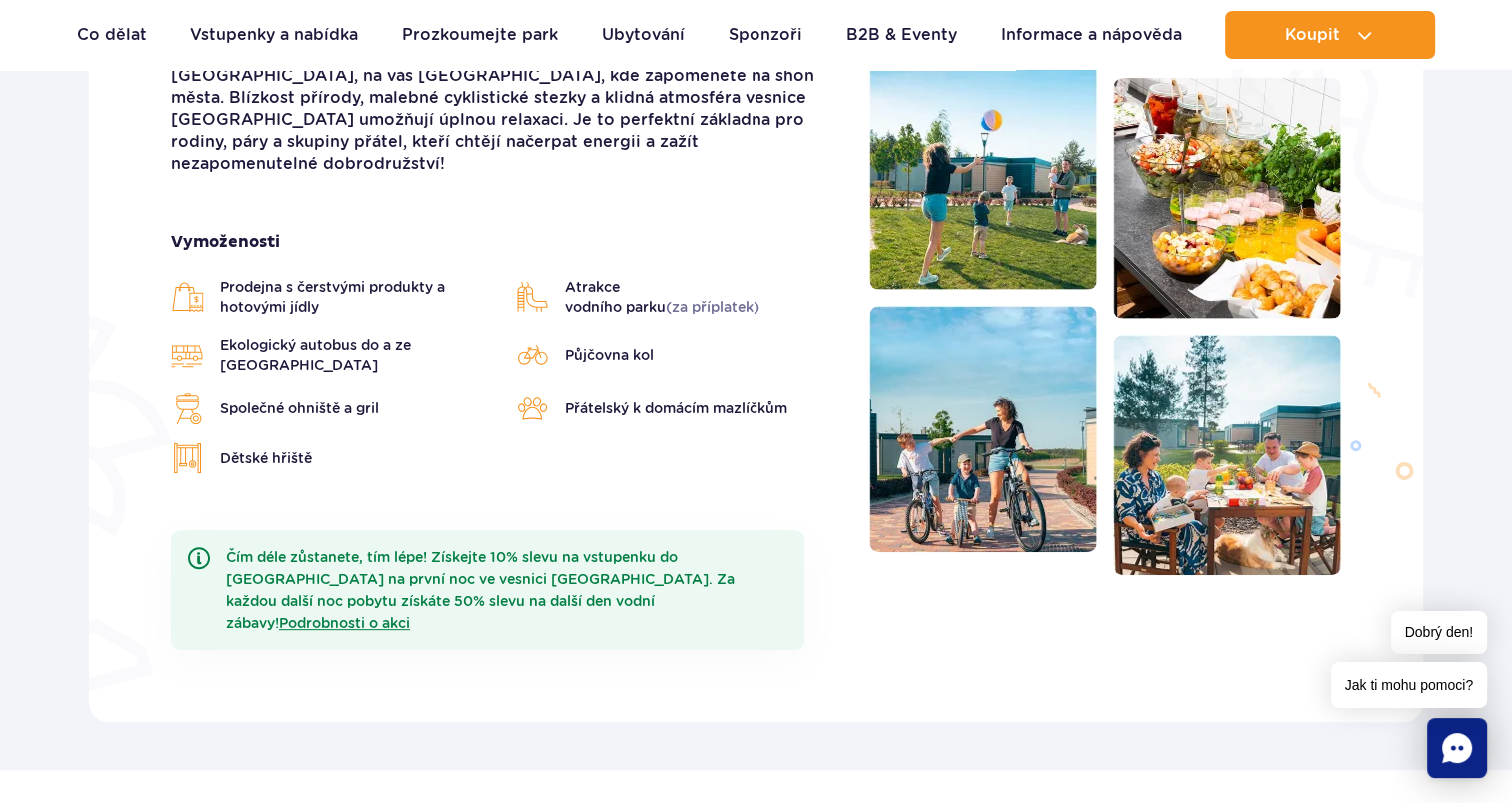 click on "Prodejna s čerstvými produkty a hotovými jídly
Atrakce   vodního parku  (za příplatek)
Ekologický autobus do a ze Suntago
Půjčovna kol
Společné ohniště a gril
Přátelský k domácím mazlíčkům
Dětské hřiště" at bounding box center (505, 376) 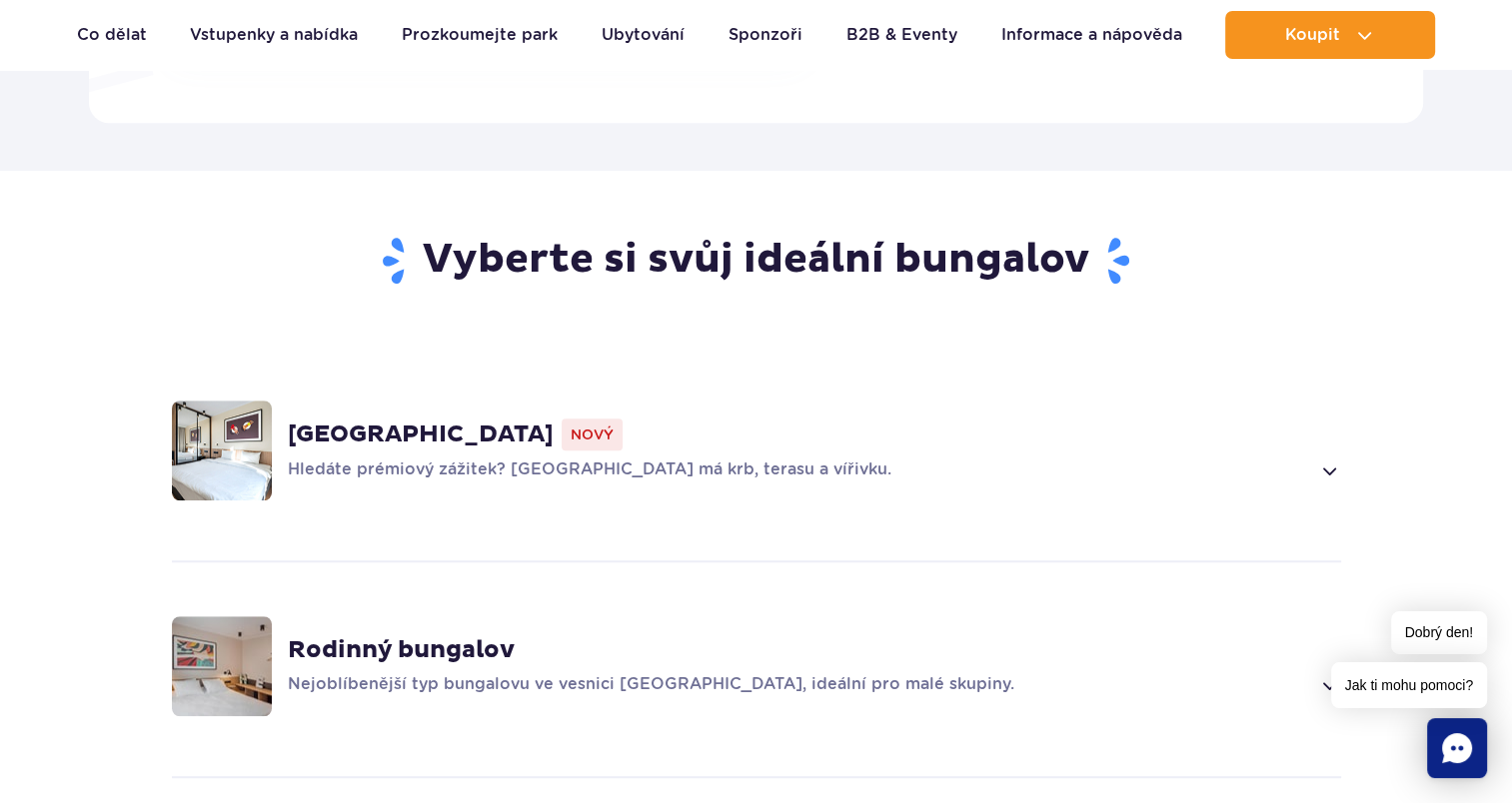 scroll, scrollTop: 1298, scrollLeft: 0, axis: vertical 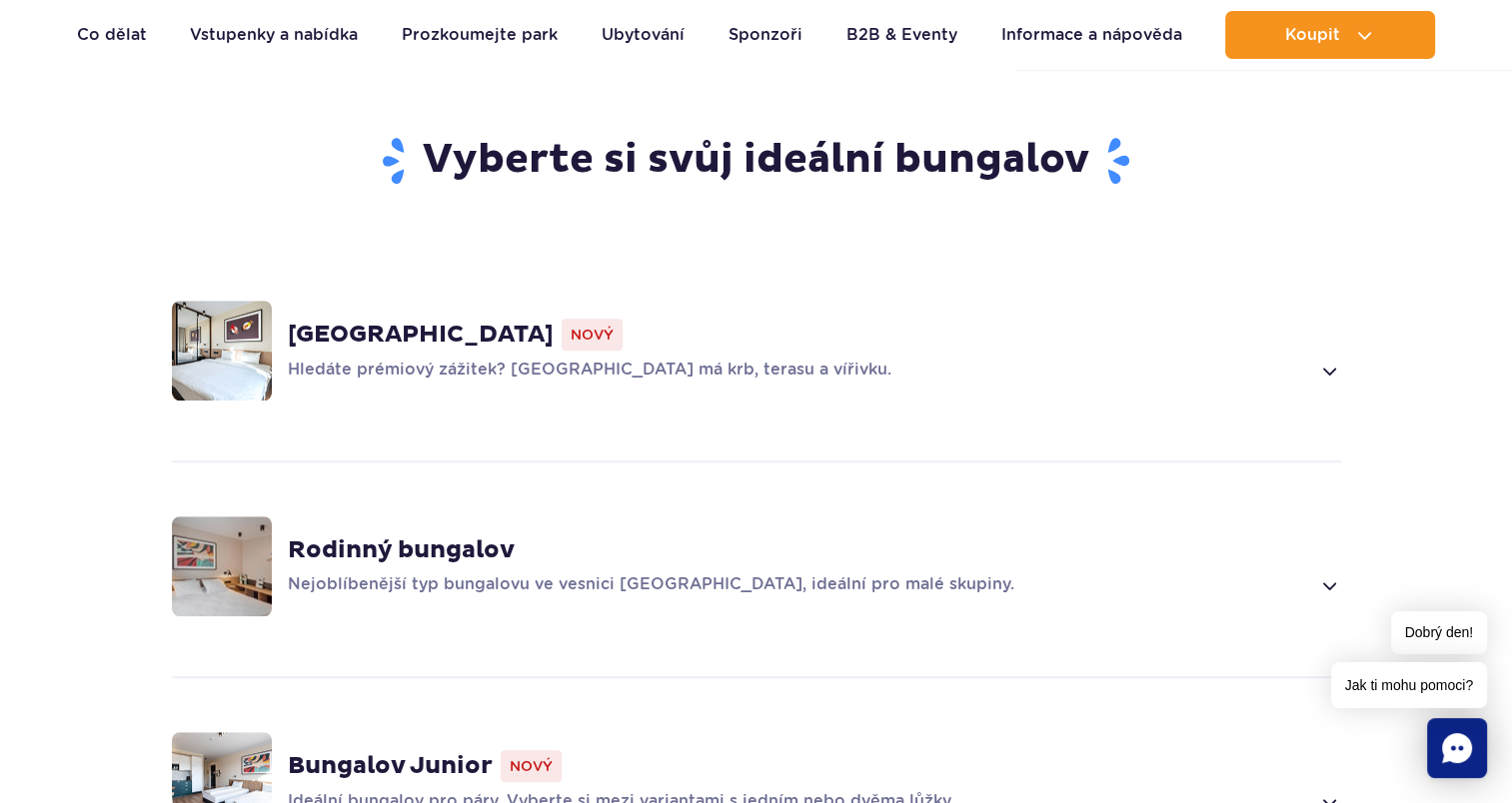 click at bounding box center (1328, 371) 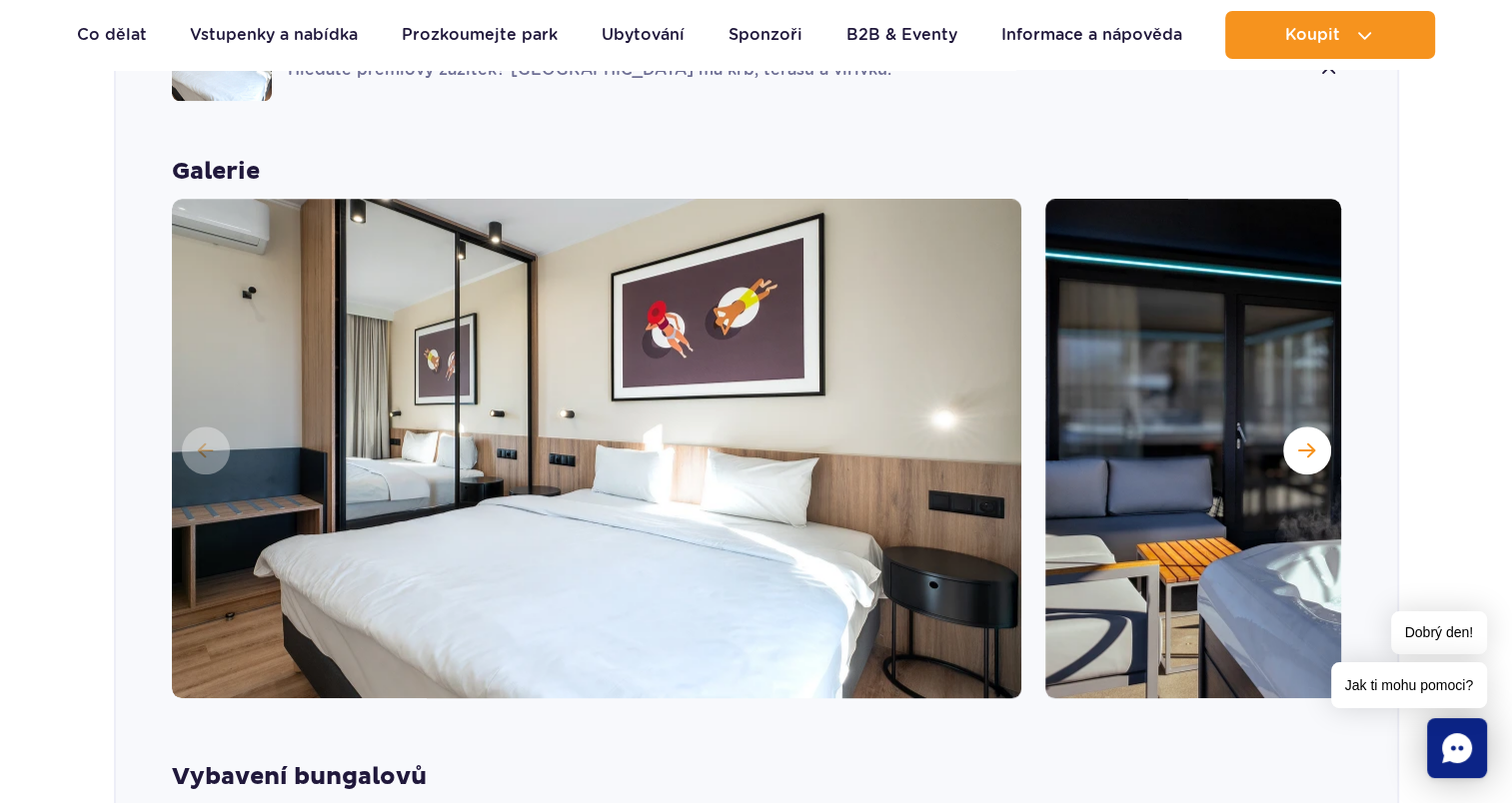 scroll, scrollTop: 1669, scrollLeft: 0, axis: vertical 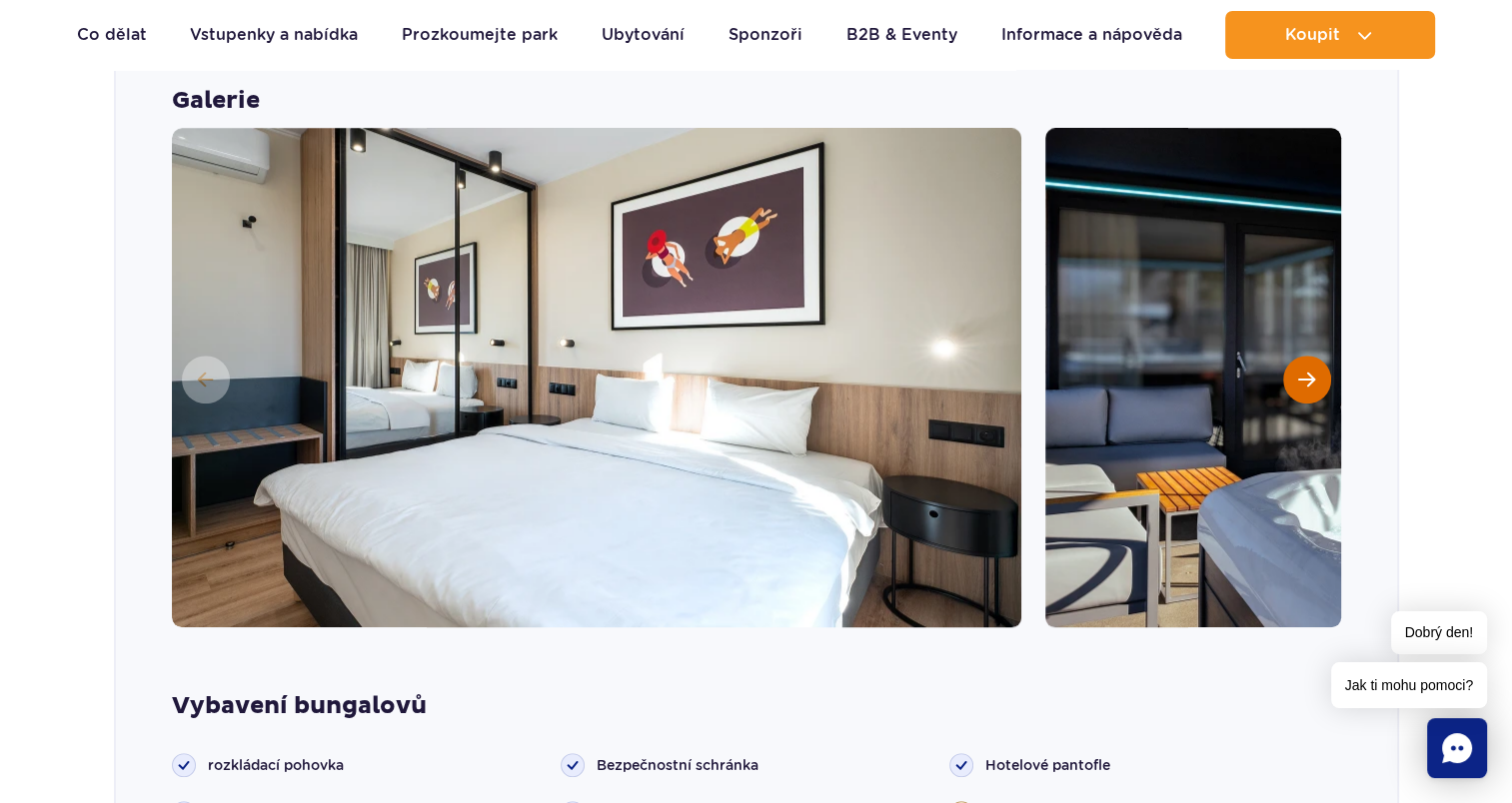 click at bounding box center (1306, 380) 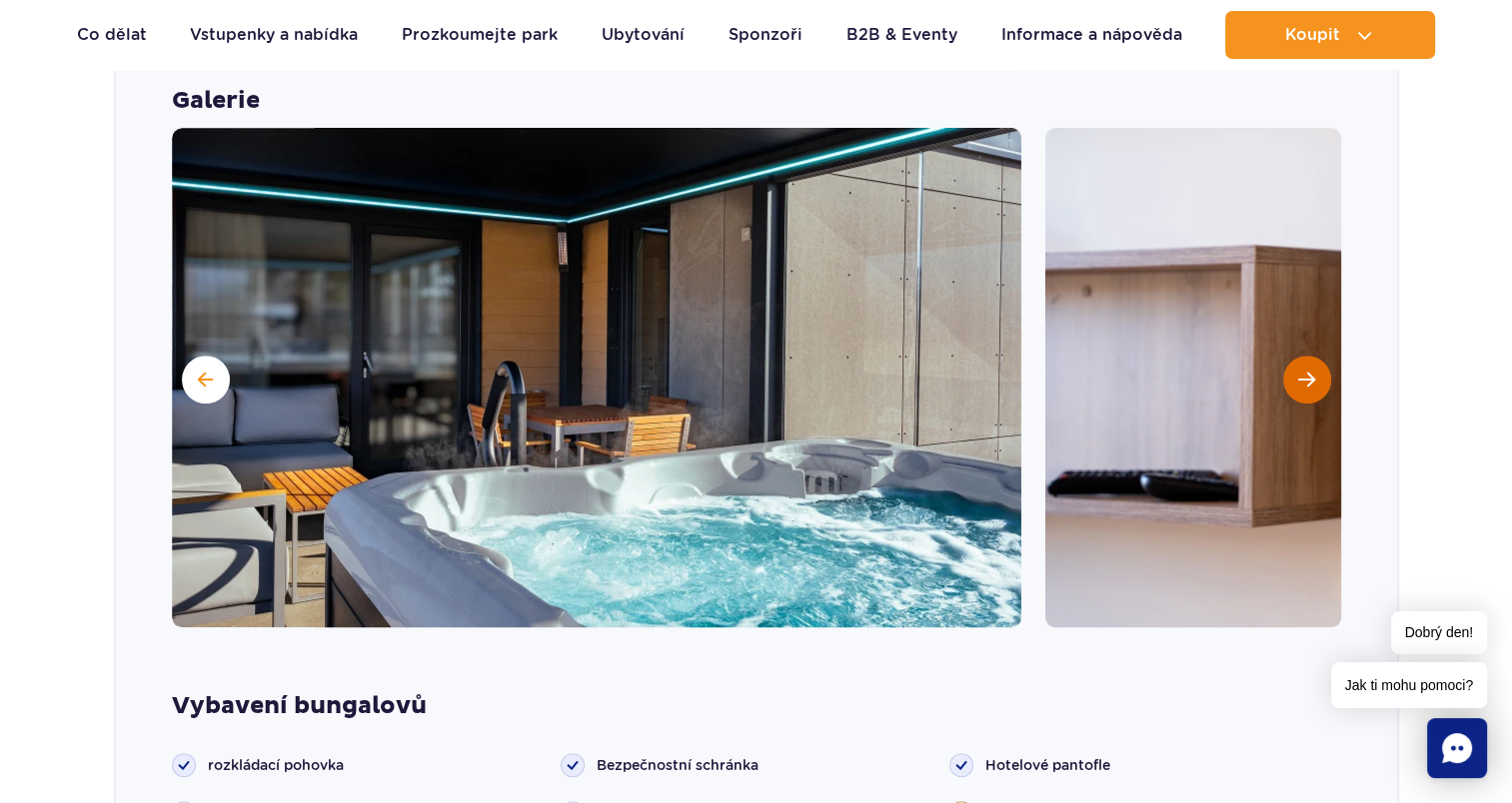 click at bounding box center [1306, 380] 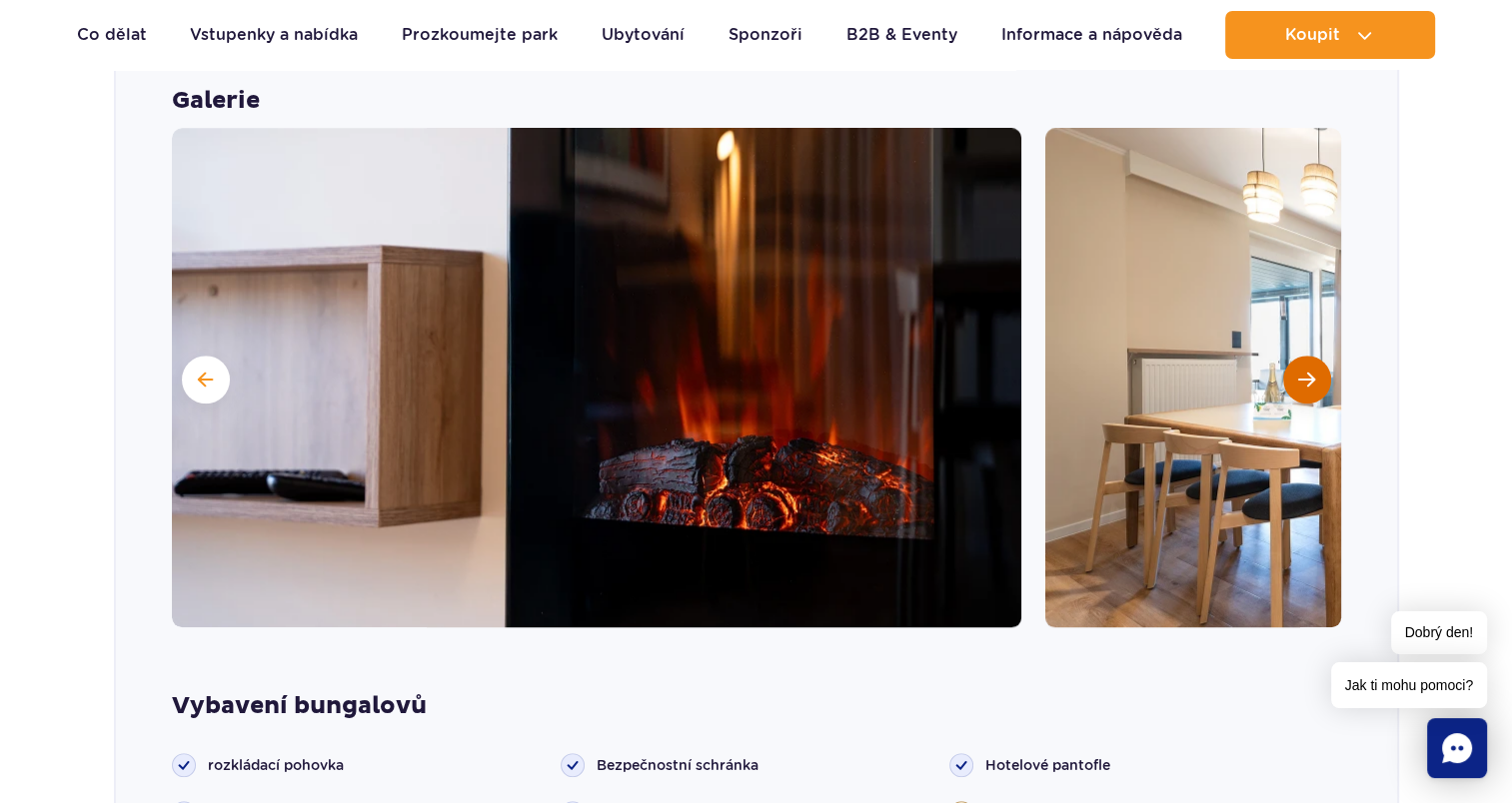 click at bounding box center (1306, 380) 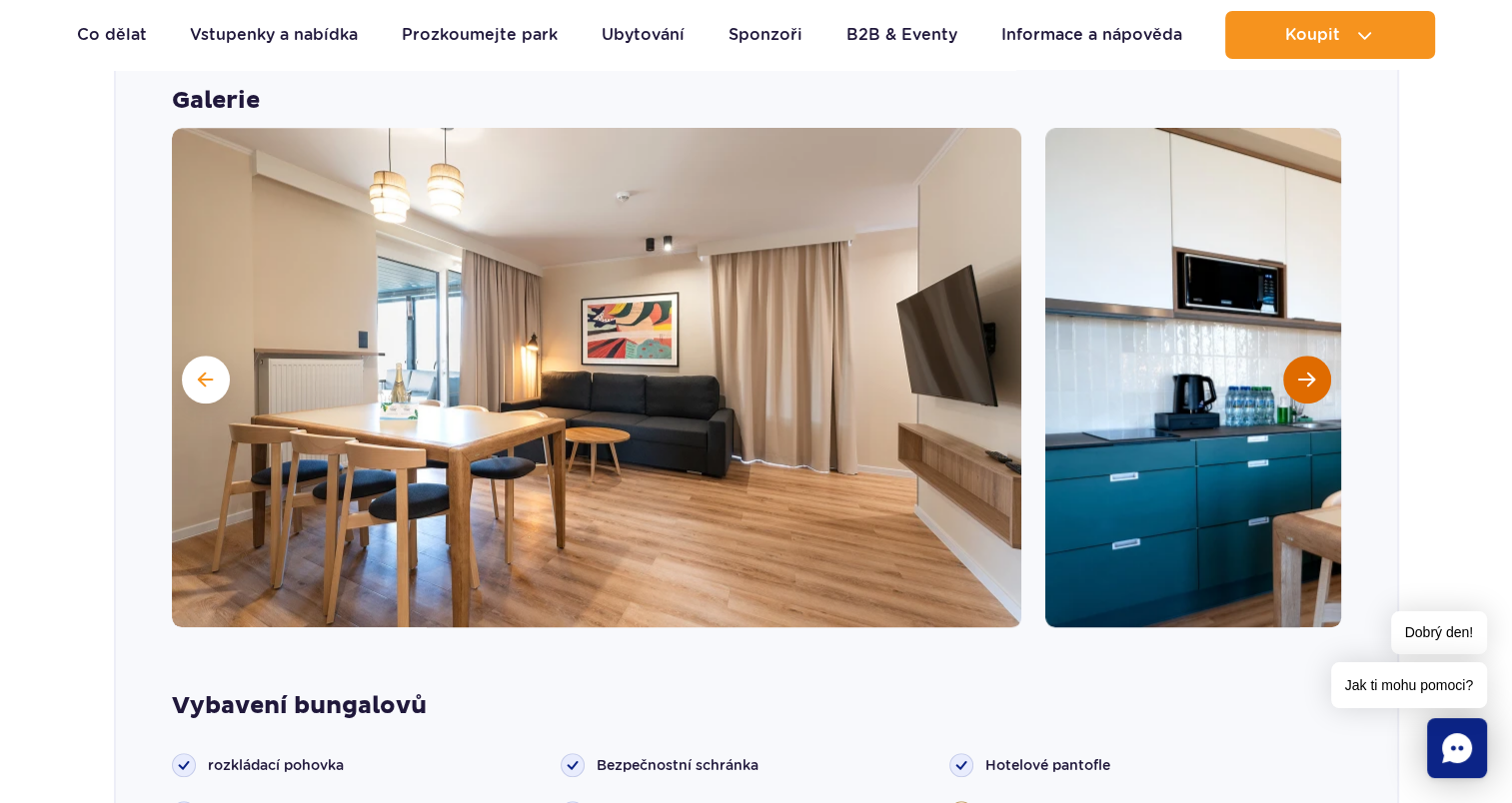 click at bounding box center [1306, 380] 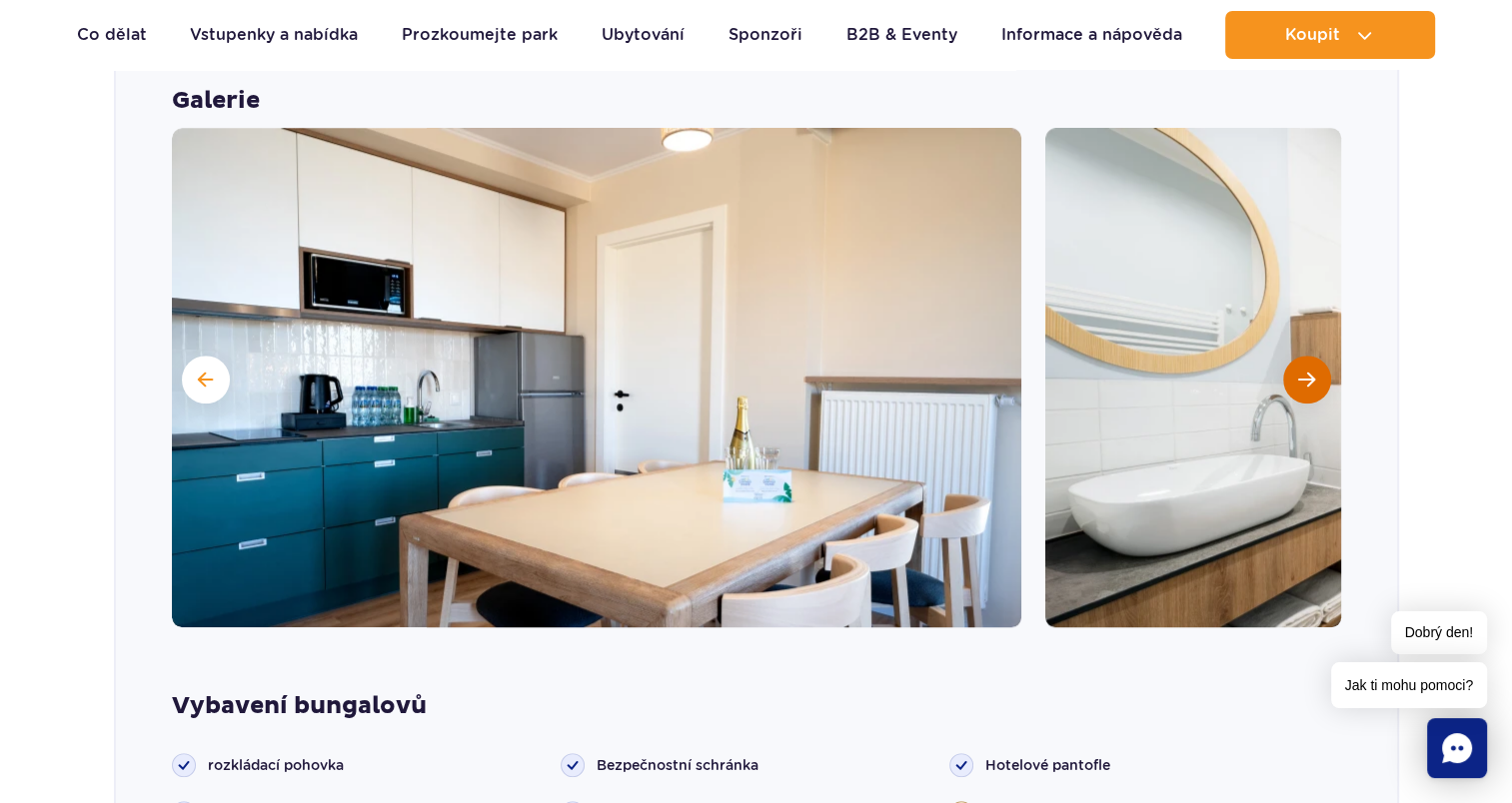 click at bounding box center [1306, 380] 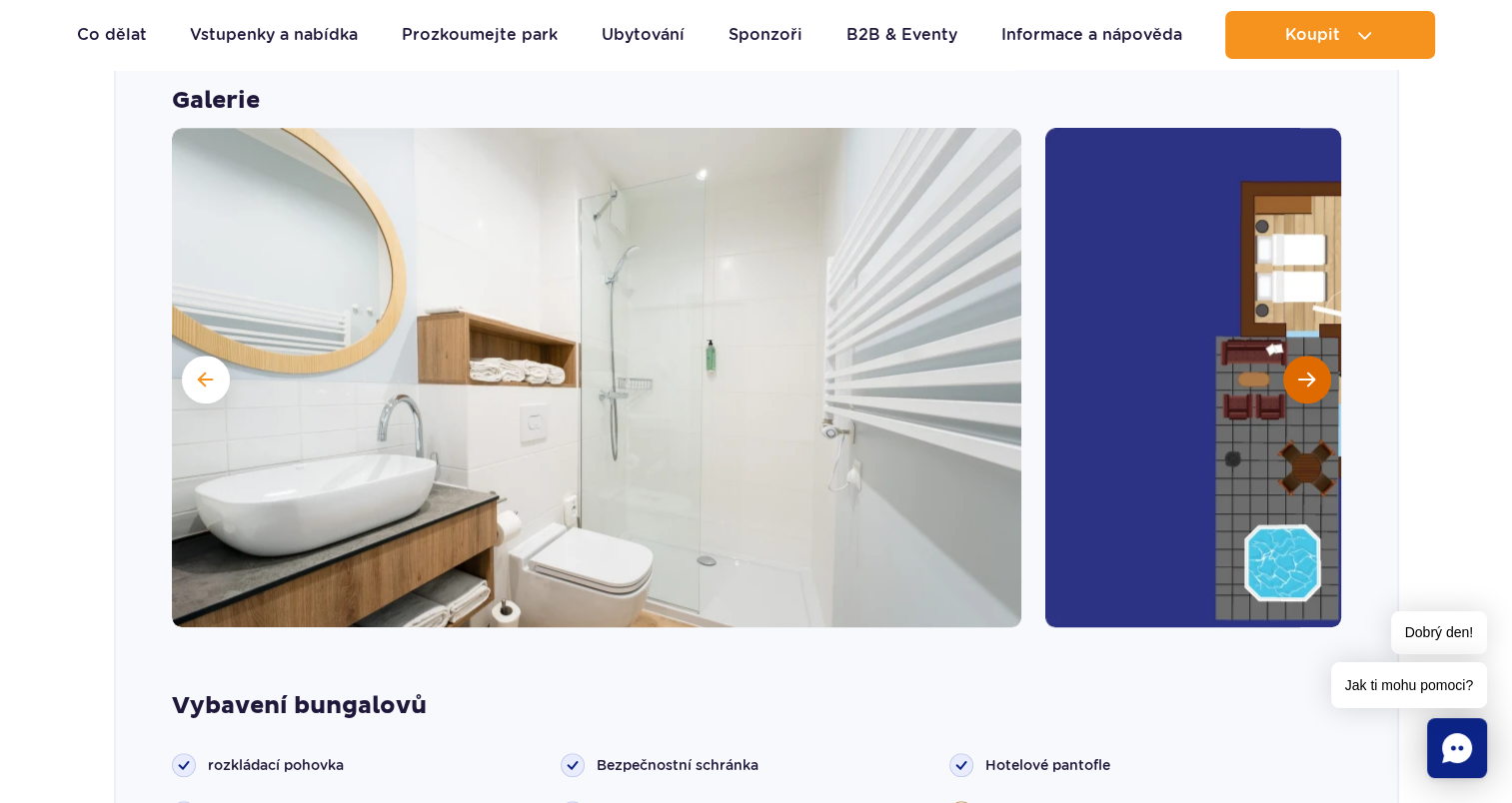click at bounding box center (1306, 380) 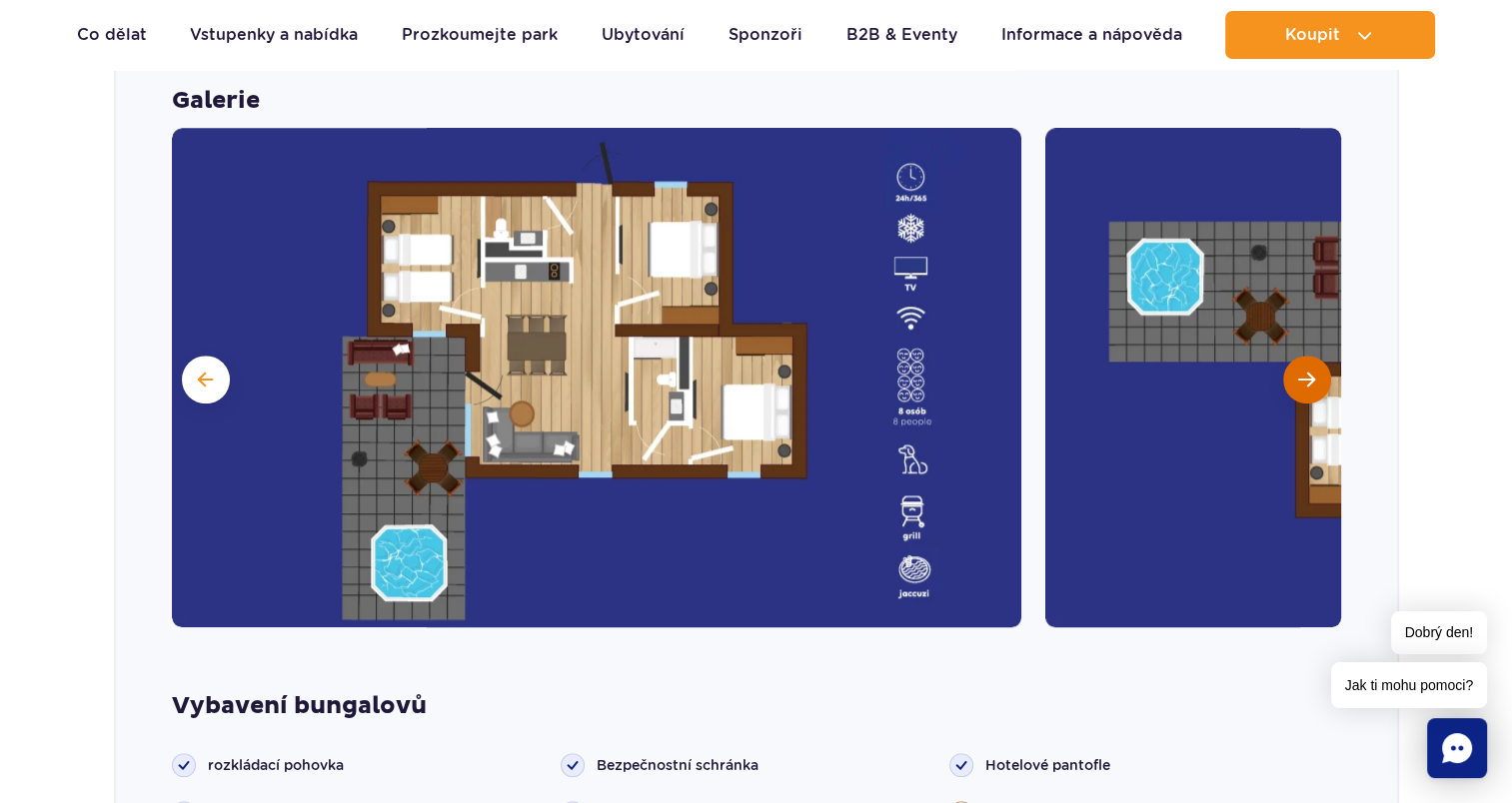 click at bounding box center (1306, 380) 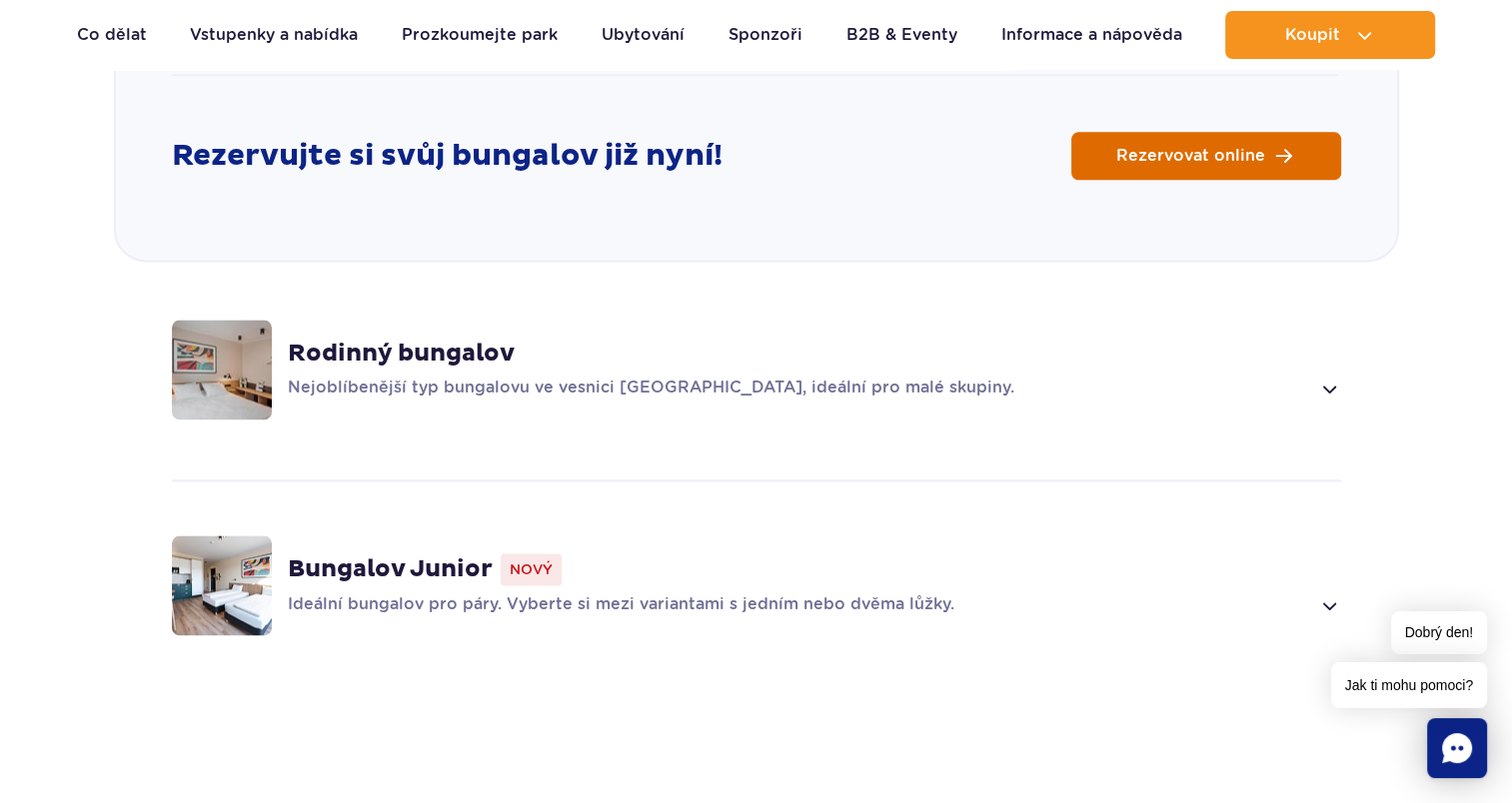 scroll, scrollTop: 2768, scrollLeft: 0, axis: vertical 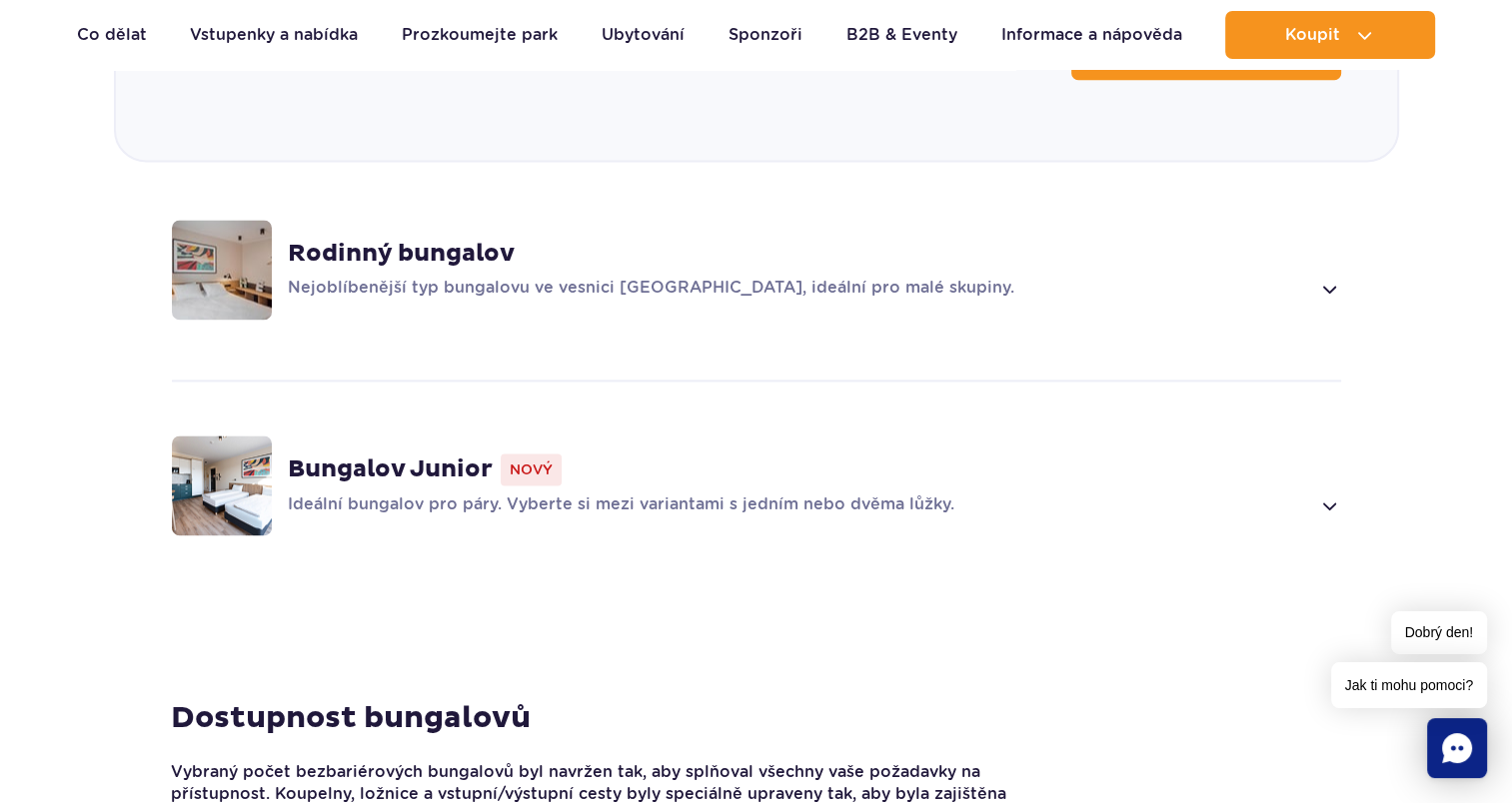click at bounding box center (1328, 289) 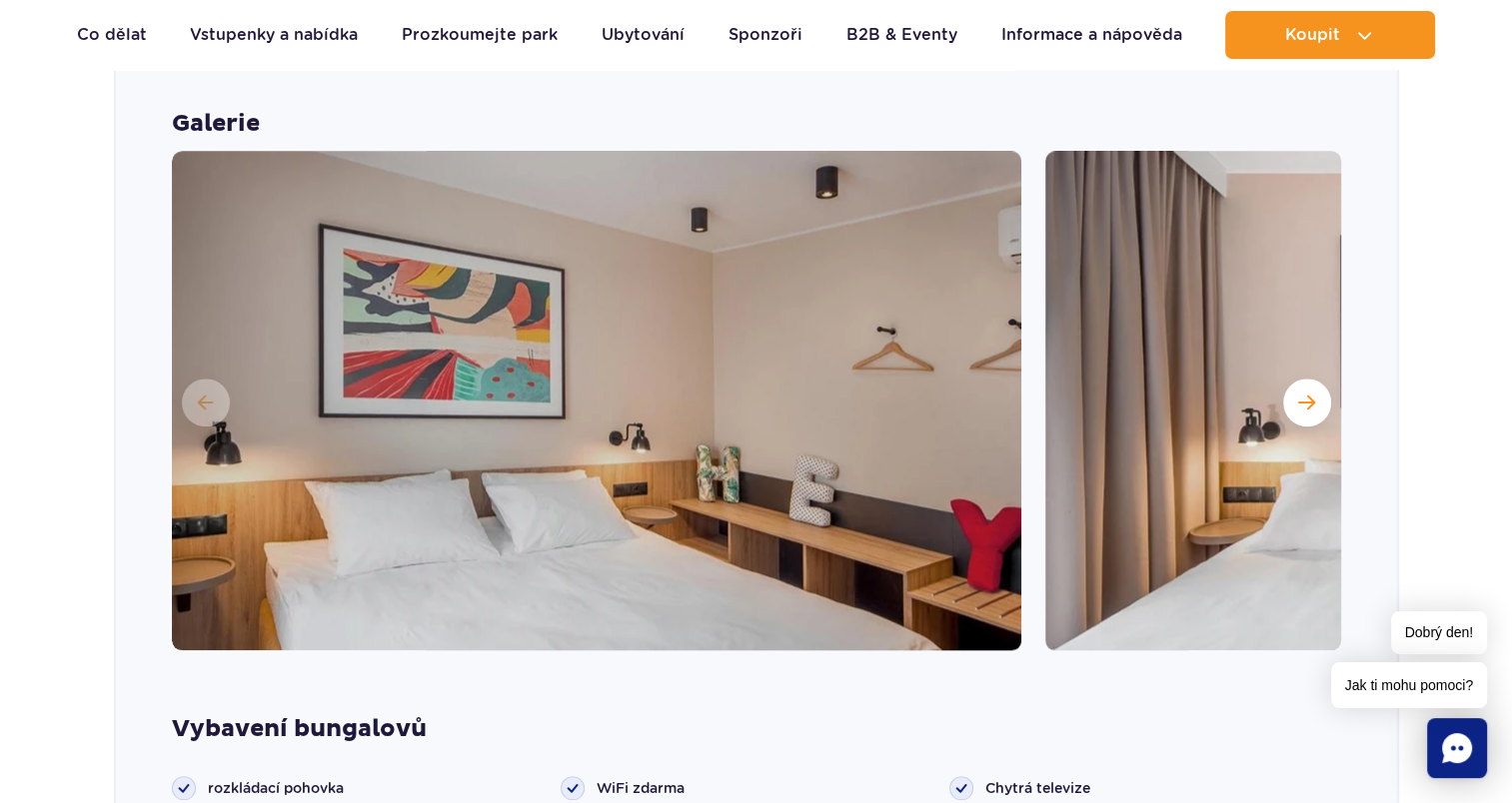 scroll, scrollTop: 1914, scrollLeft: 0, axis: vertical 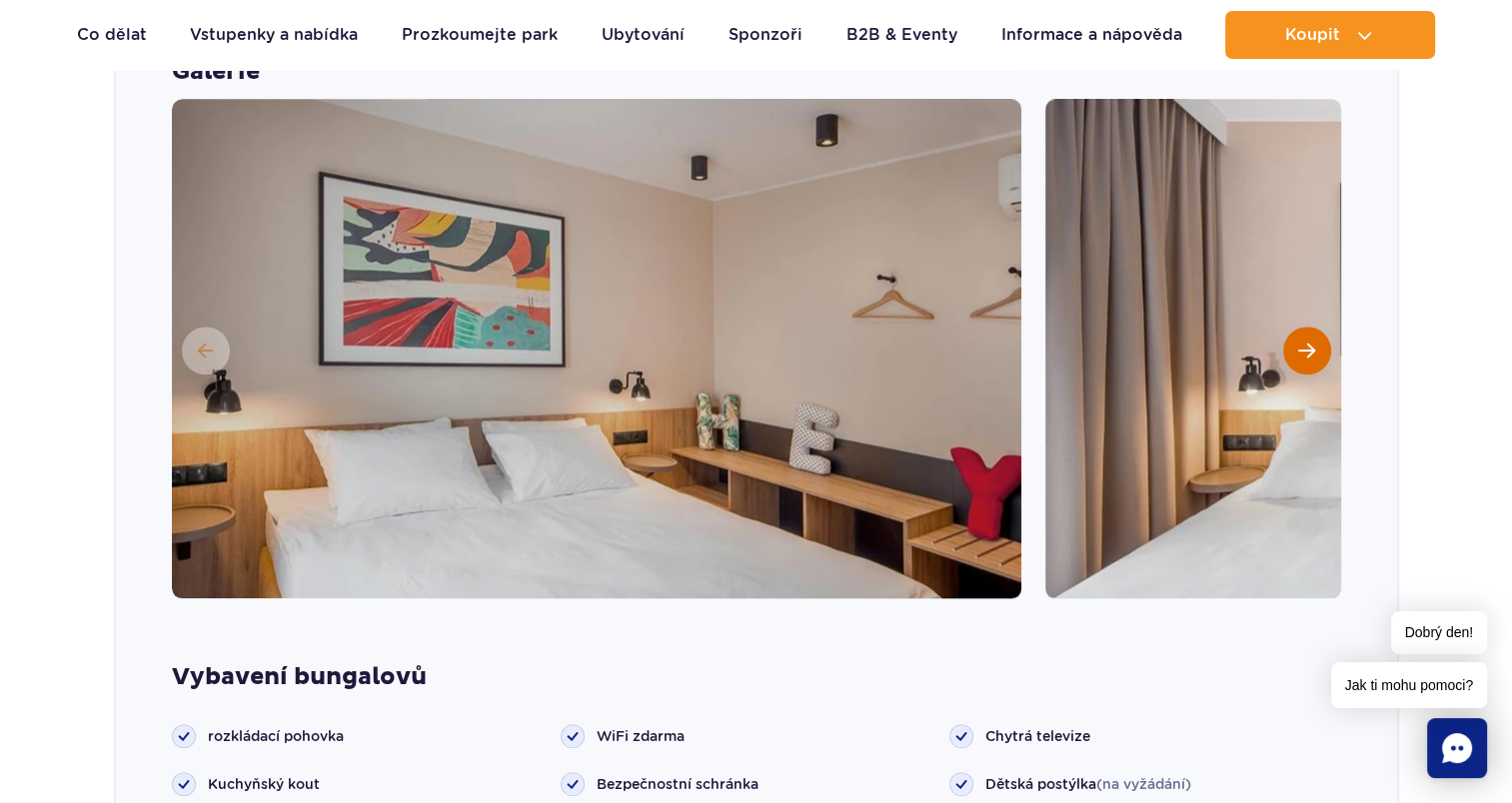 click at bounding box center [1307, 351] 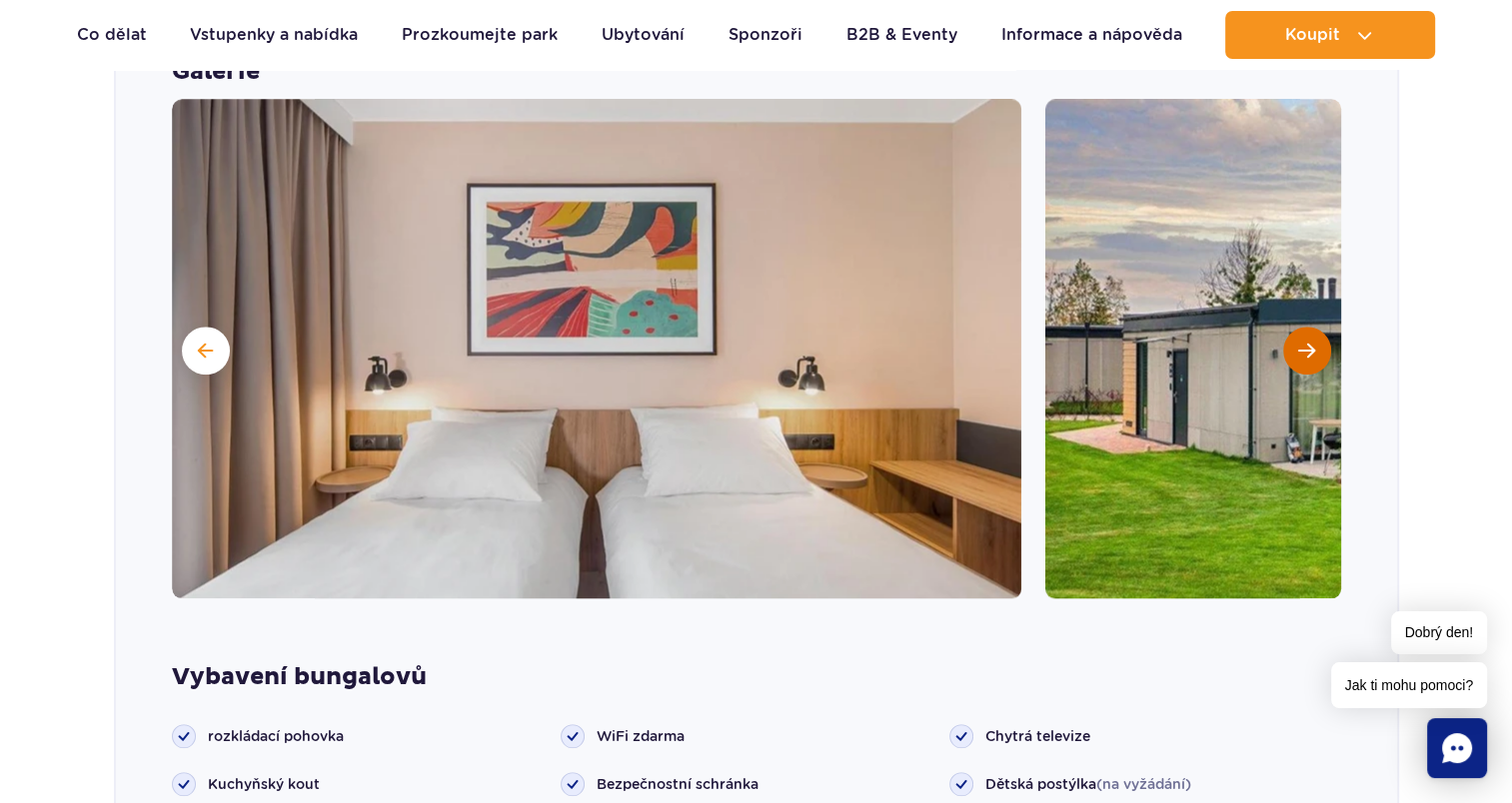 click at bounding box center [1307, 351] 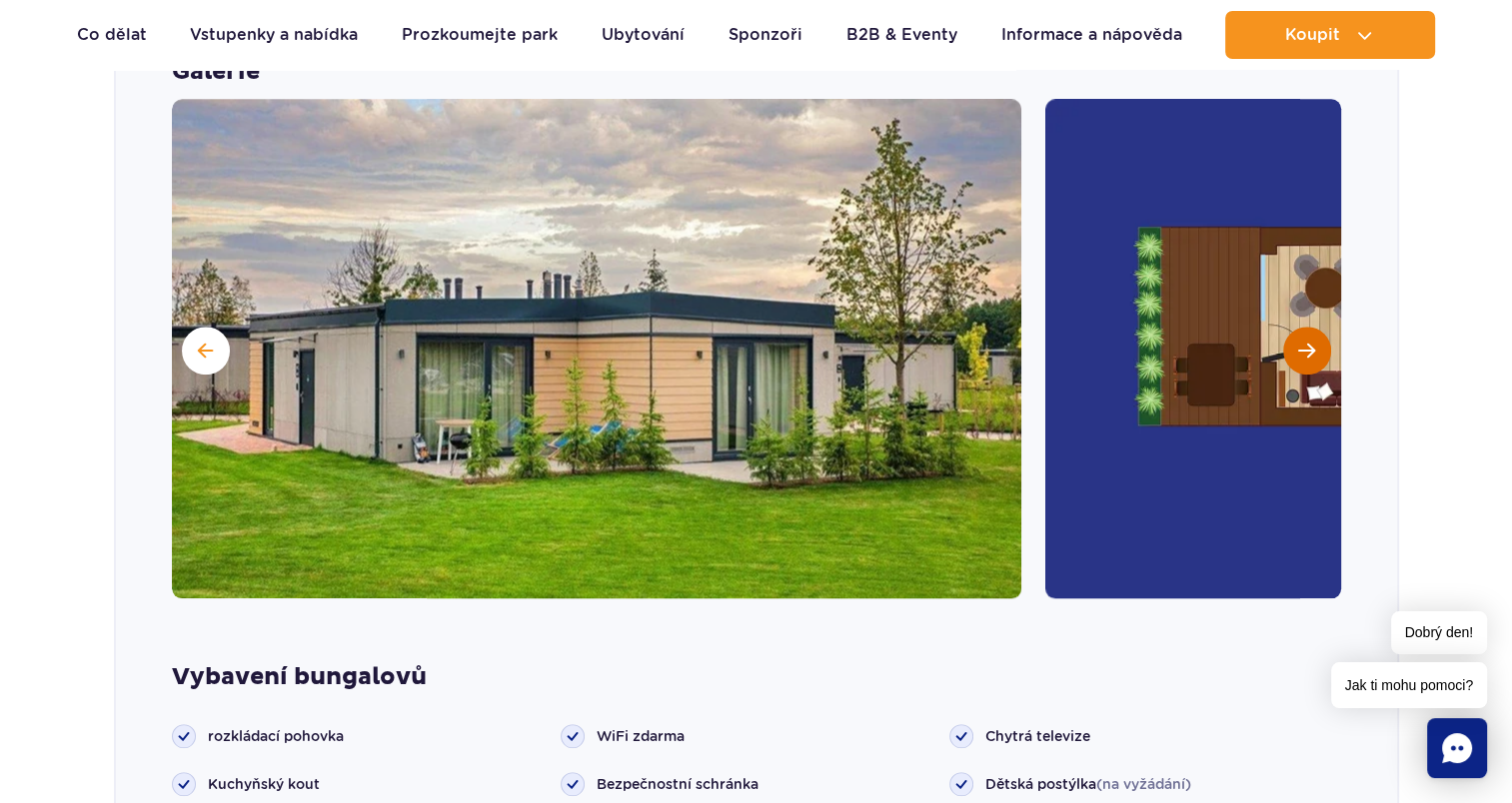 click at bounding box center (1307, 351) 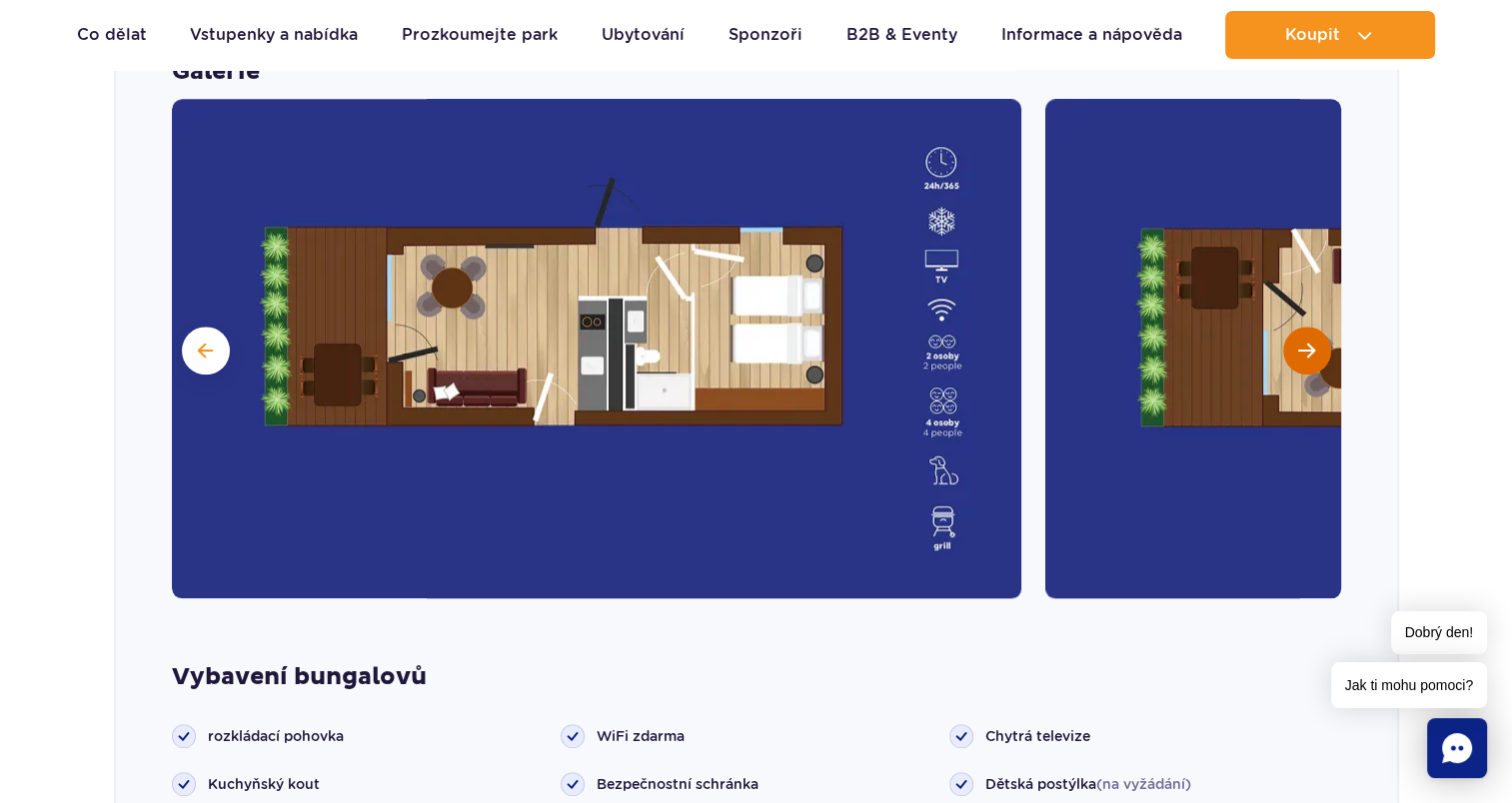 click at bounding box center [1307, 351] 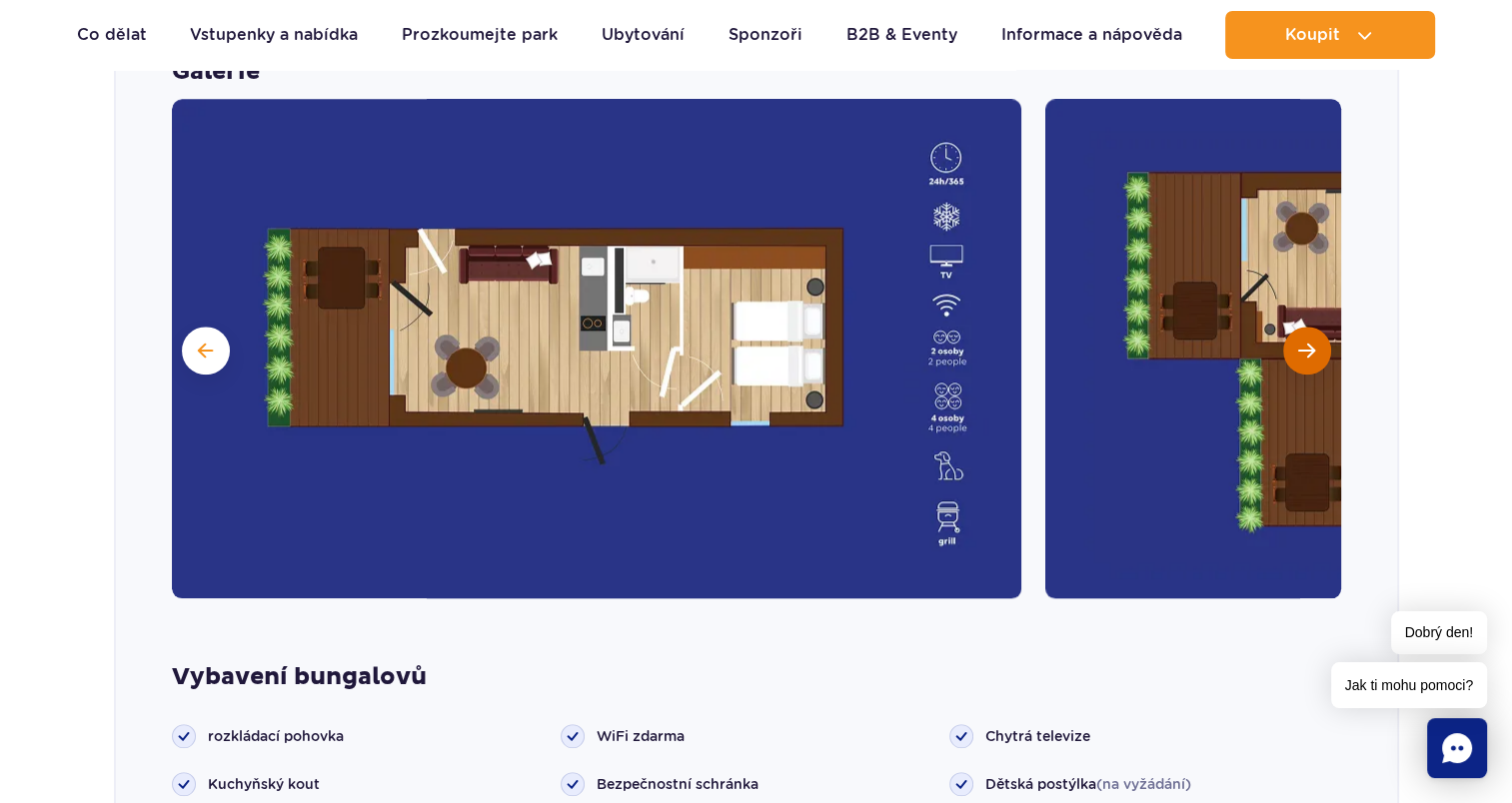 click at bounding box center [1307, 351] 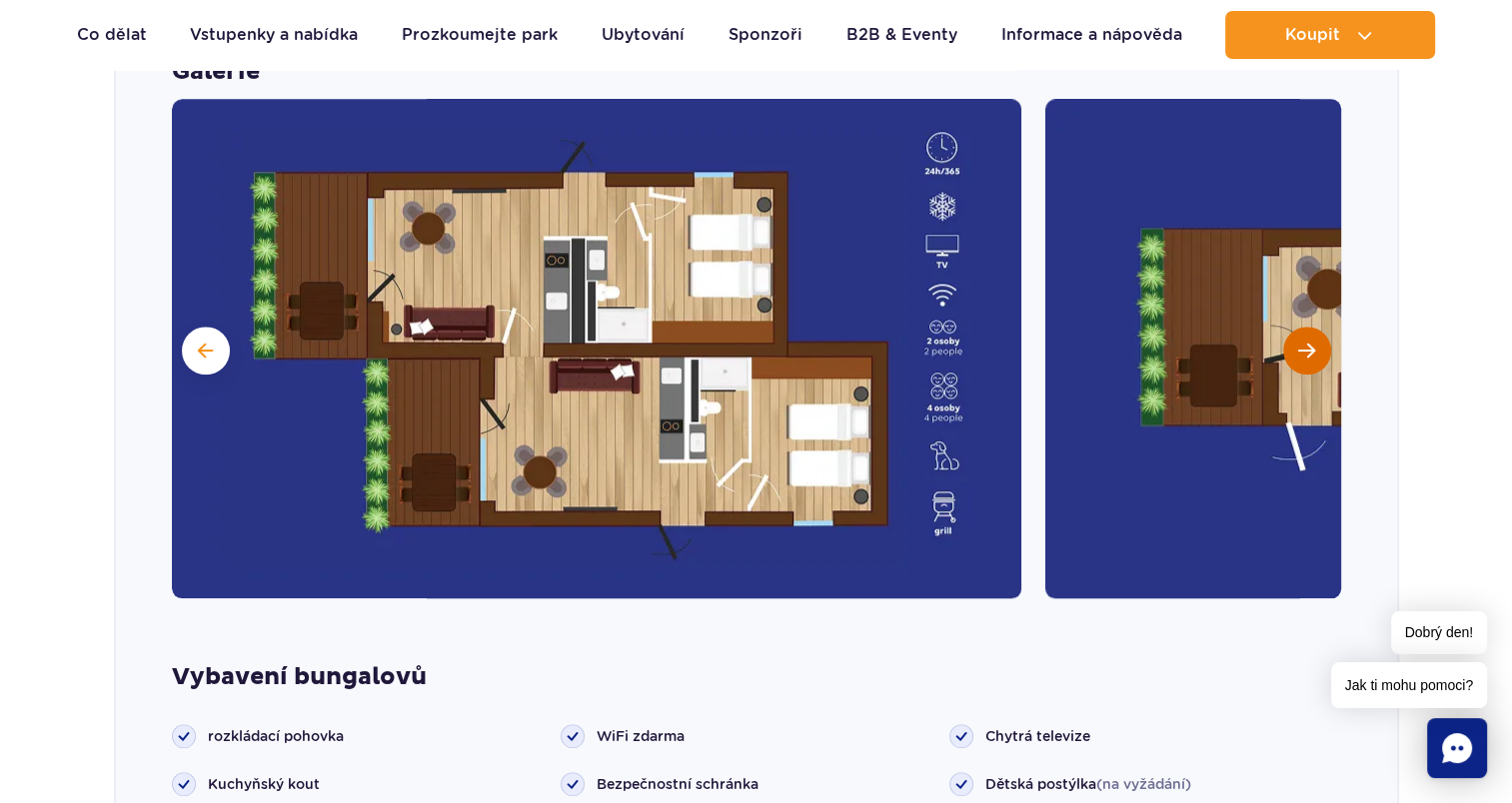 click at bounding box center (1307, 351) 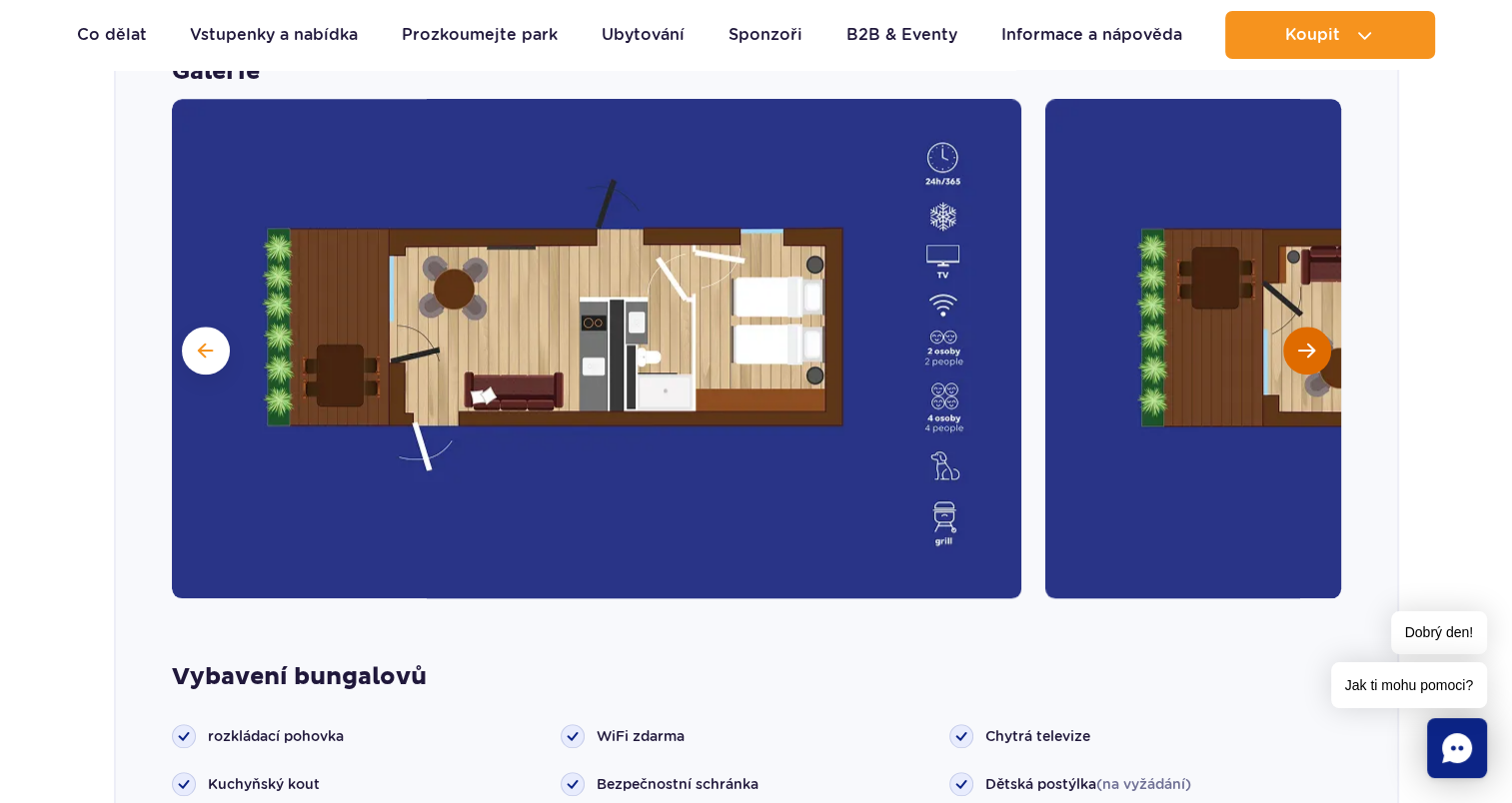 click at bounding box center (1307, 351) 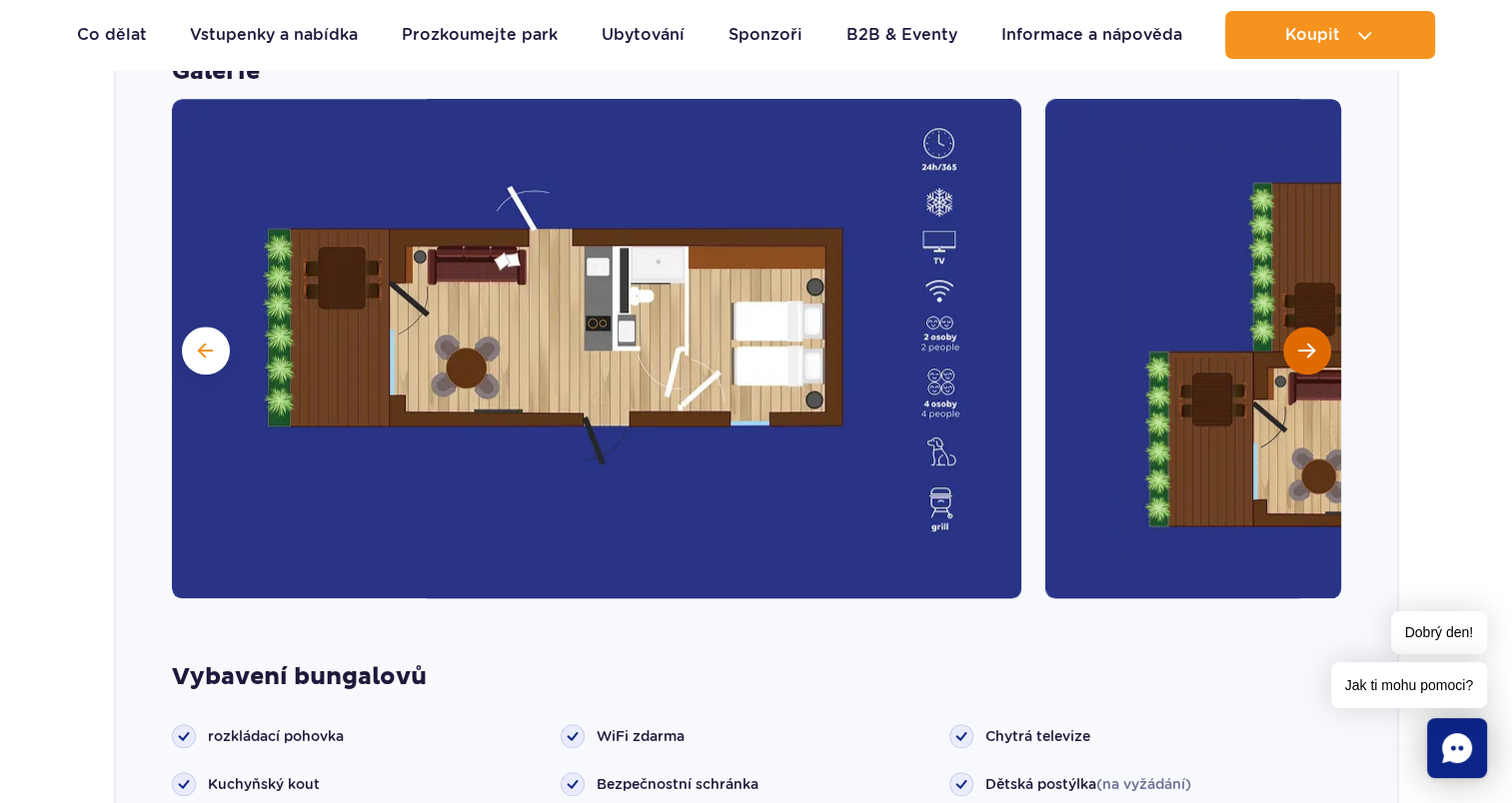 click at bounding box center (1307, 351) 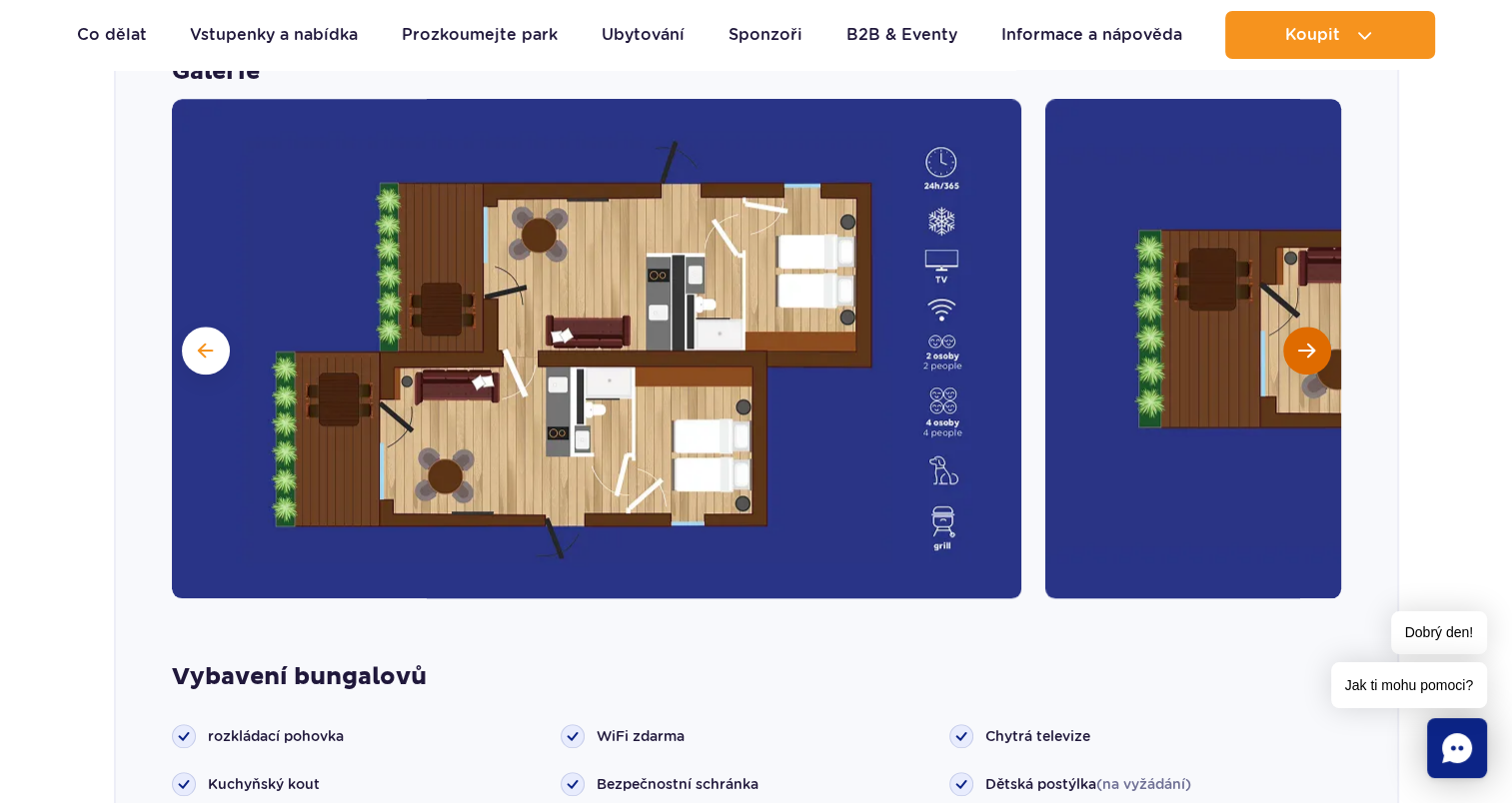 click at bounding box center [1306, 351] 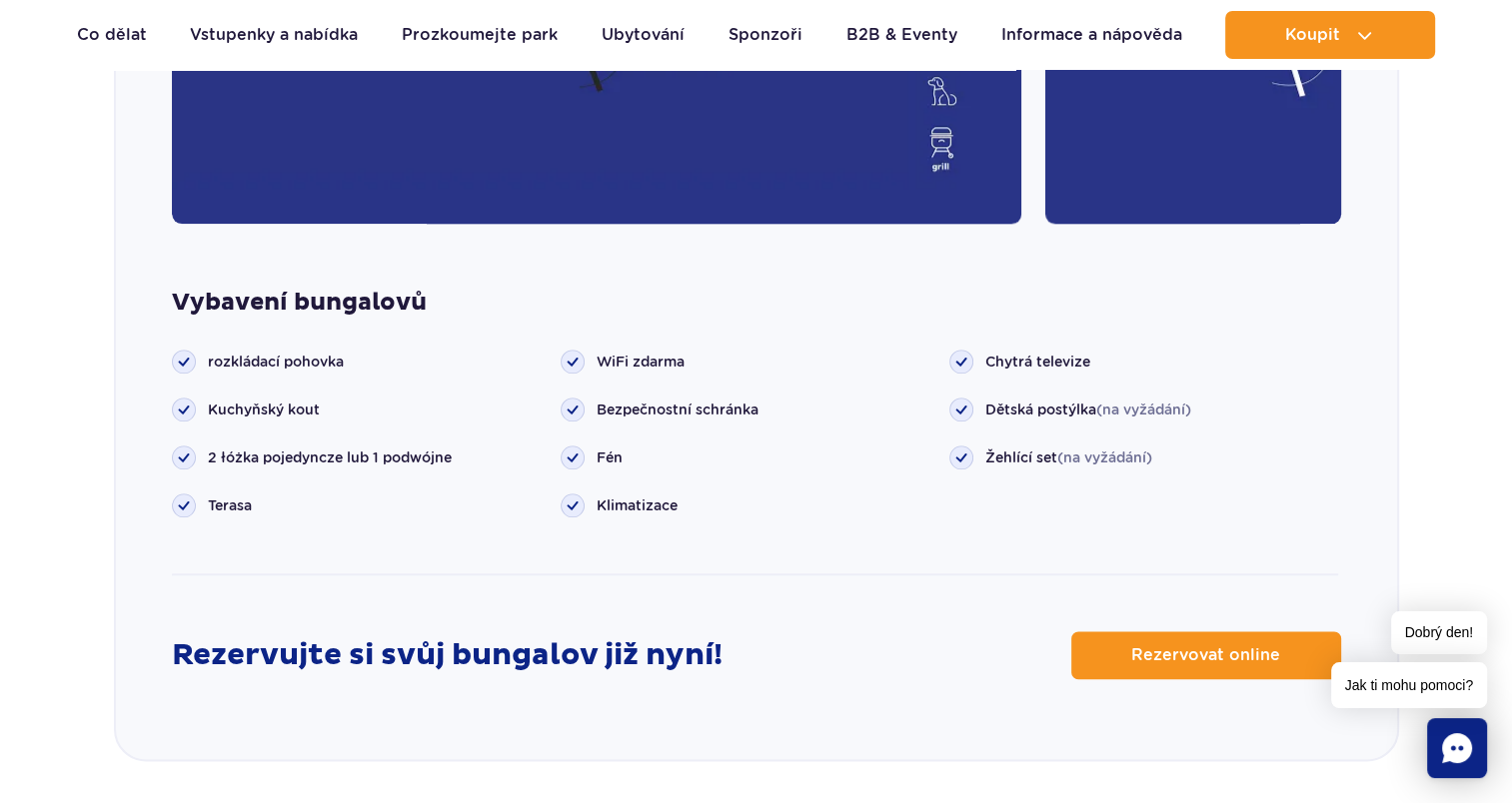 scroll, scrollTop: 2413, scrollLeft: 0, axis: vertical 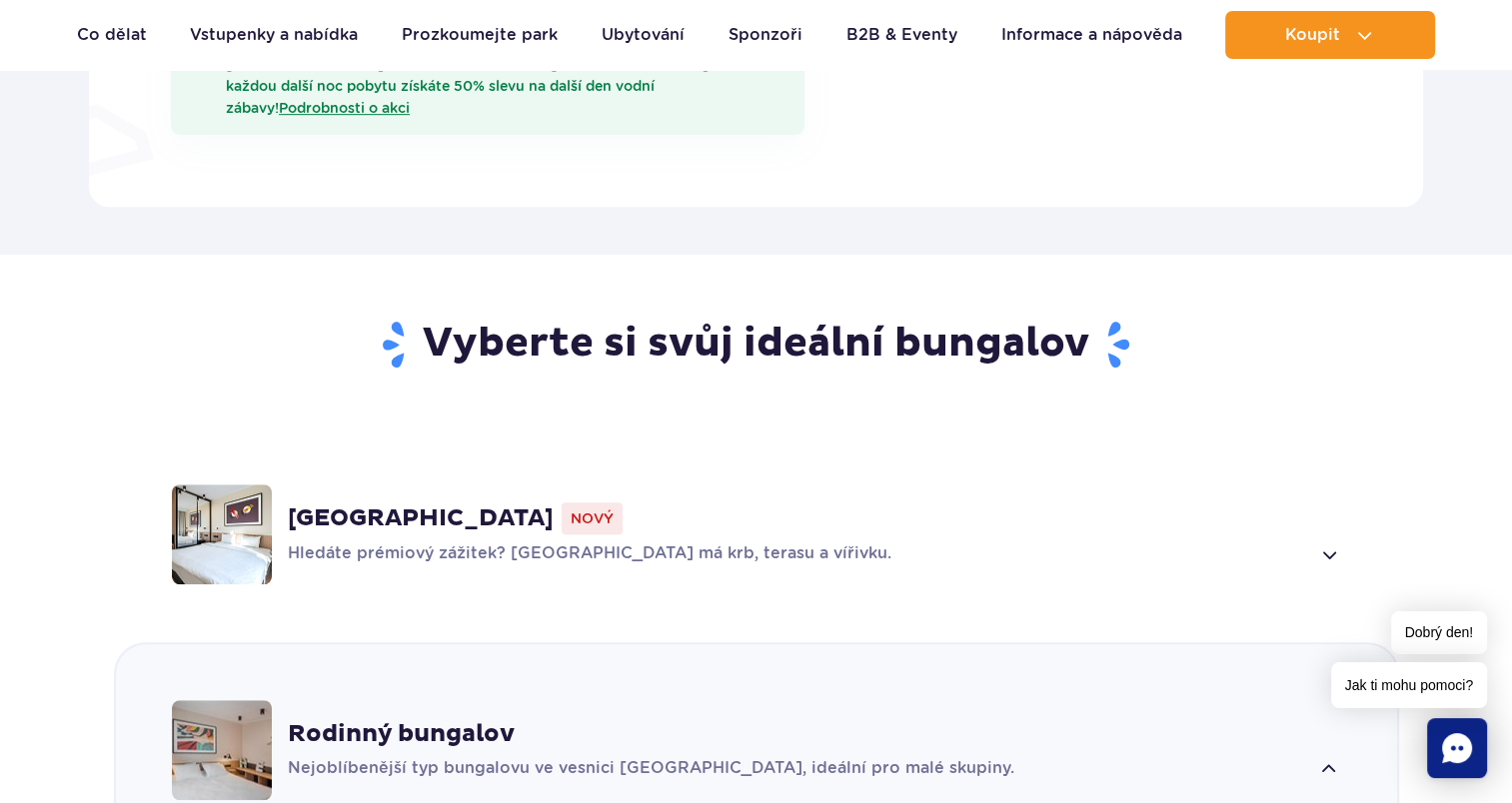 click at bounding box center (1328, 554) 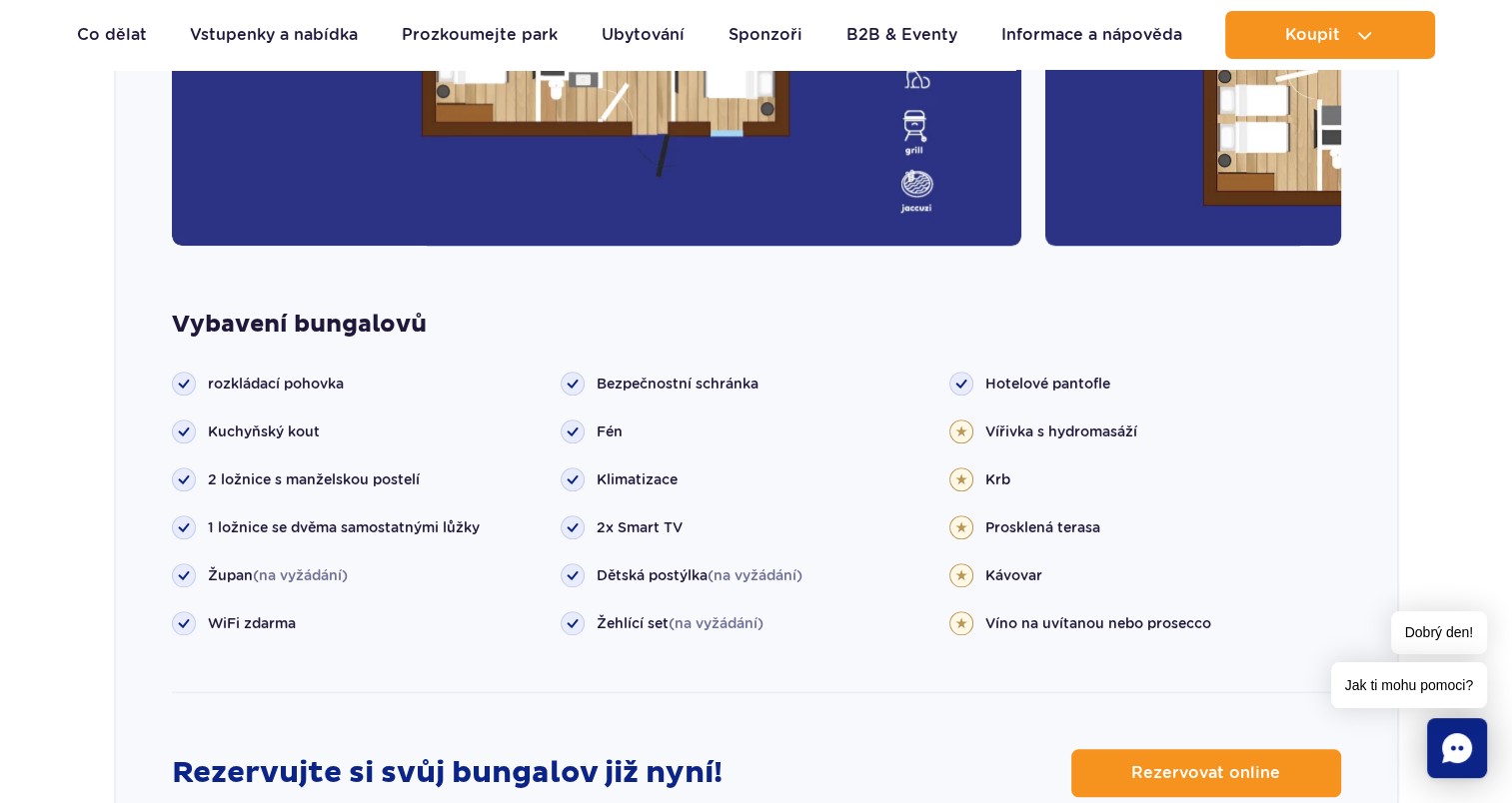 scroll, scrollTop: 2113, scrollLeft: 0, axis: vertical 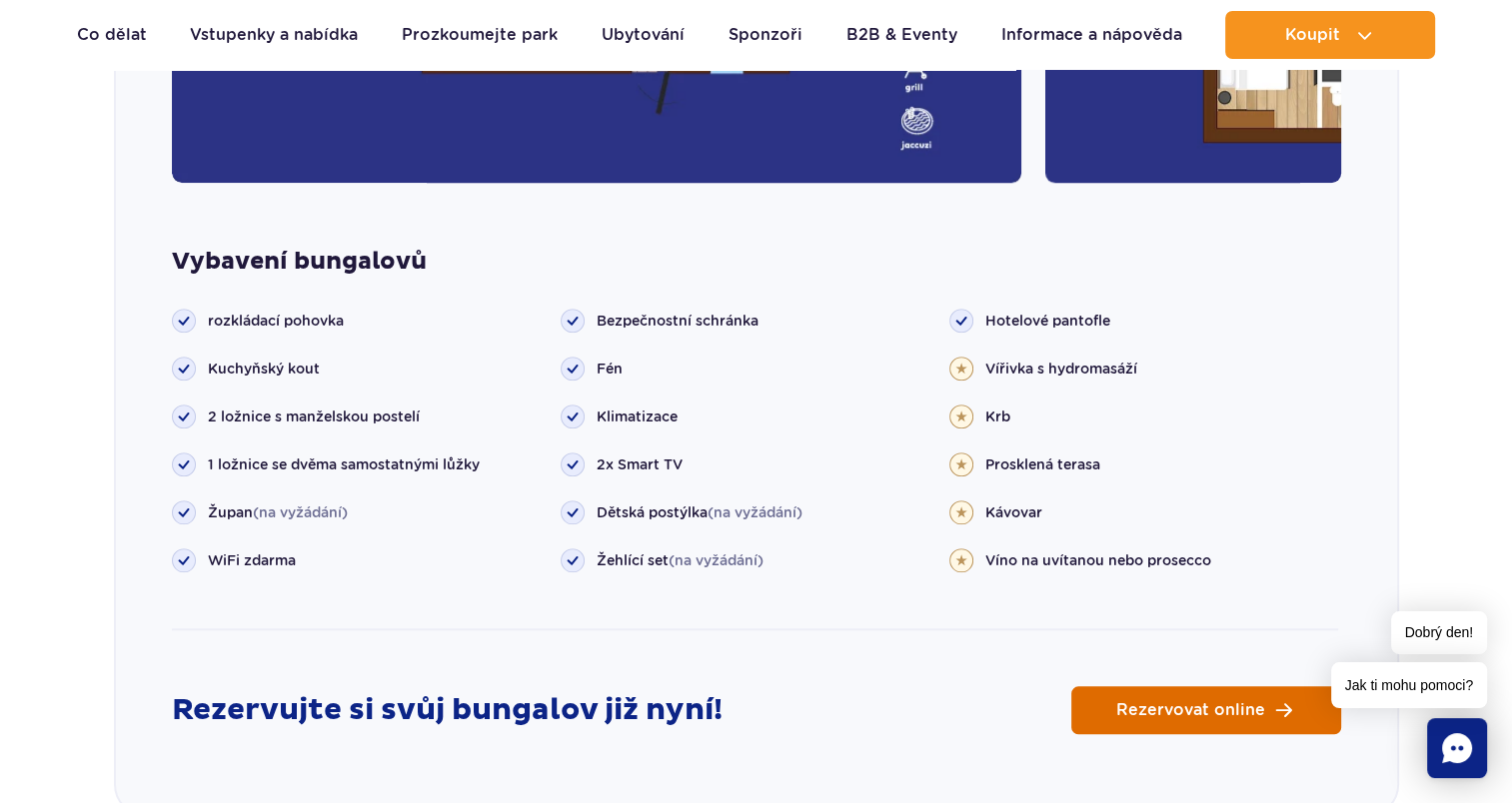 click on "Rezervovat online" at bounding box center (1190, 710) 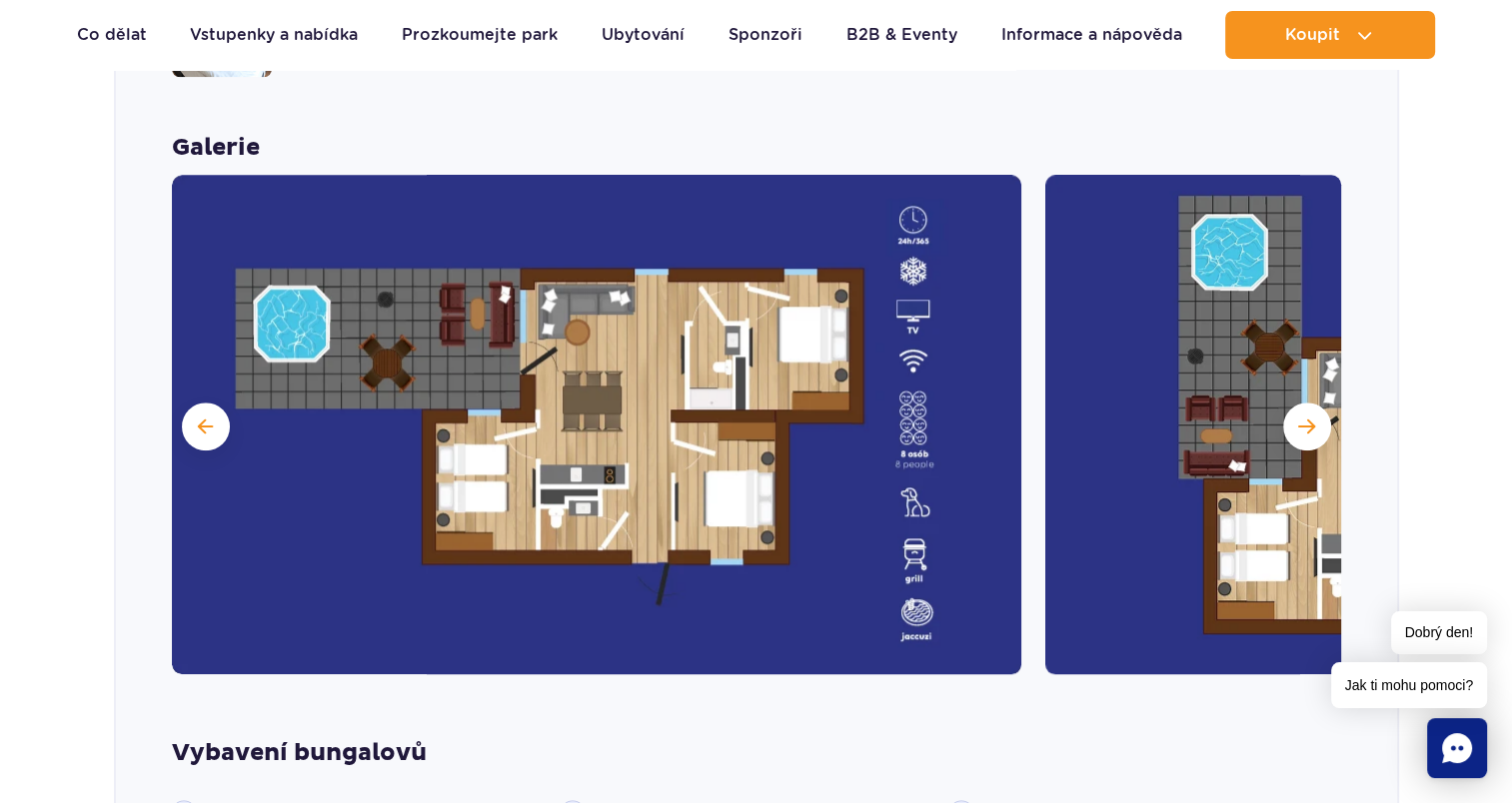 scroll, scrollTop: 1314, scrollLeft: 0, axis: vertical 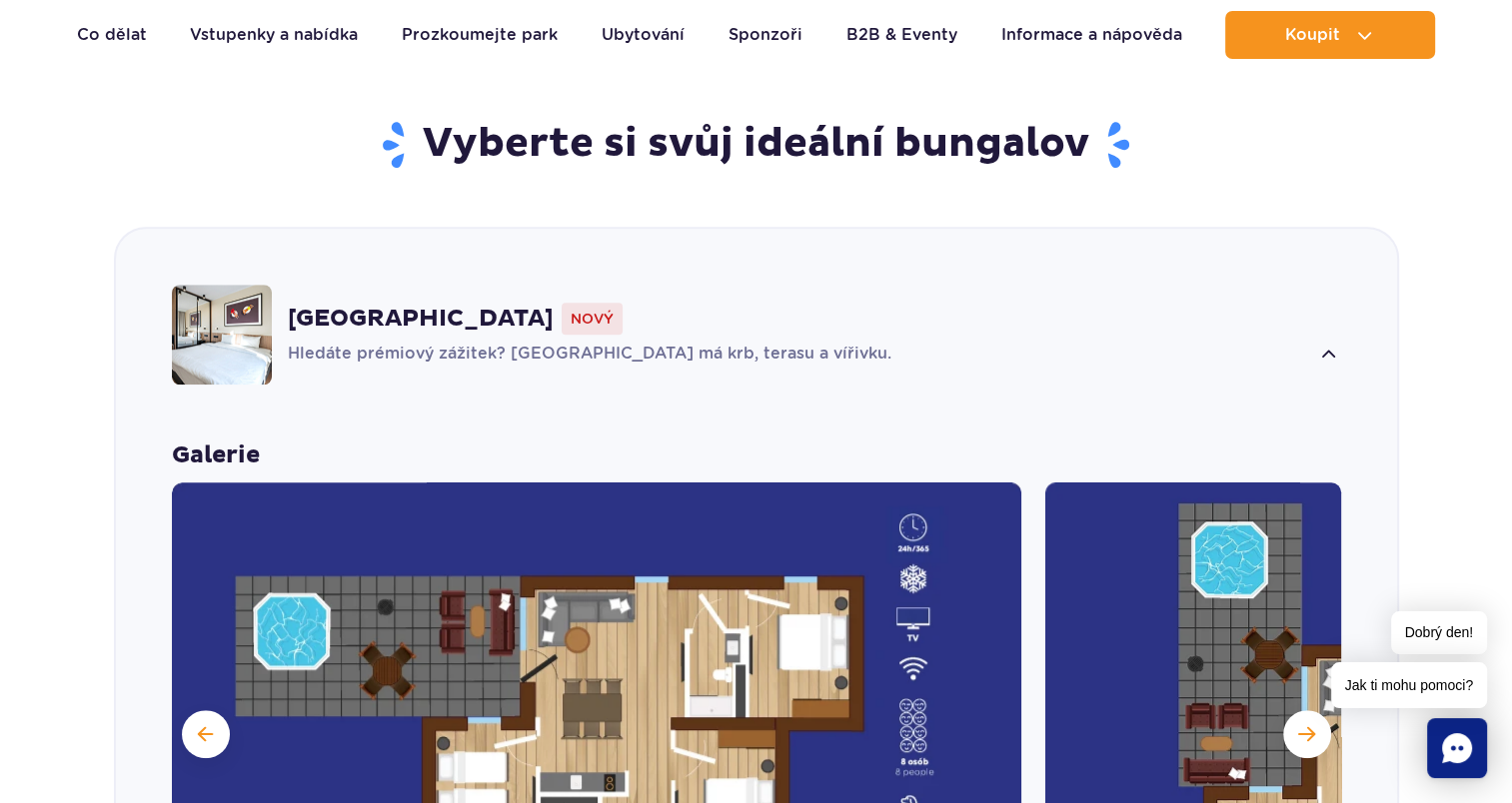 click on "Velká vila" at bounding box center [421, 319] 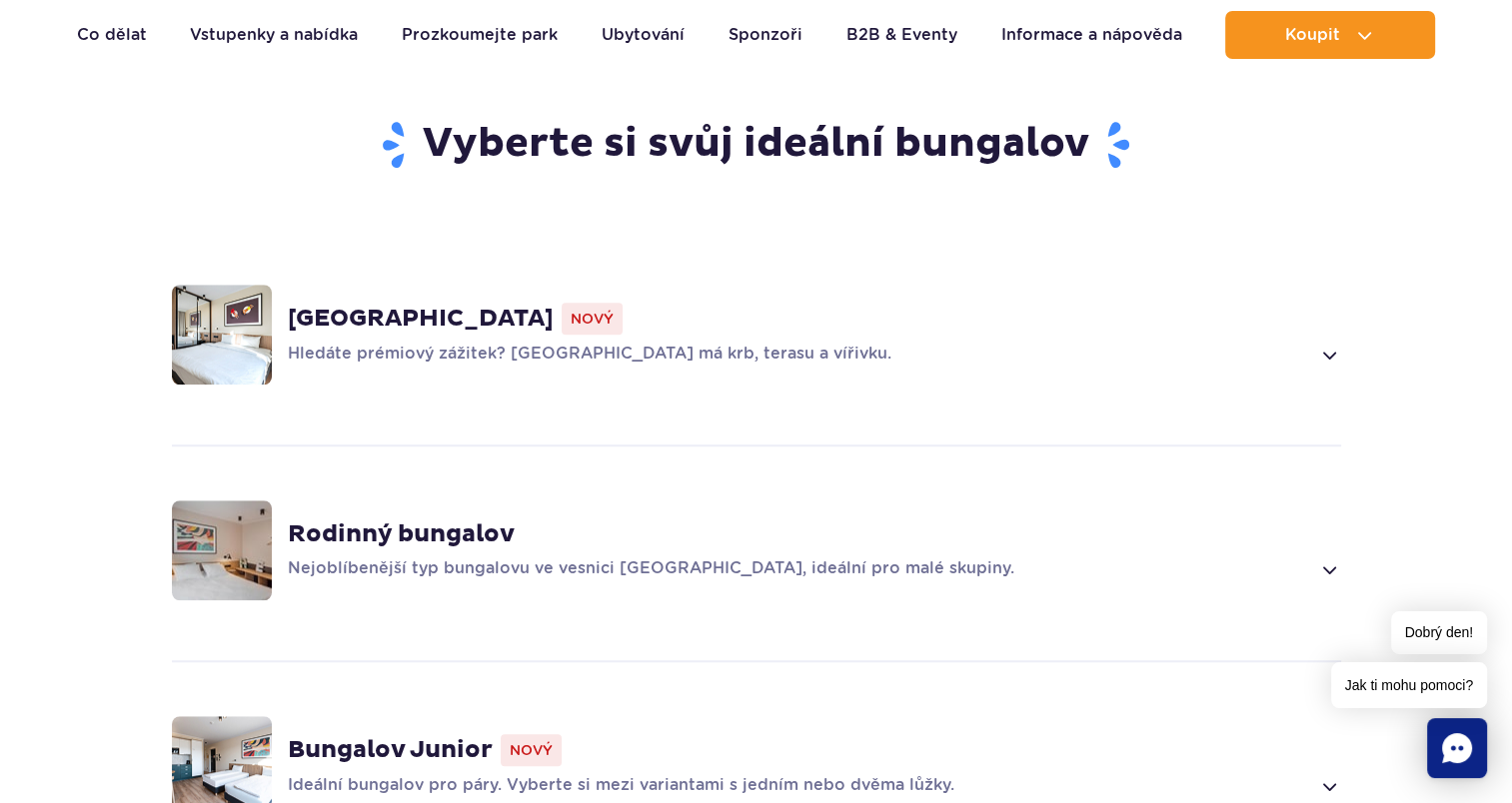 click on "Velká vila" at bounding box center [421, 319] 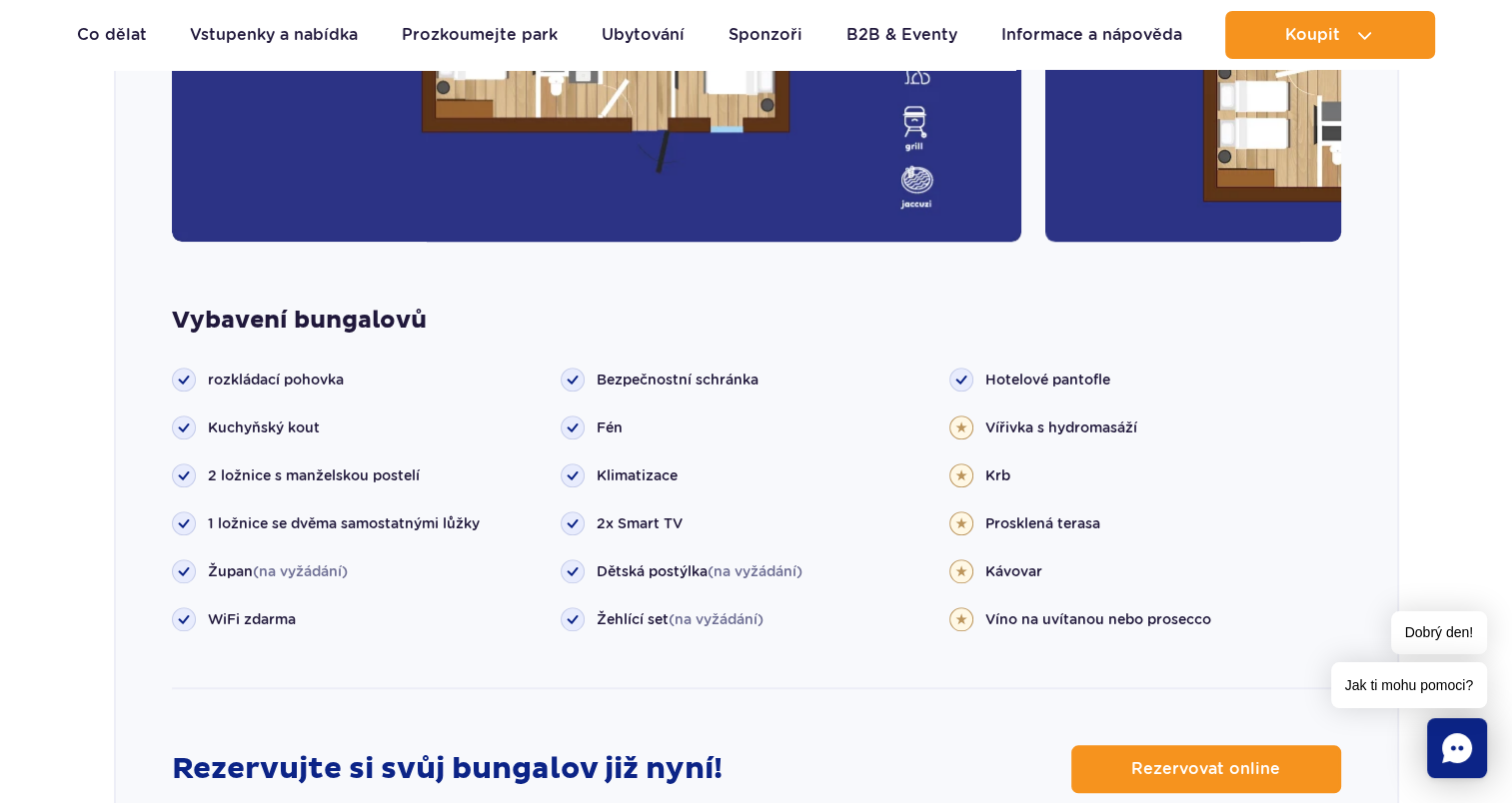 scroll, scrollTop: 2097, scrollLeft: 0, axis: vertical 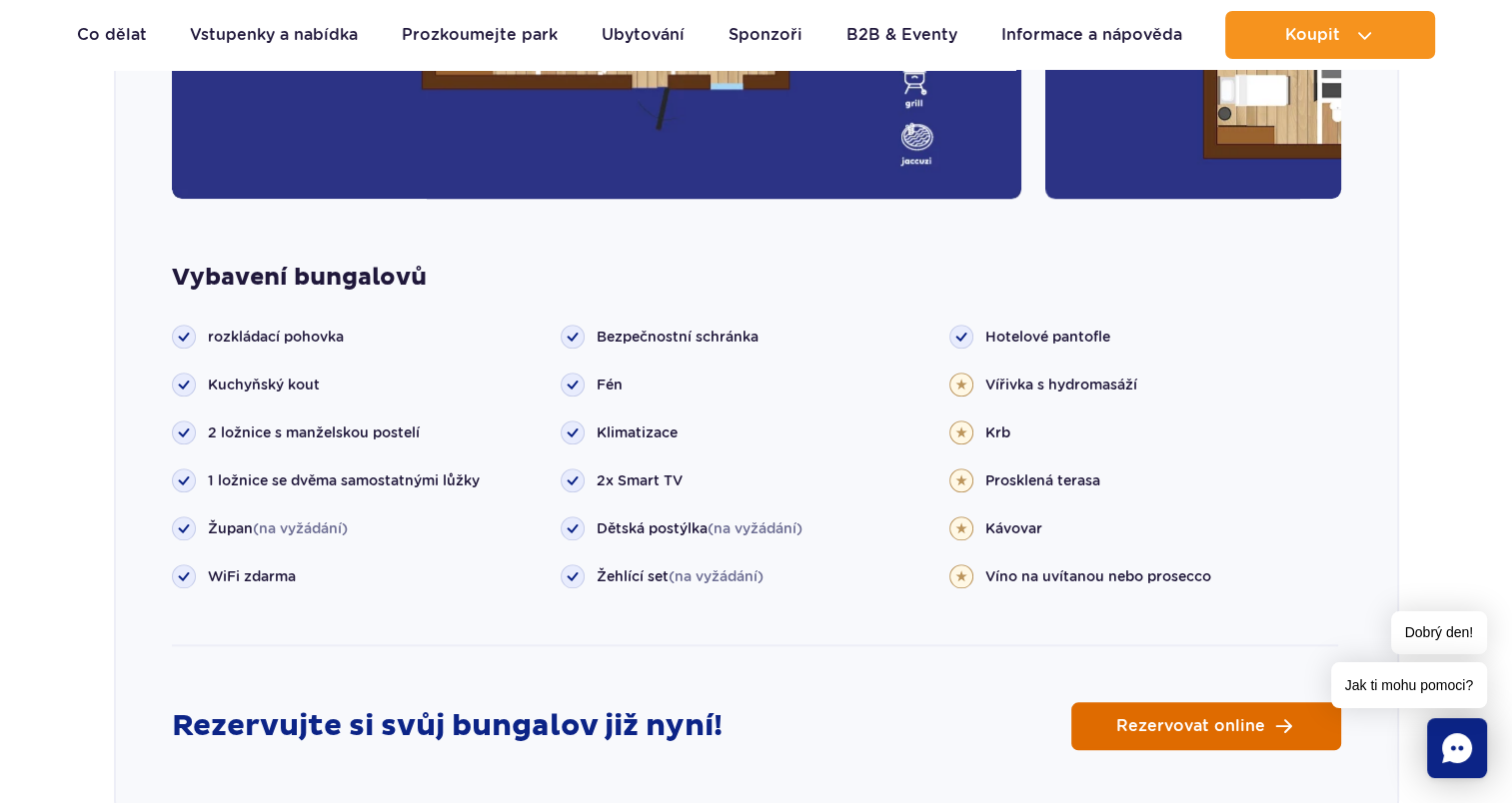 click on "Rezervovat online" at bounding box center [1206, 726] 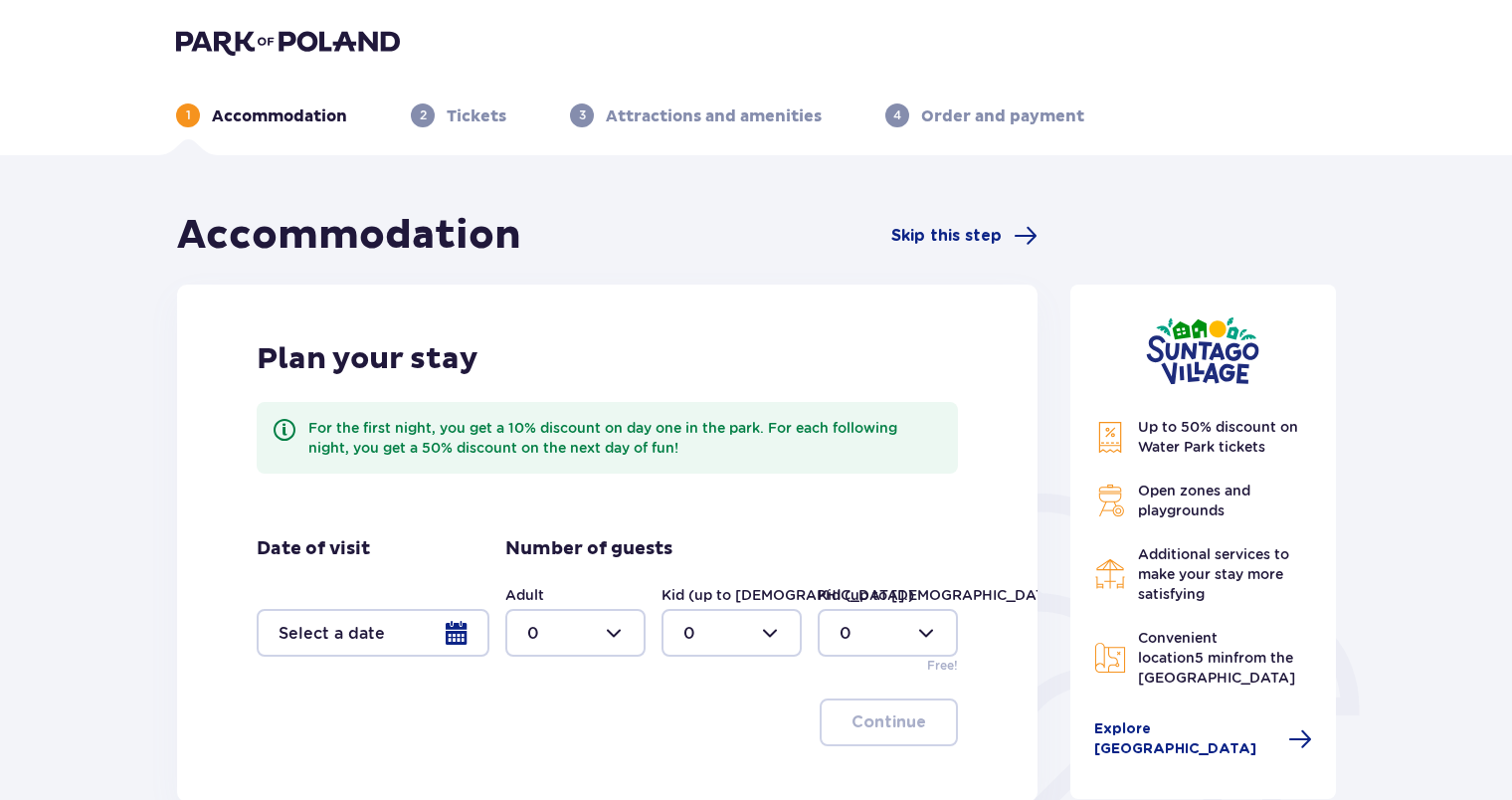 scroll, scrollTop: 0, scrollLeft: 0, axis: both 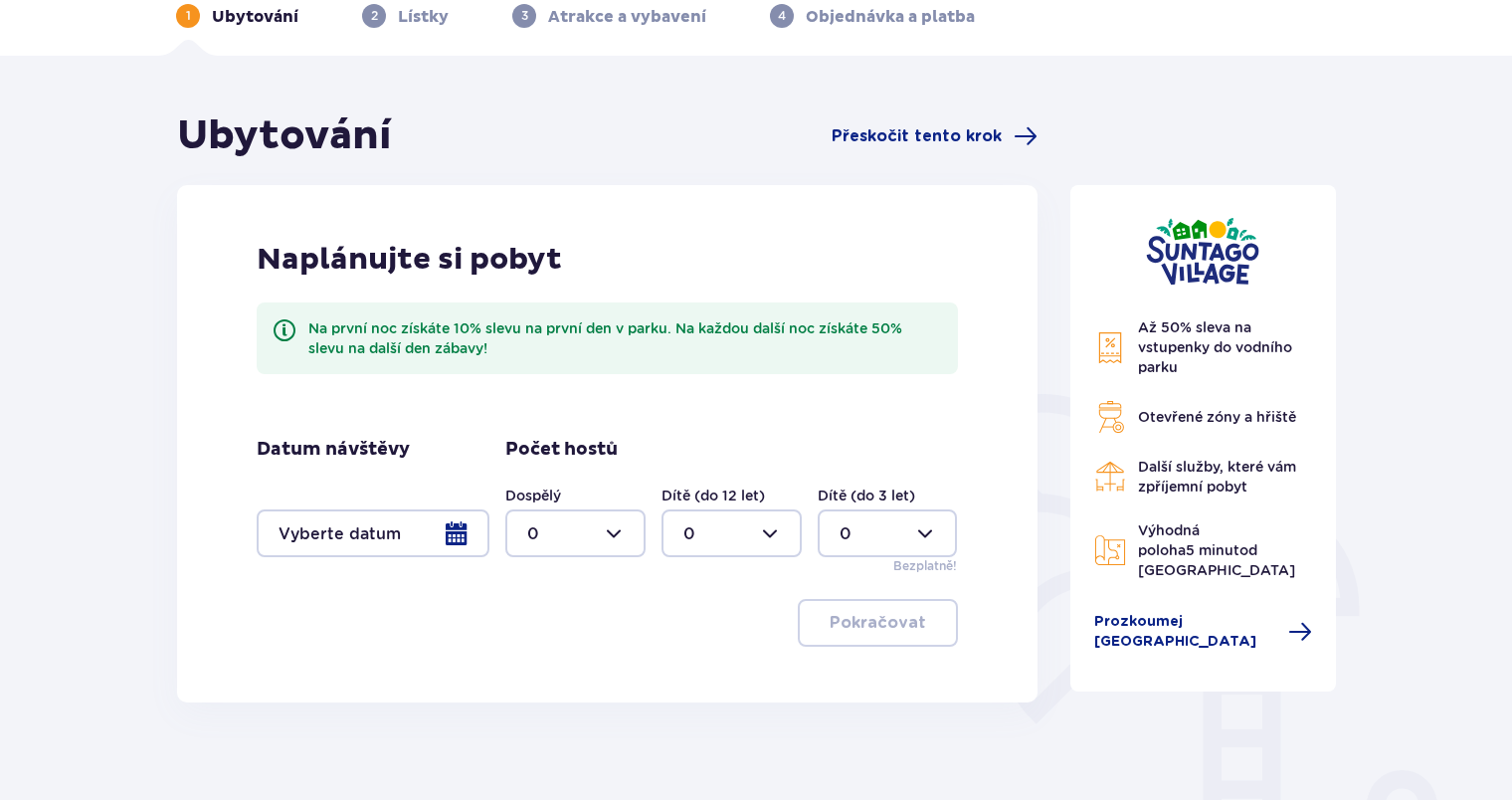 click at bounding box center (373, 533) 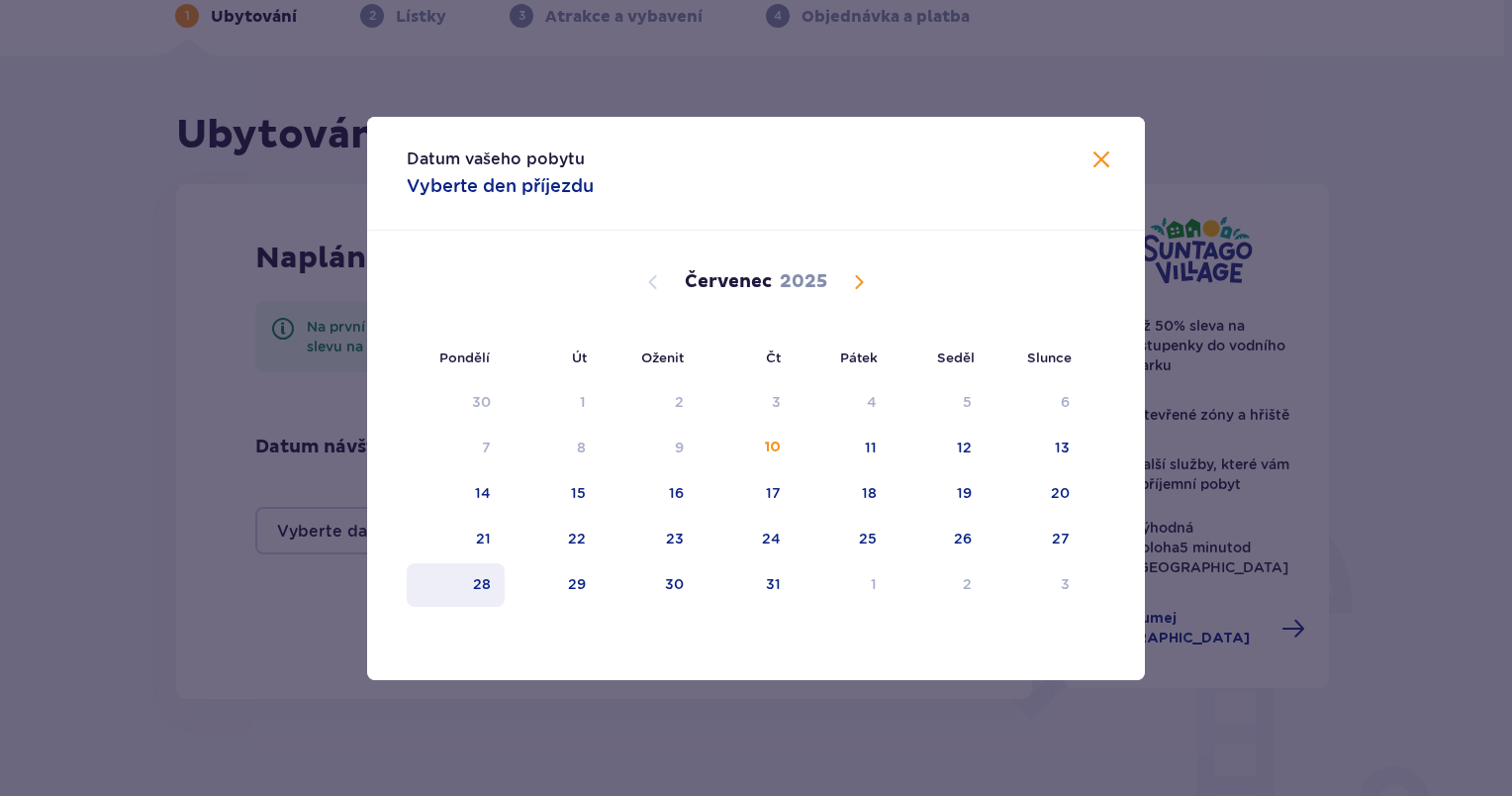 click on "28" at bounding box center [455, 585] 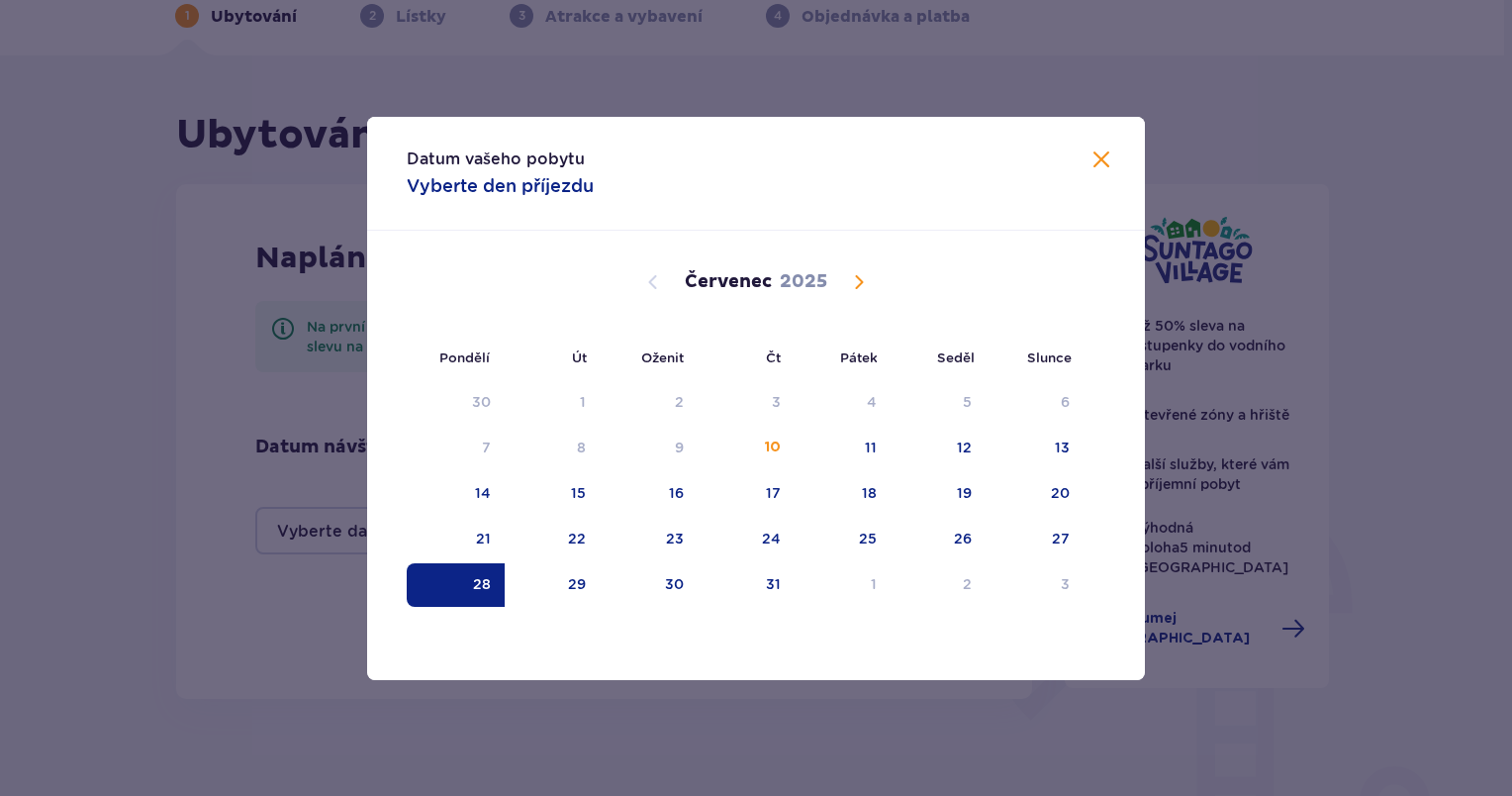 click on "Červenec 2025" at bounding box center [756, 282] 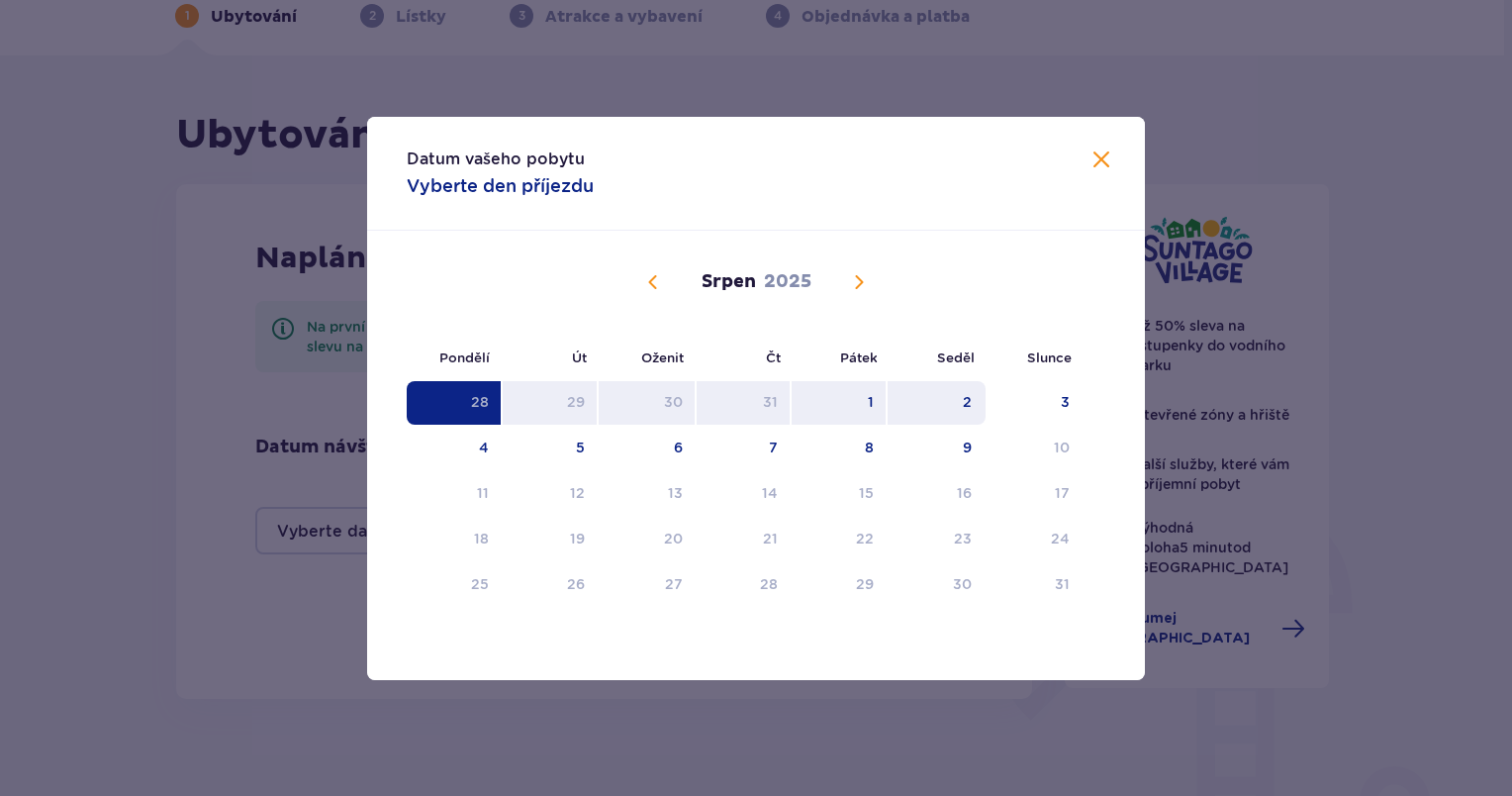 click on "2" at bounding box center (936, 403) 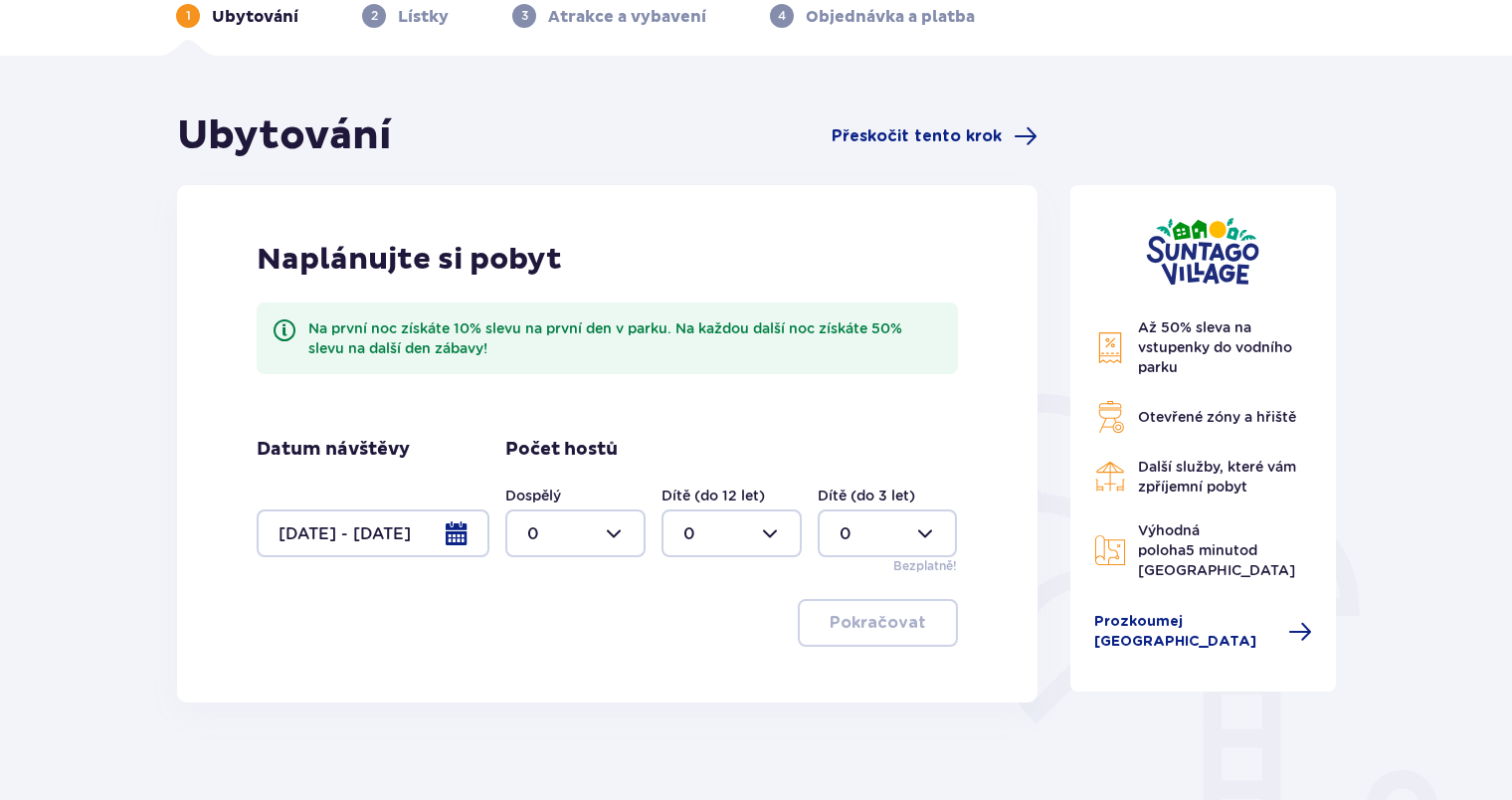 click at bounding box center (575, 533) 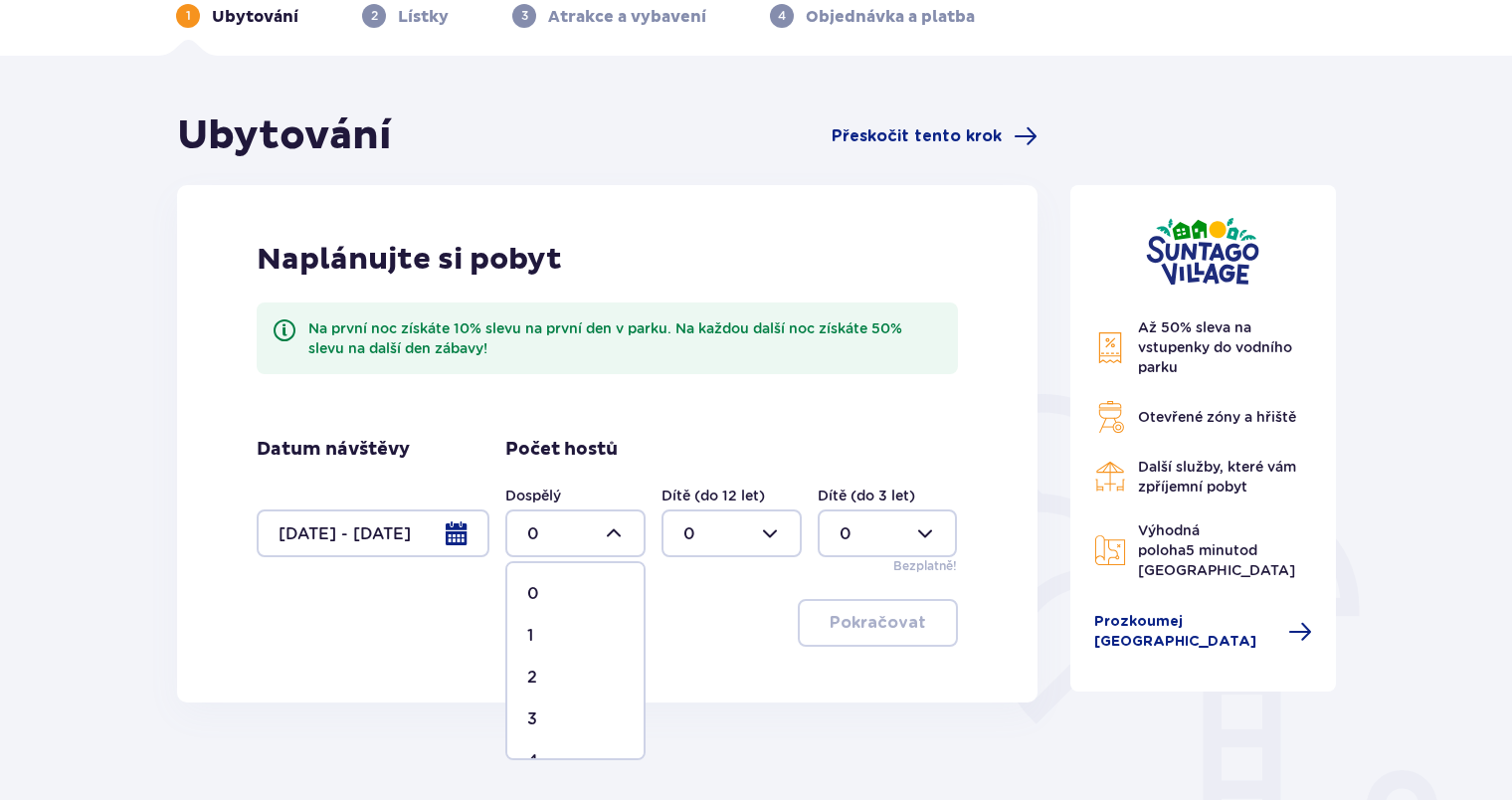 click on "2" at bounding box center (575, 678) 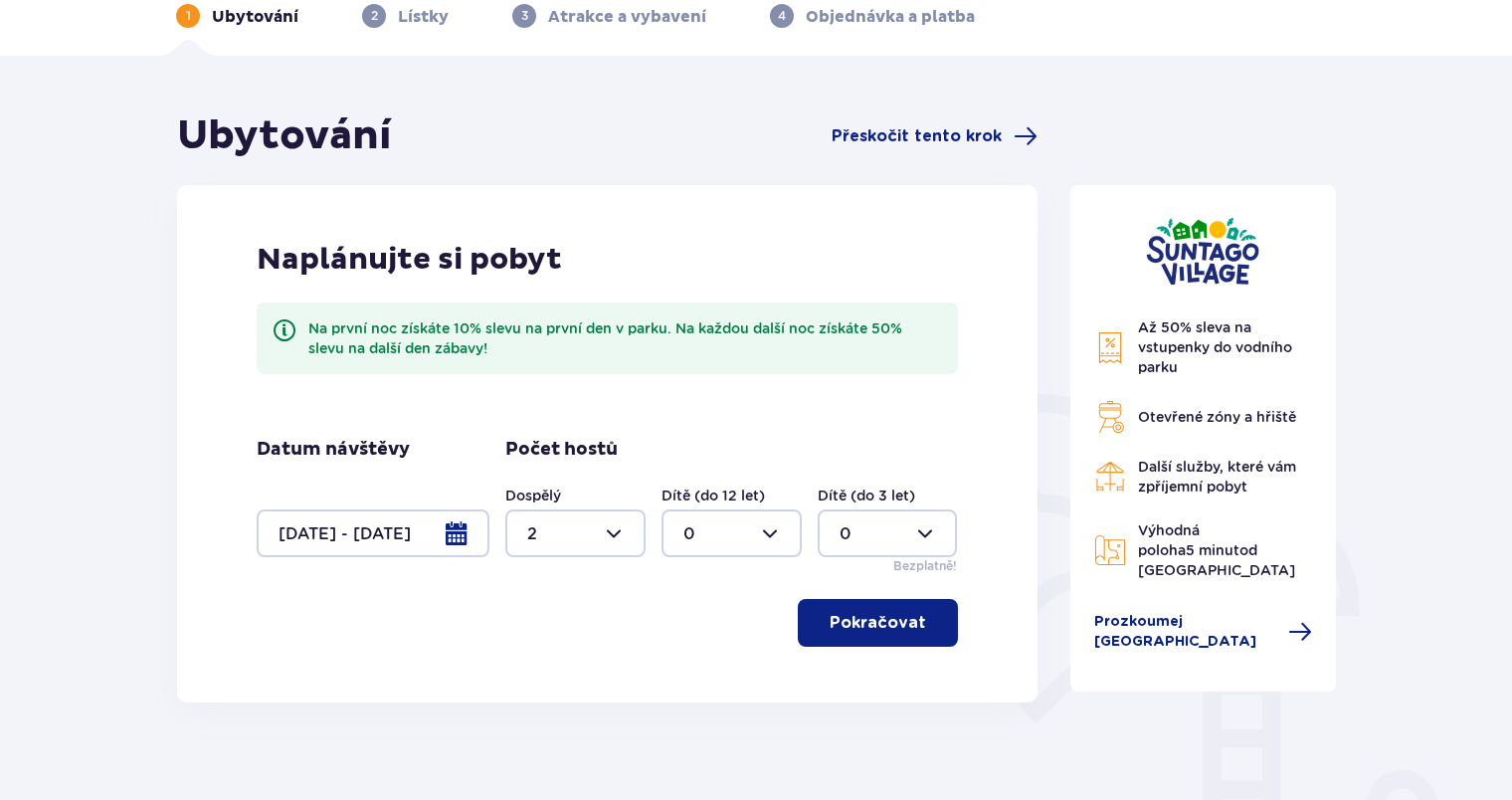 click at bounding box center (731, 533) 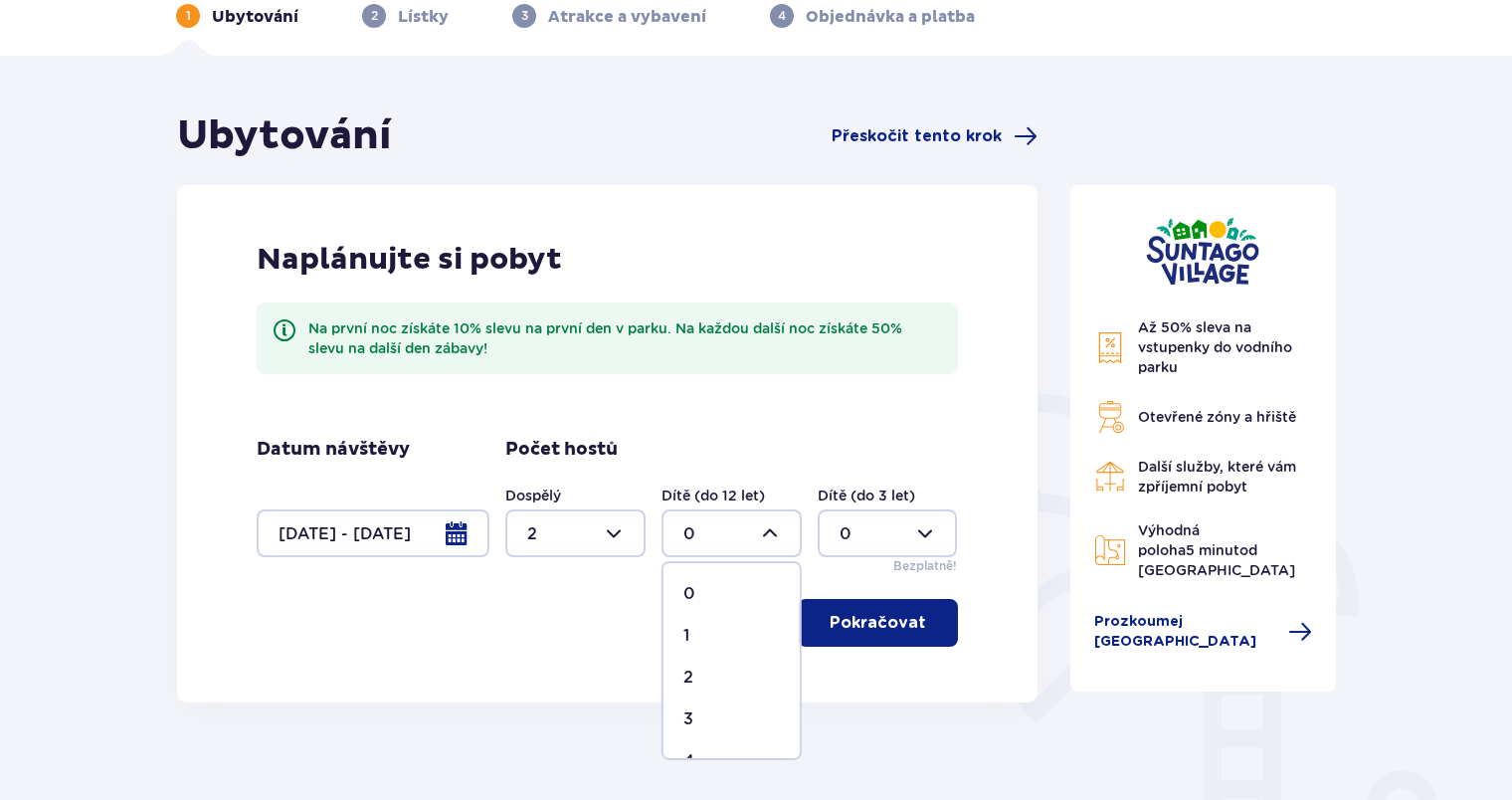 drag, startPoint x: 720, startPoint y: 631, endPoint x: 751, endPoint y: 605, distance: 40.459857 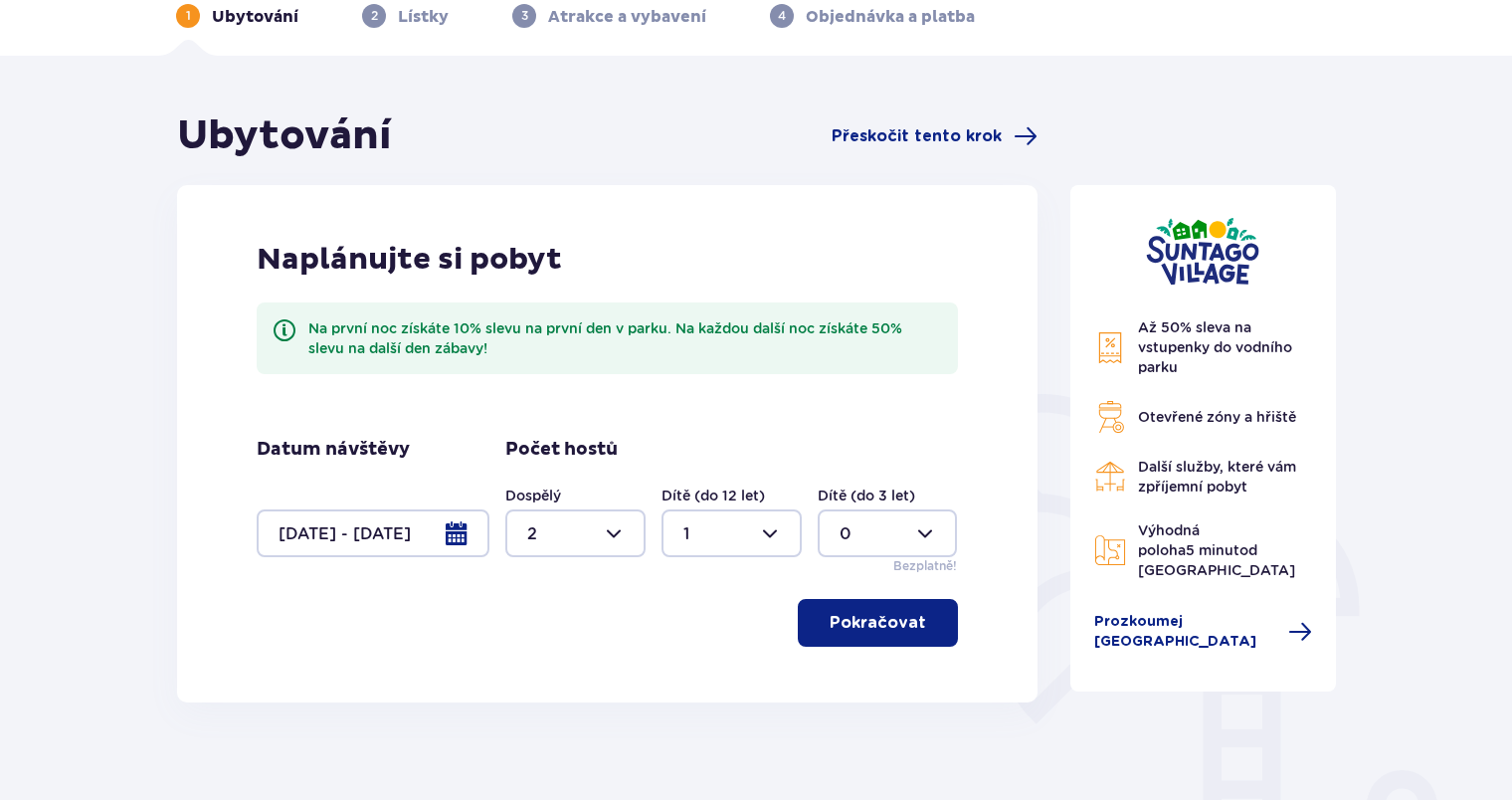 click at bounding box center (887, 533) 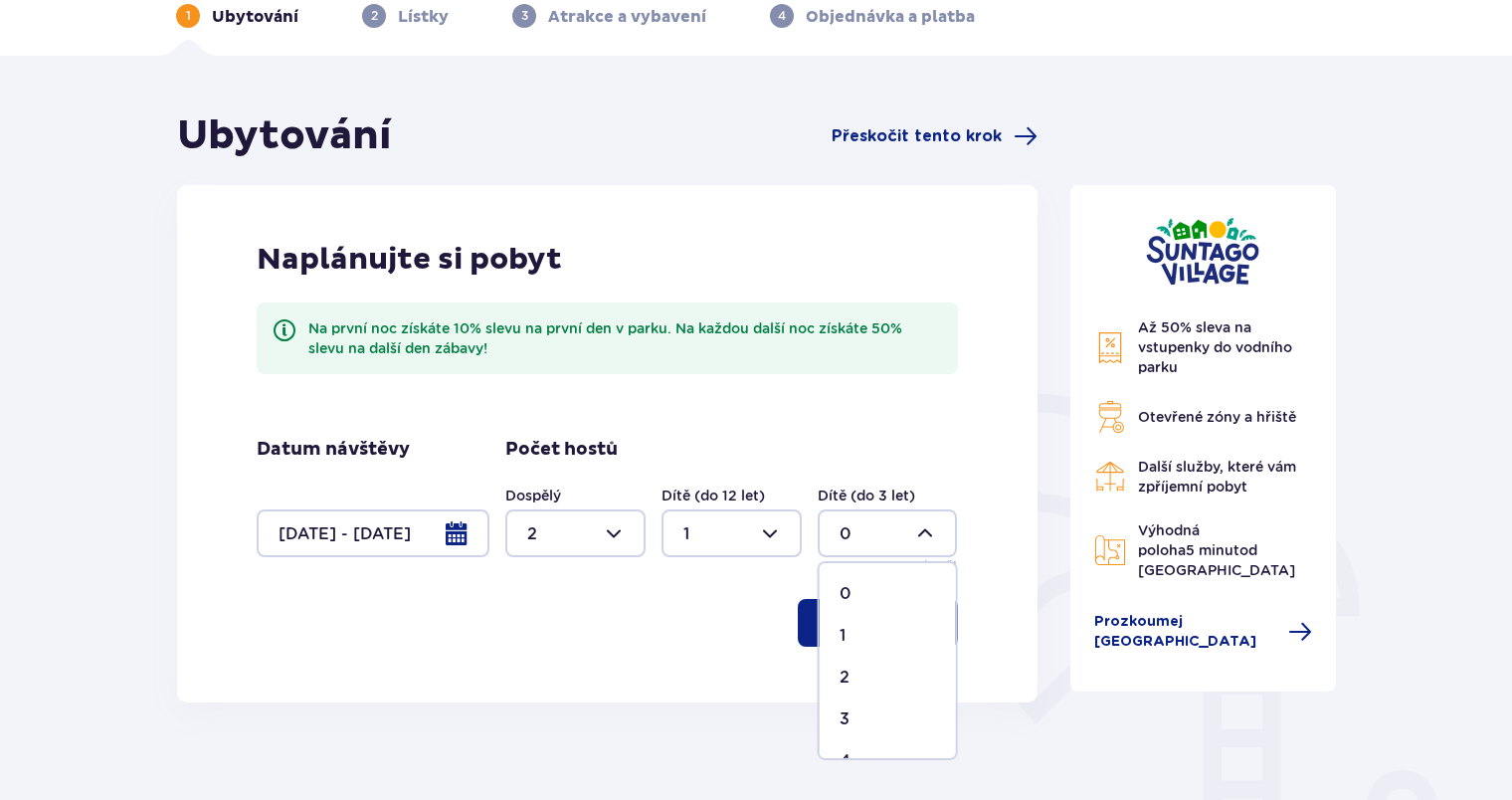 click on "1" at bounding box center [887, 636] 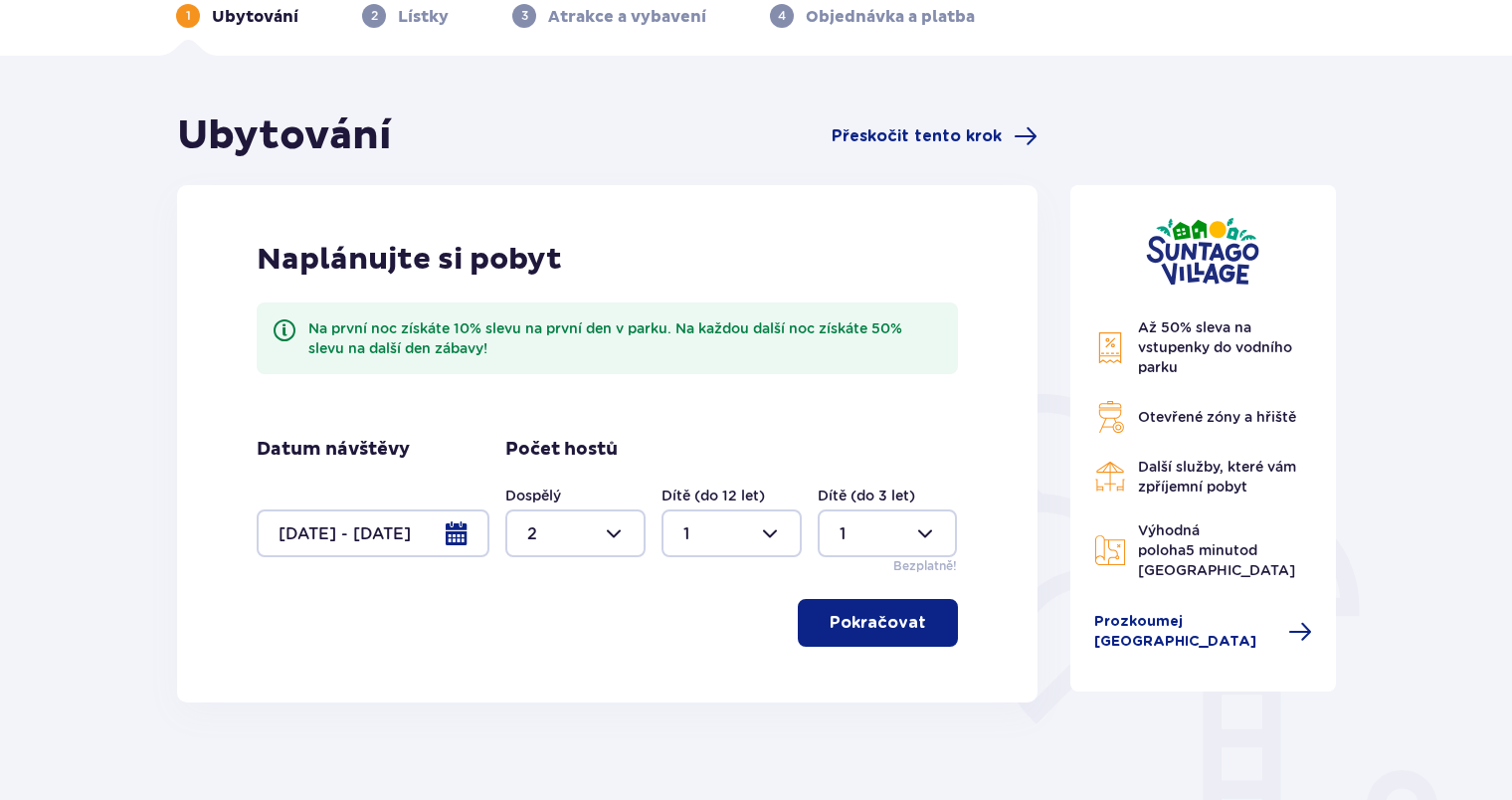 click on "Pokračovat" at bounding box center [877, 623] 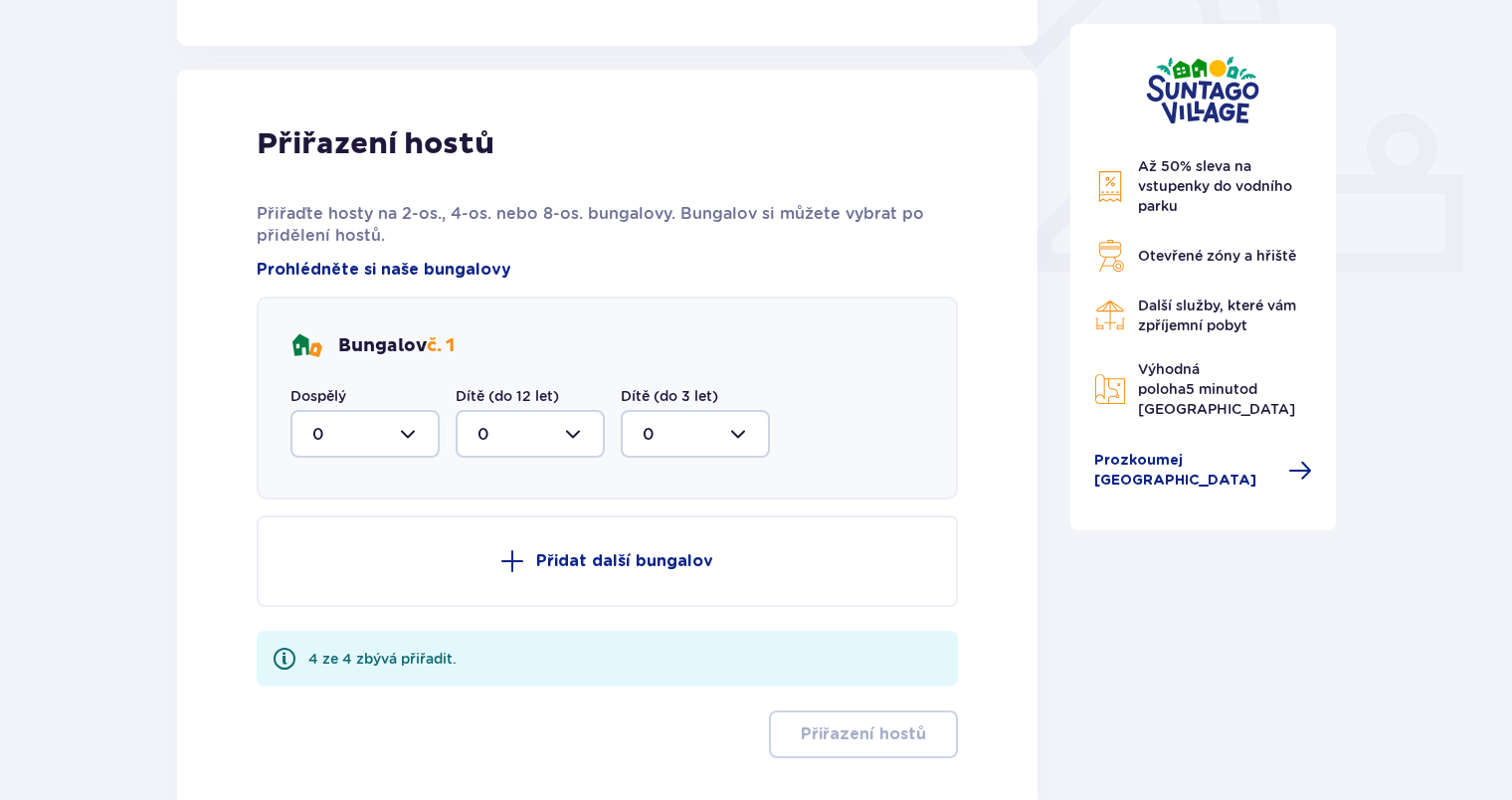 scroll, scrollTop: 802, scrollLeft: 0, axis: vertical 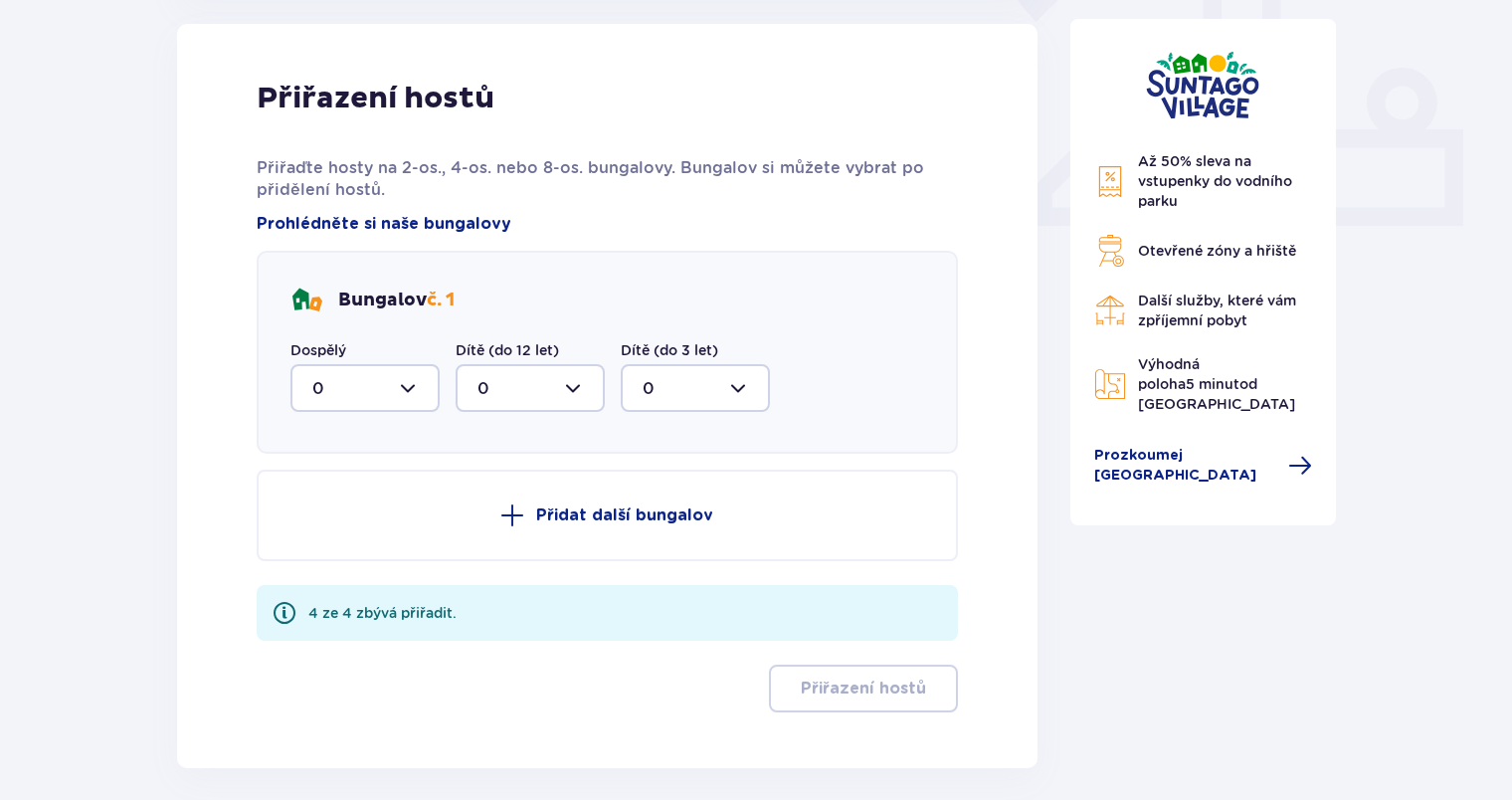 click at bounding box center (365, 388) 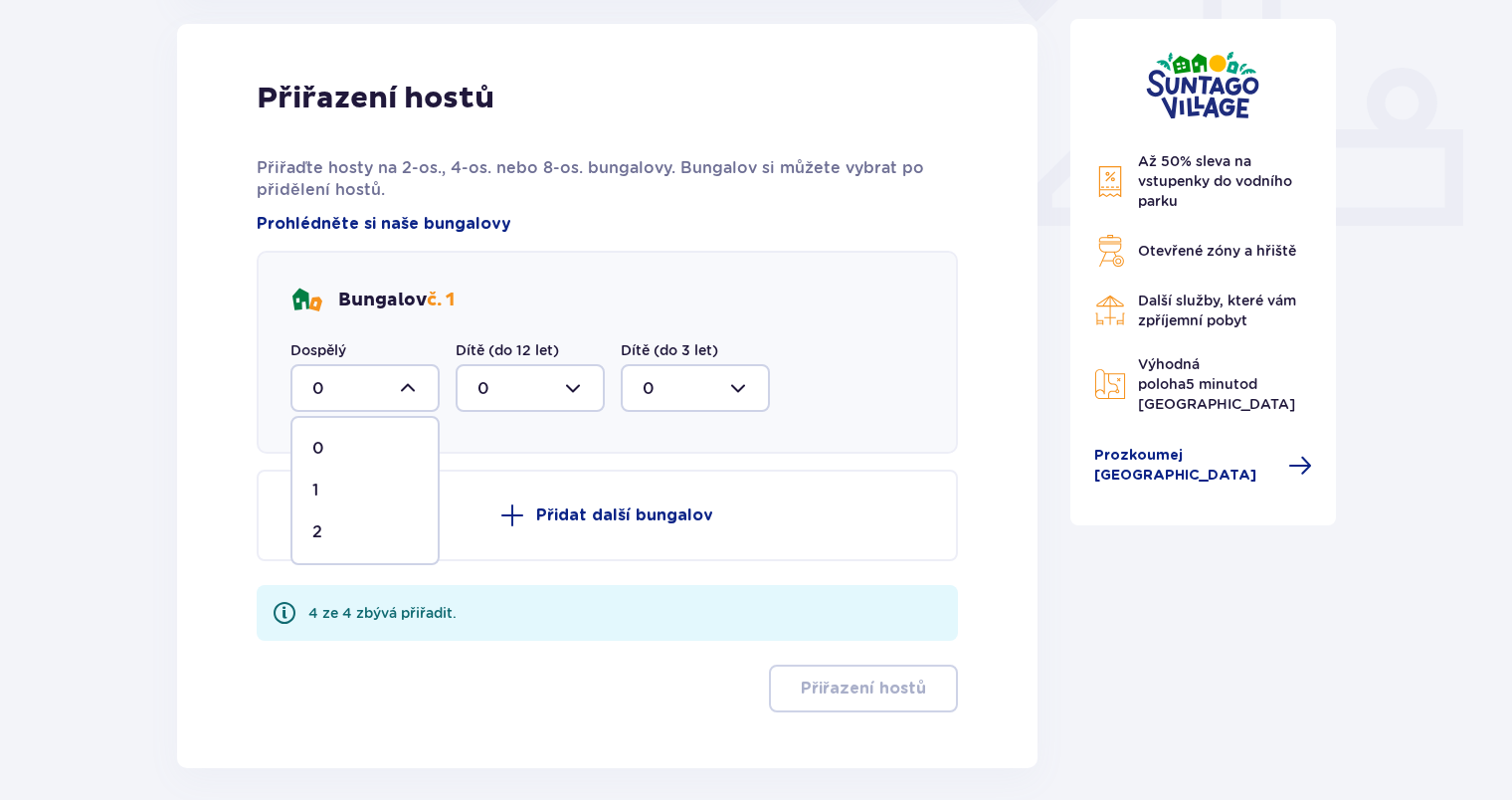click on "2" at bounding box center [365, 532] 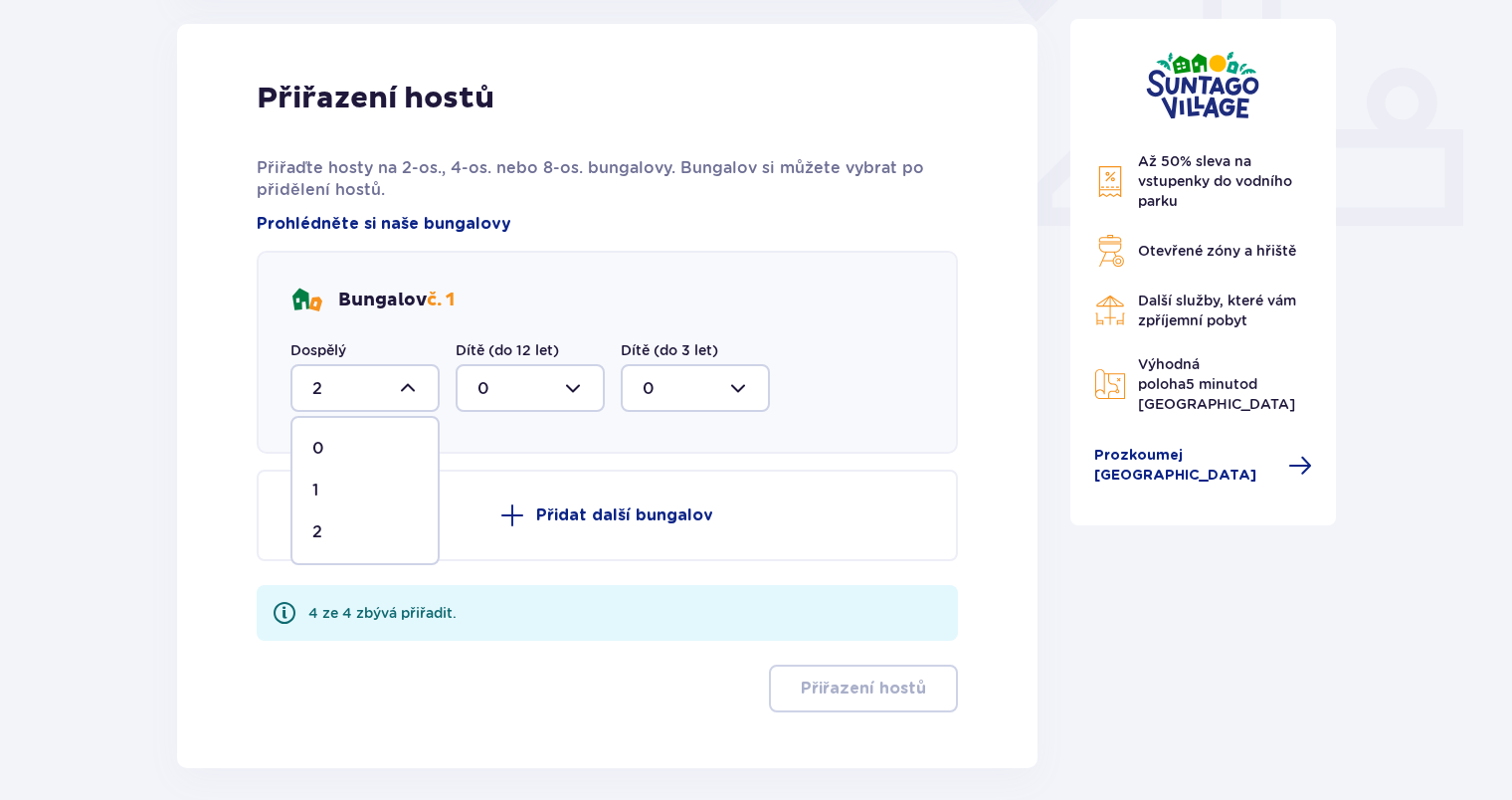 scroll, scrollTop: 773, scrollLeft: 0, axis: vertical 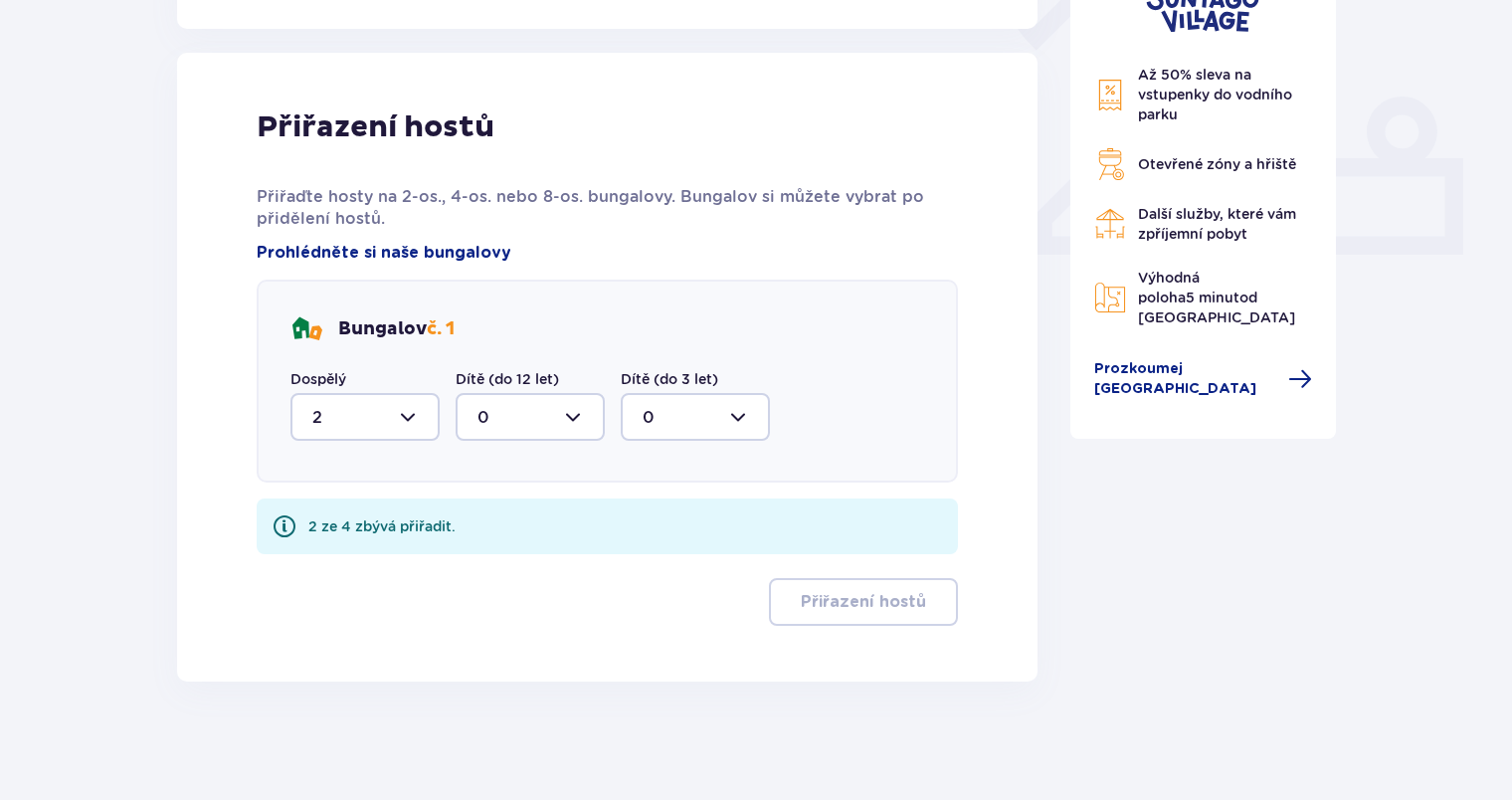 click at bounding box center [530, 417] 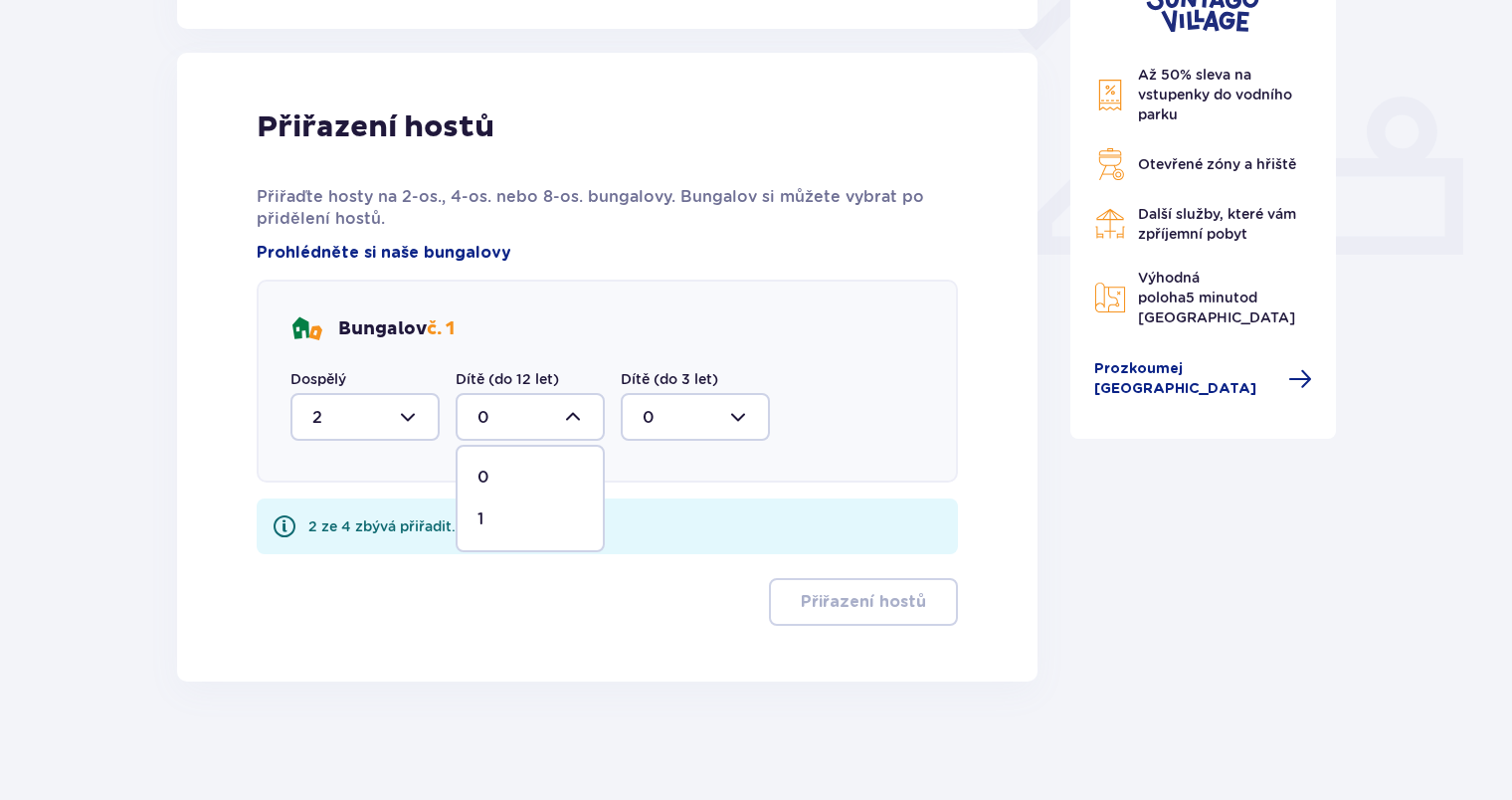 drag, startPoint x: 533, startPoint y: 522, endPoint x: 565, endPoint y: 492, distance: 43.863424 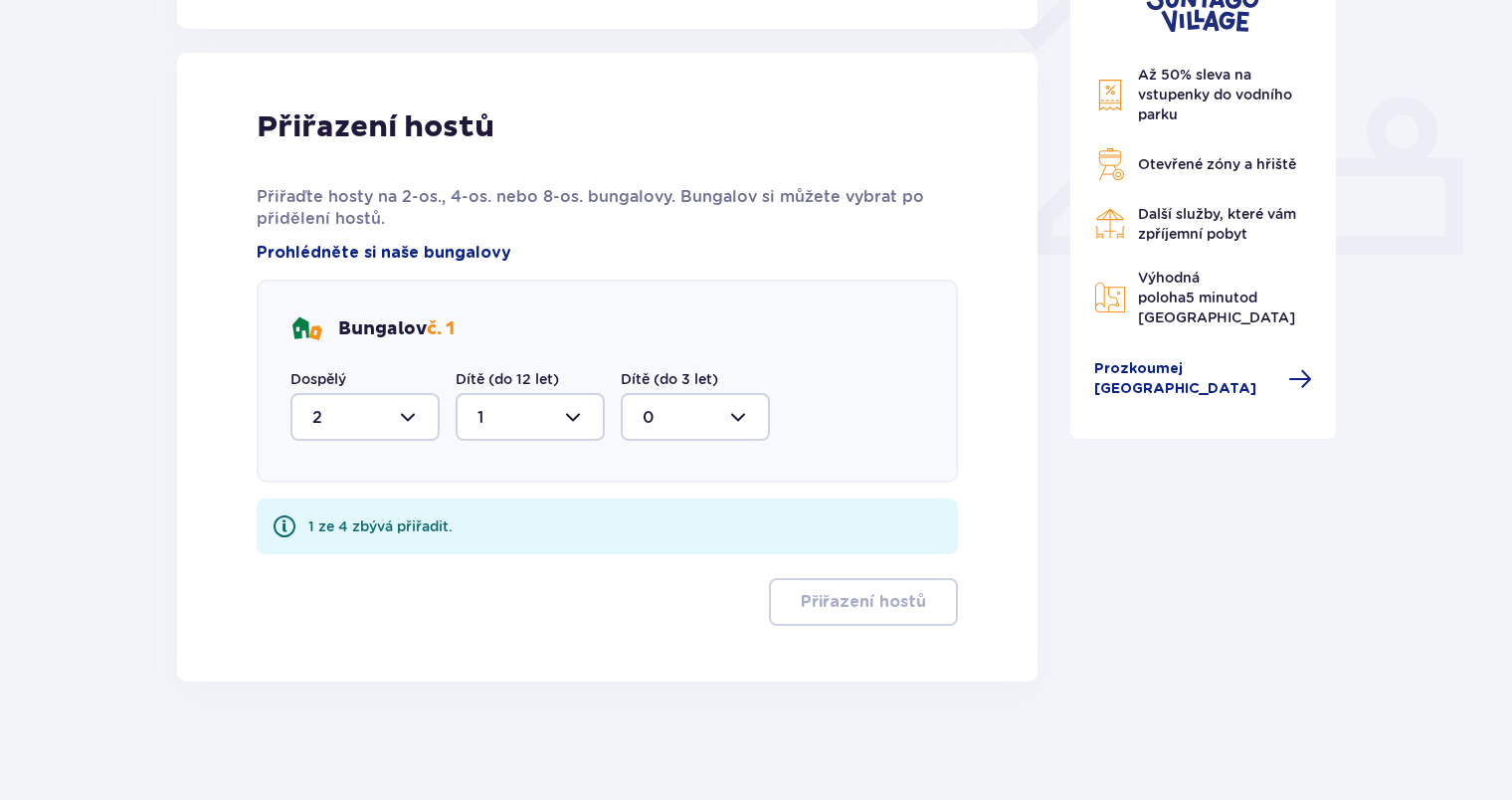 click at bounding box center [695, 417] 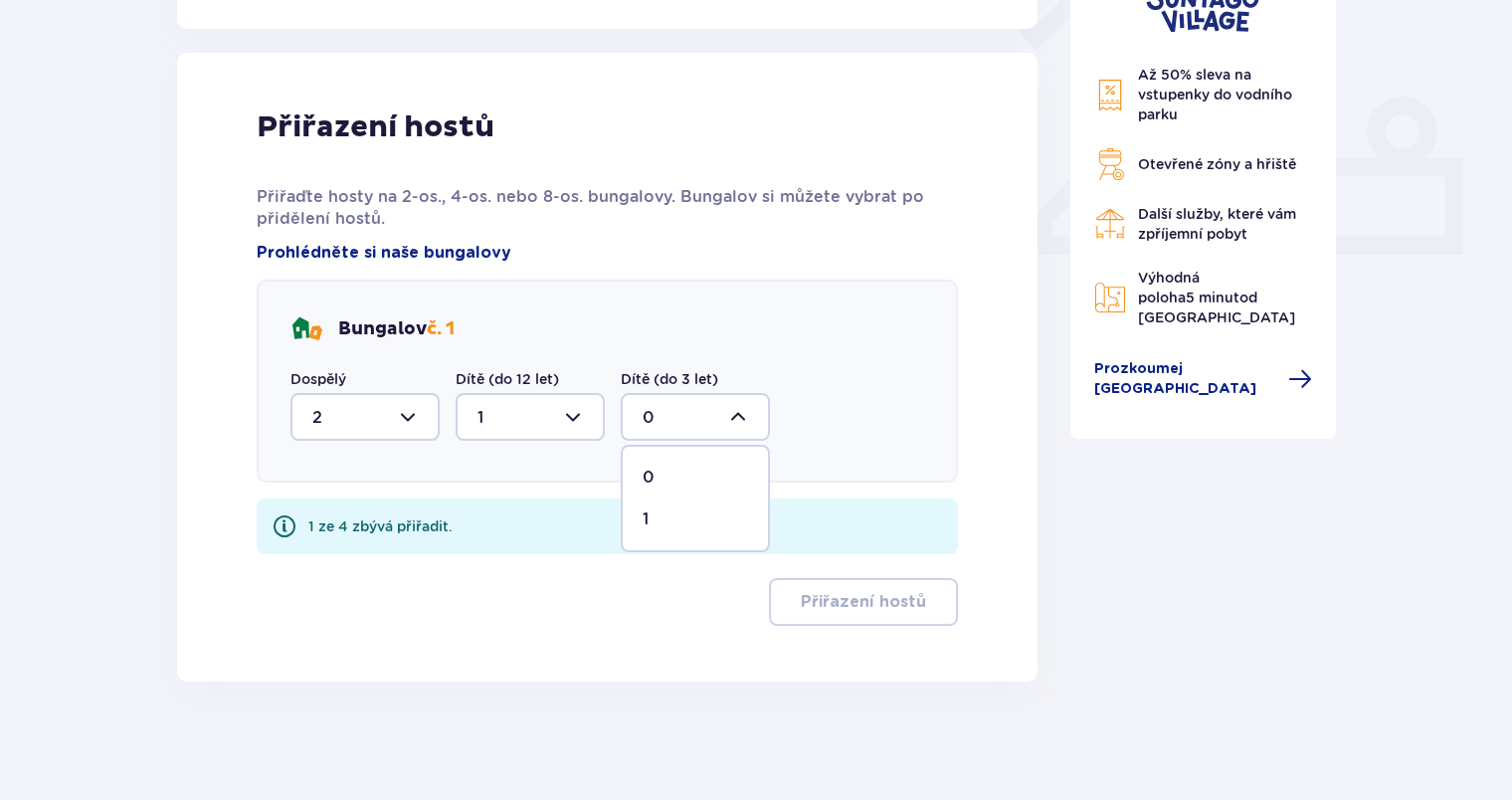 click on "1" at bounding box center (646, 519) 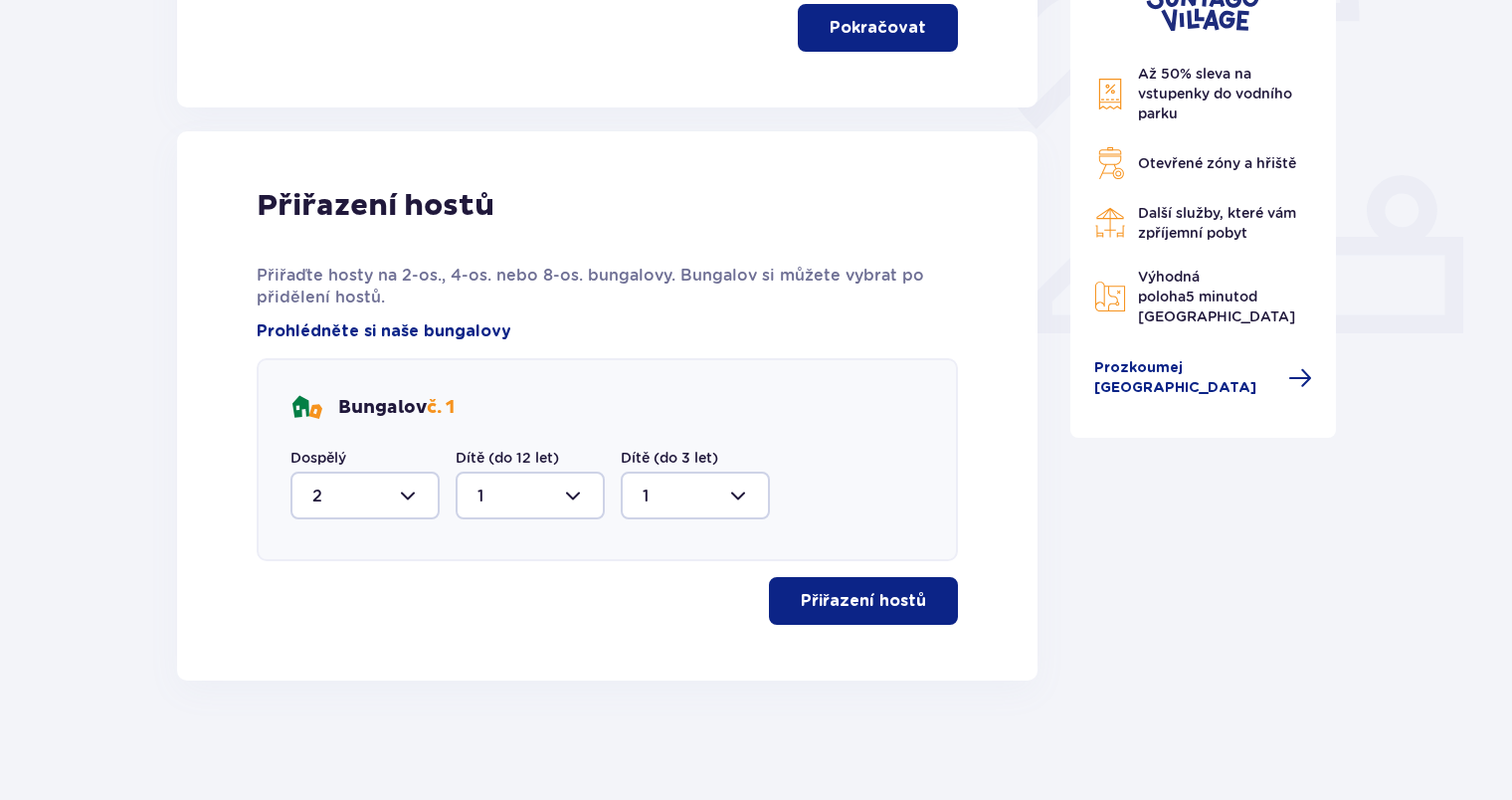 scroll, scrollTop: 694, scrollLeft: 0, axis: vertical 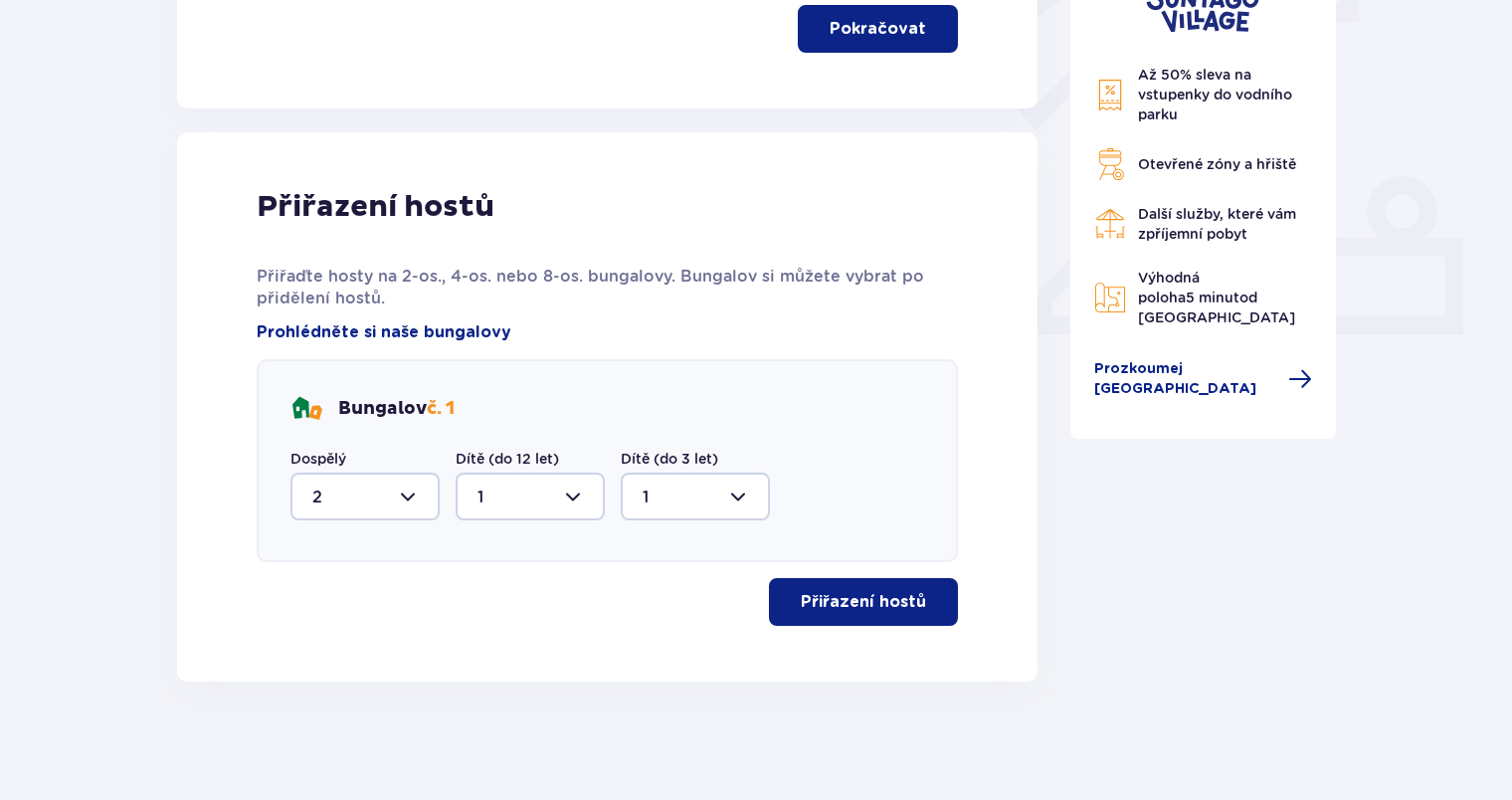 click on "Přiřazení hostů" at bounding box center (863, 602) 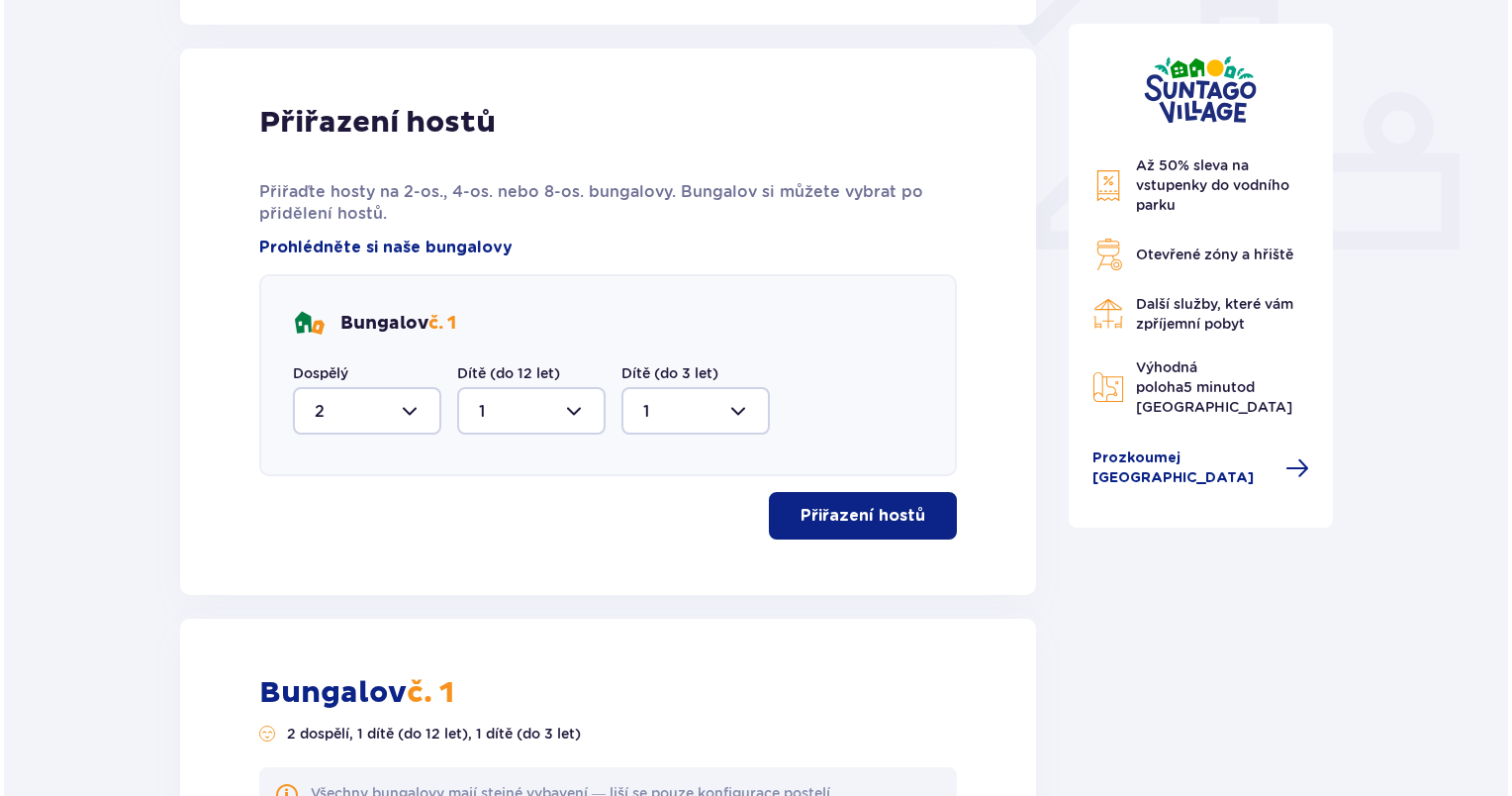scroll, scrollTop: 377, scrollLeft: 0, axis: vertical 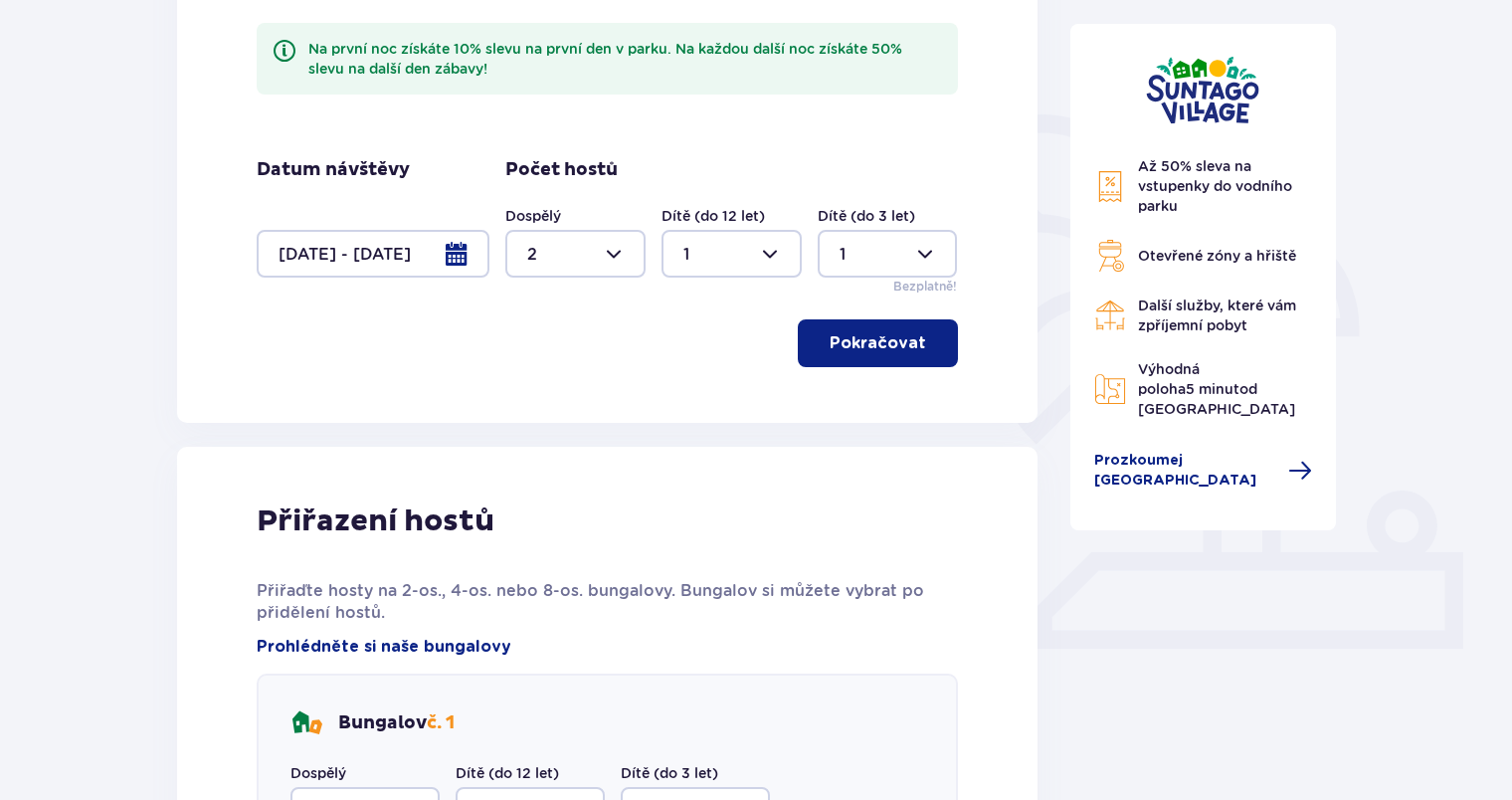 click at bounding box center [373, 254] 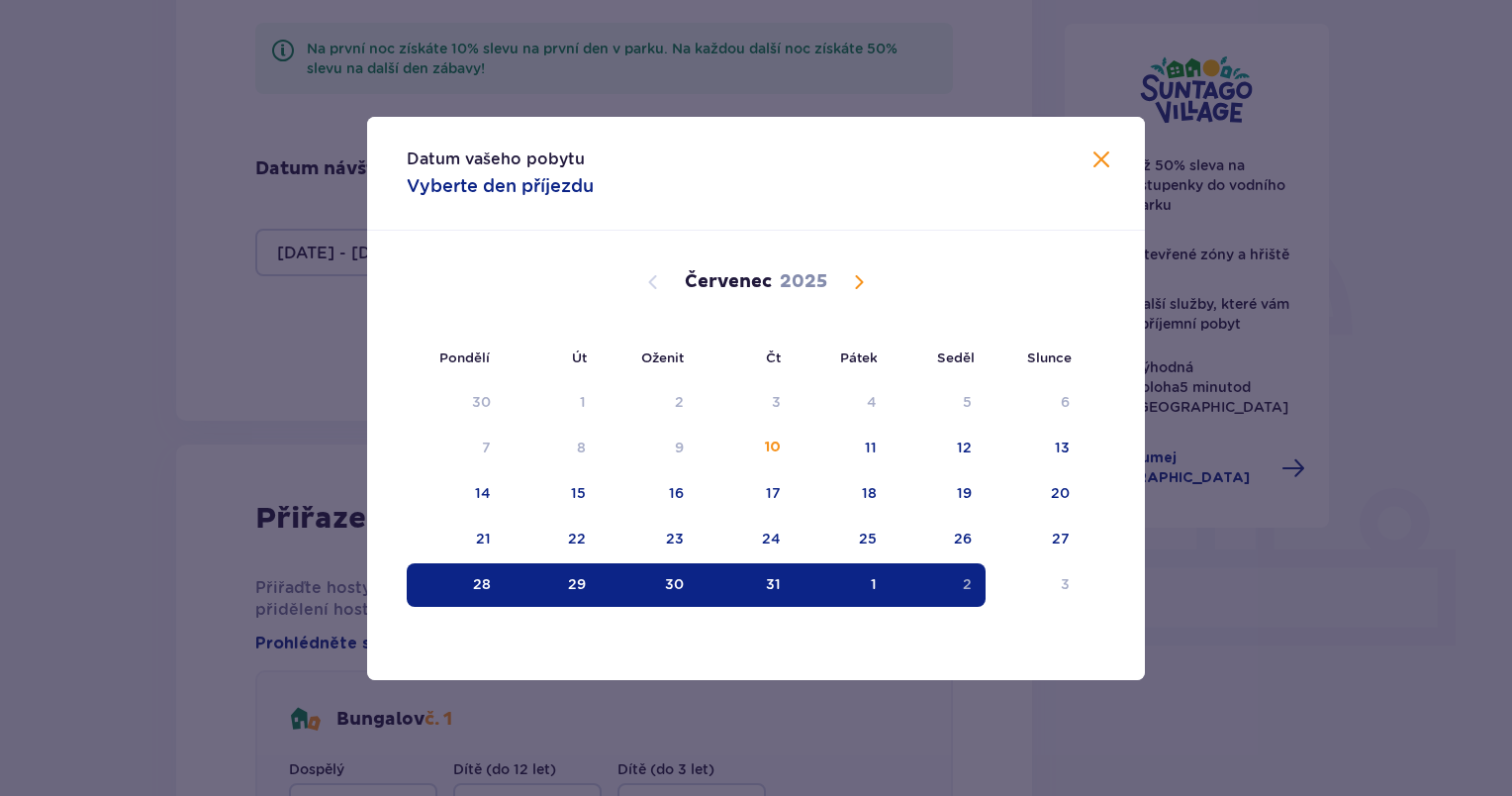 click at bounding box center (859, 282) 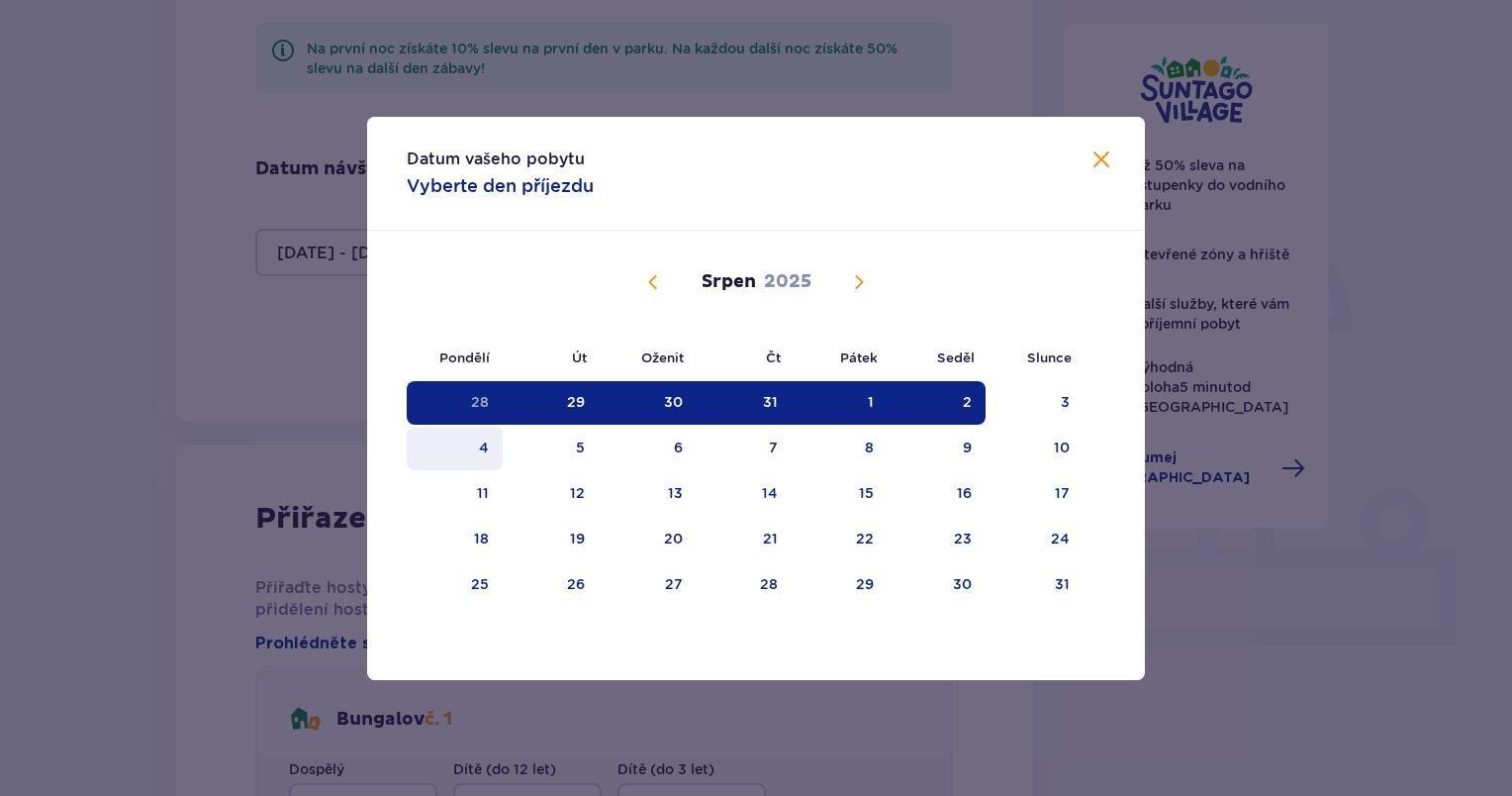 click on "4" at bounding box center [454, 448] 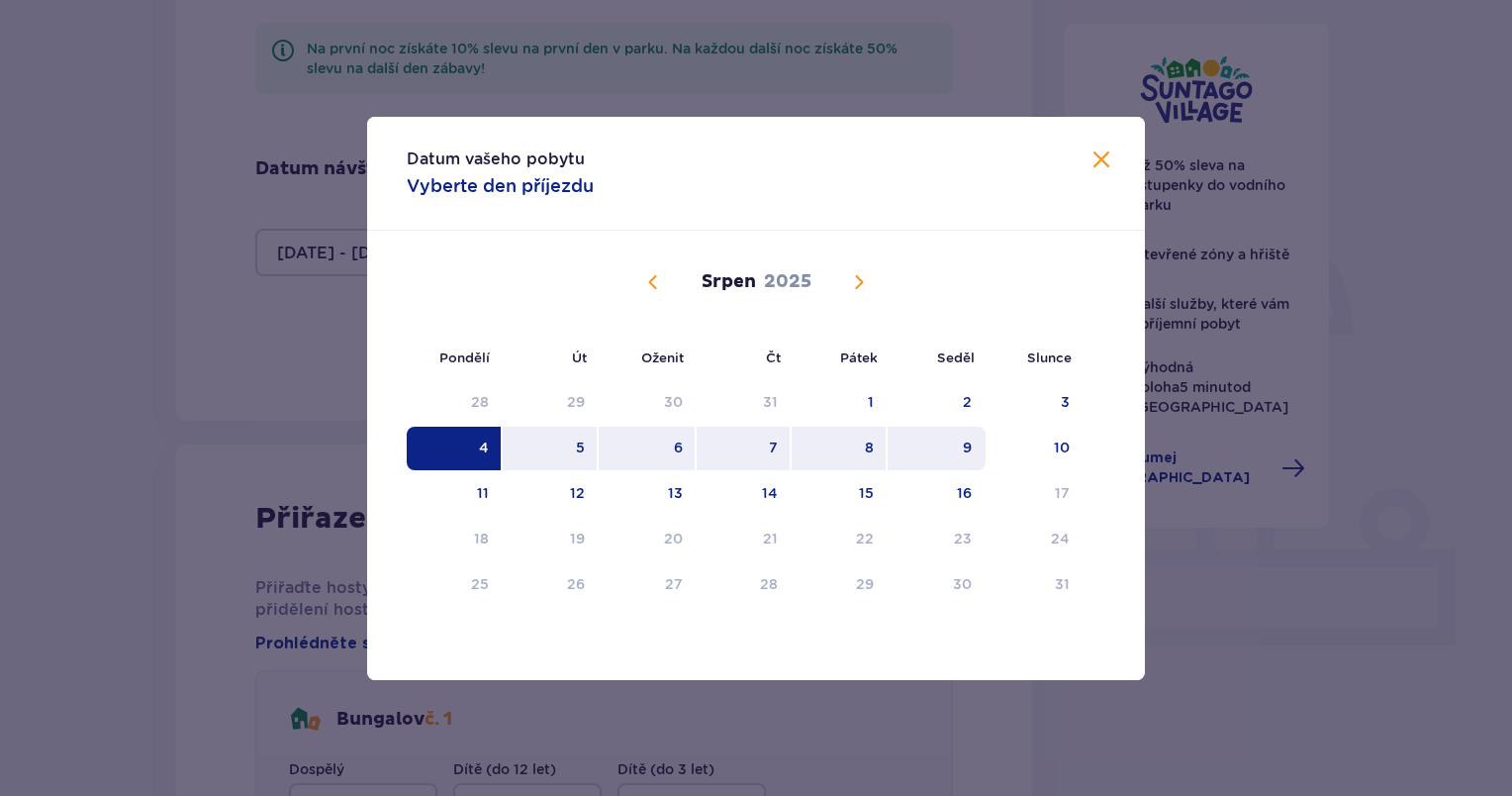 click on "9" at bounding box center [936, 448] 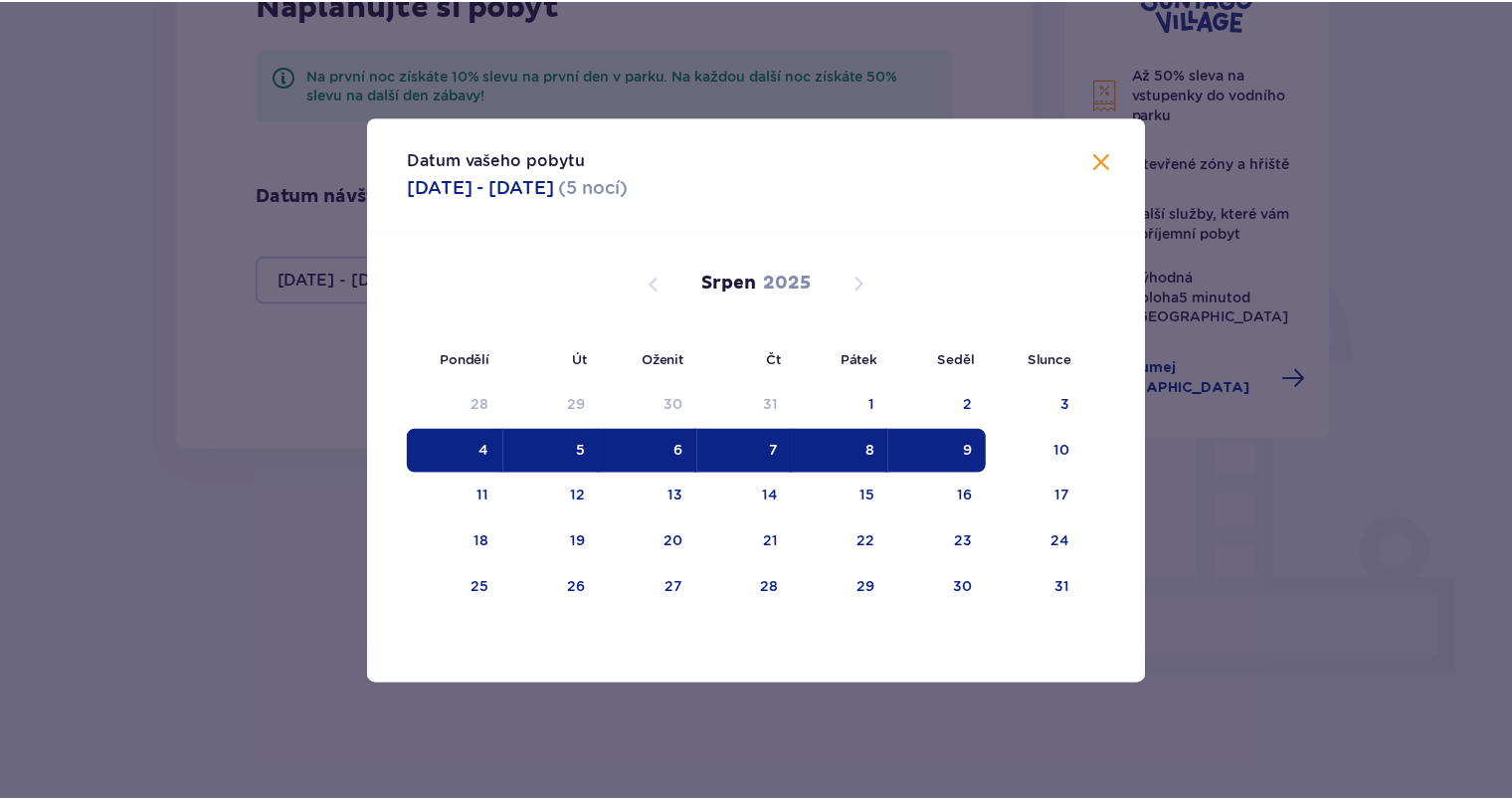 scroll, scrollTop: 333, scrollLeft: 0, axis: vertical 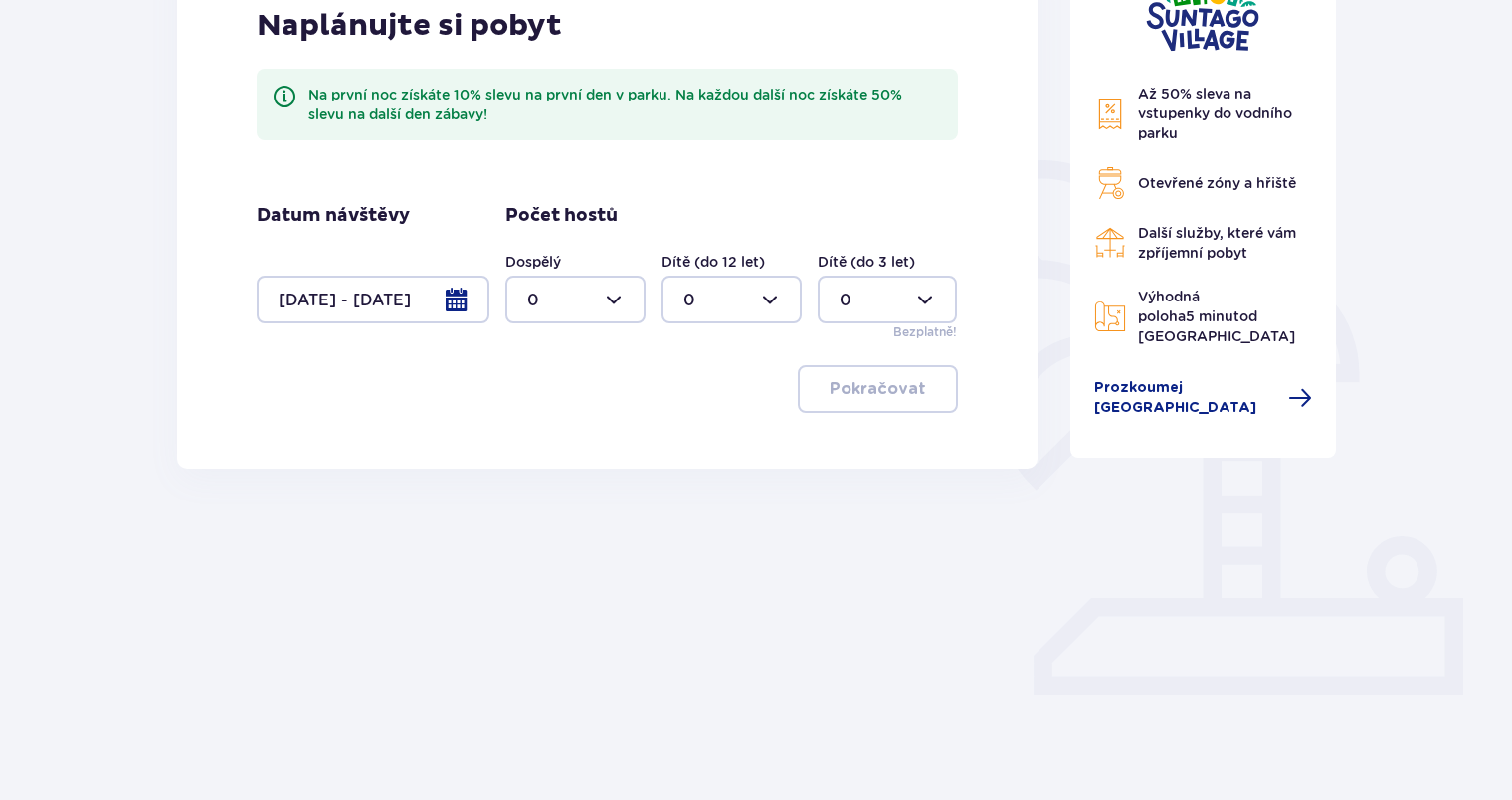 click on "Dospělý   0 Dítě (do 12 let)   0 Dítě (do 3 let)   0 Bezplatně!" at bounding box center [731, 297] 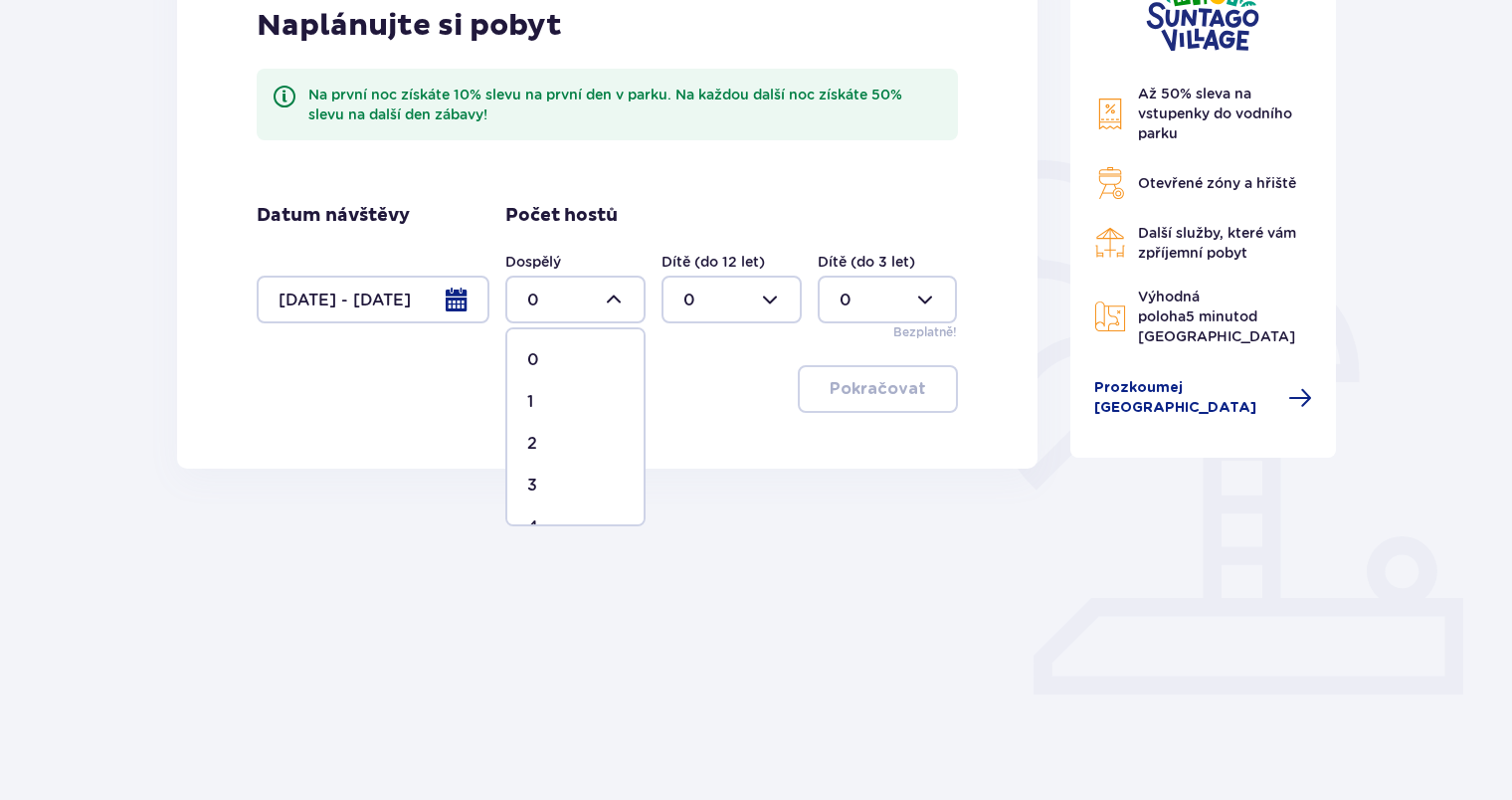 click on "2" at bounding box center [575, 444] 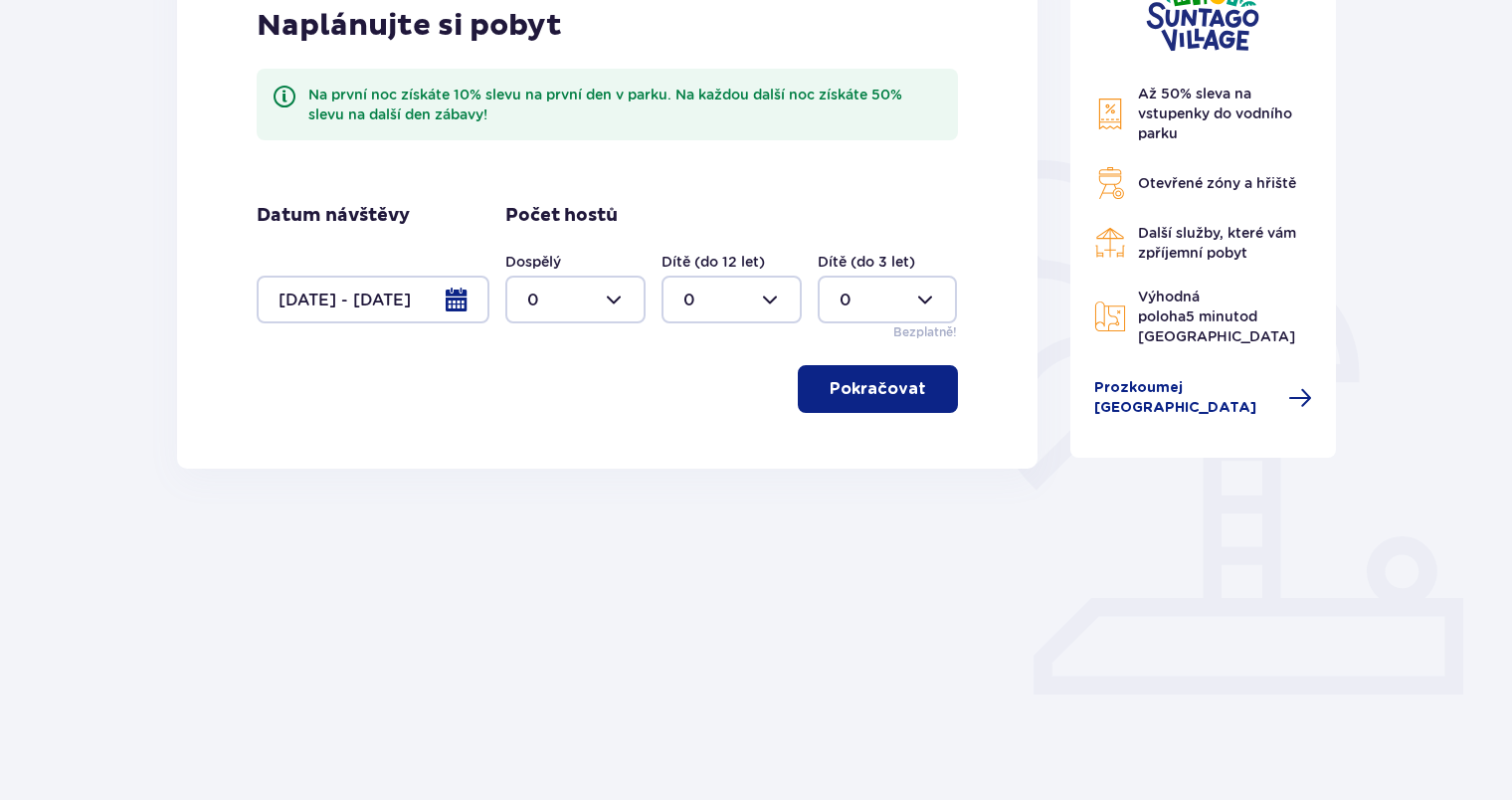 type on "2" 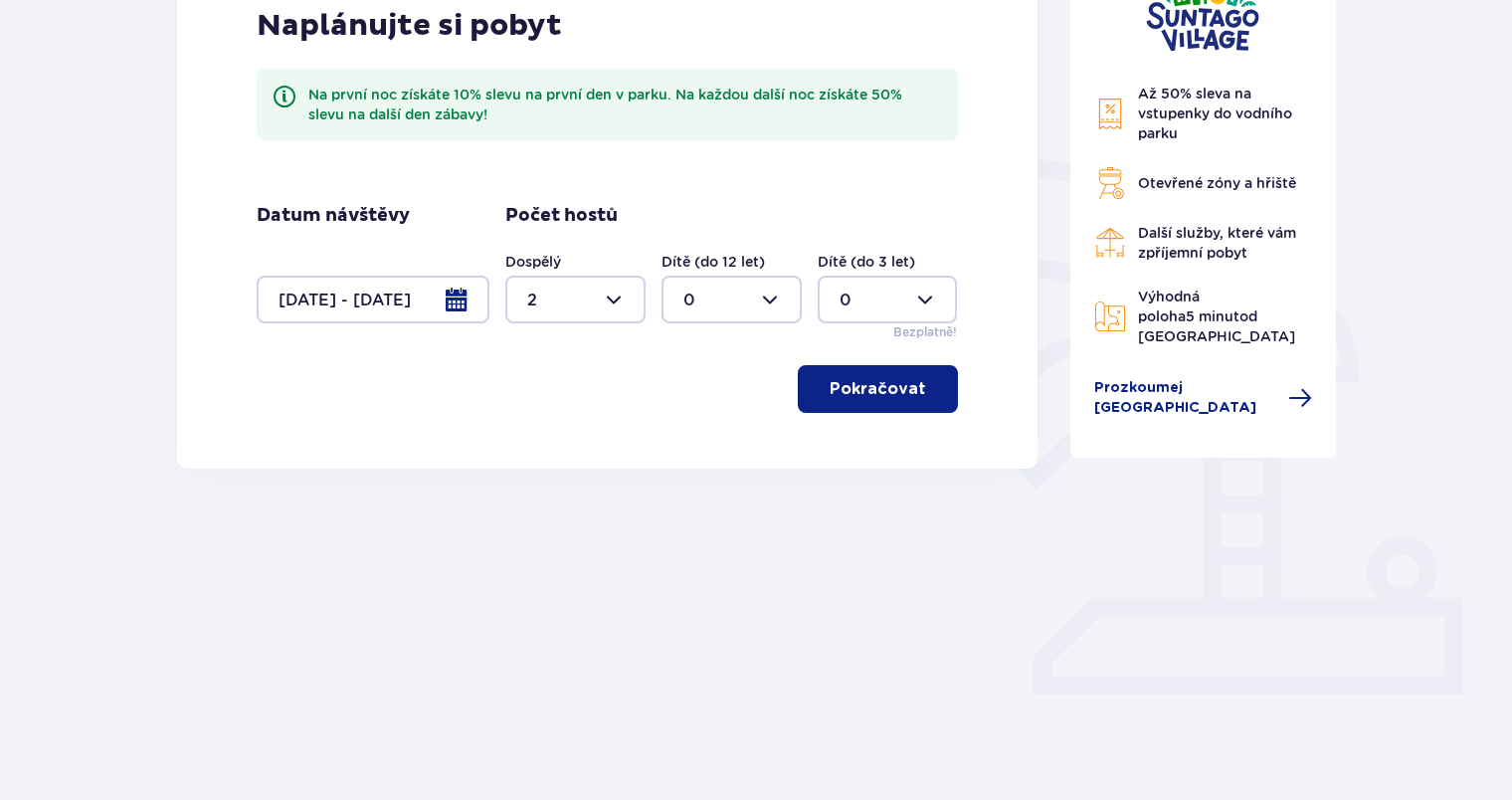 click at bounding box center [731, 300] 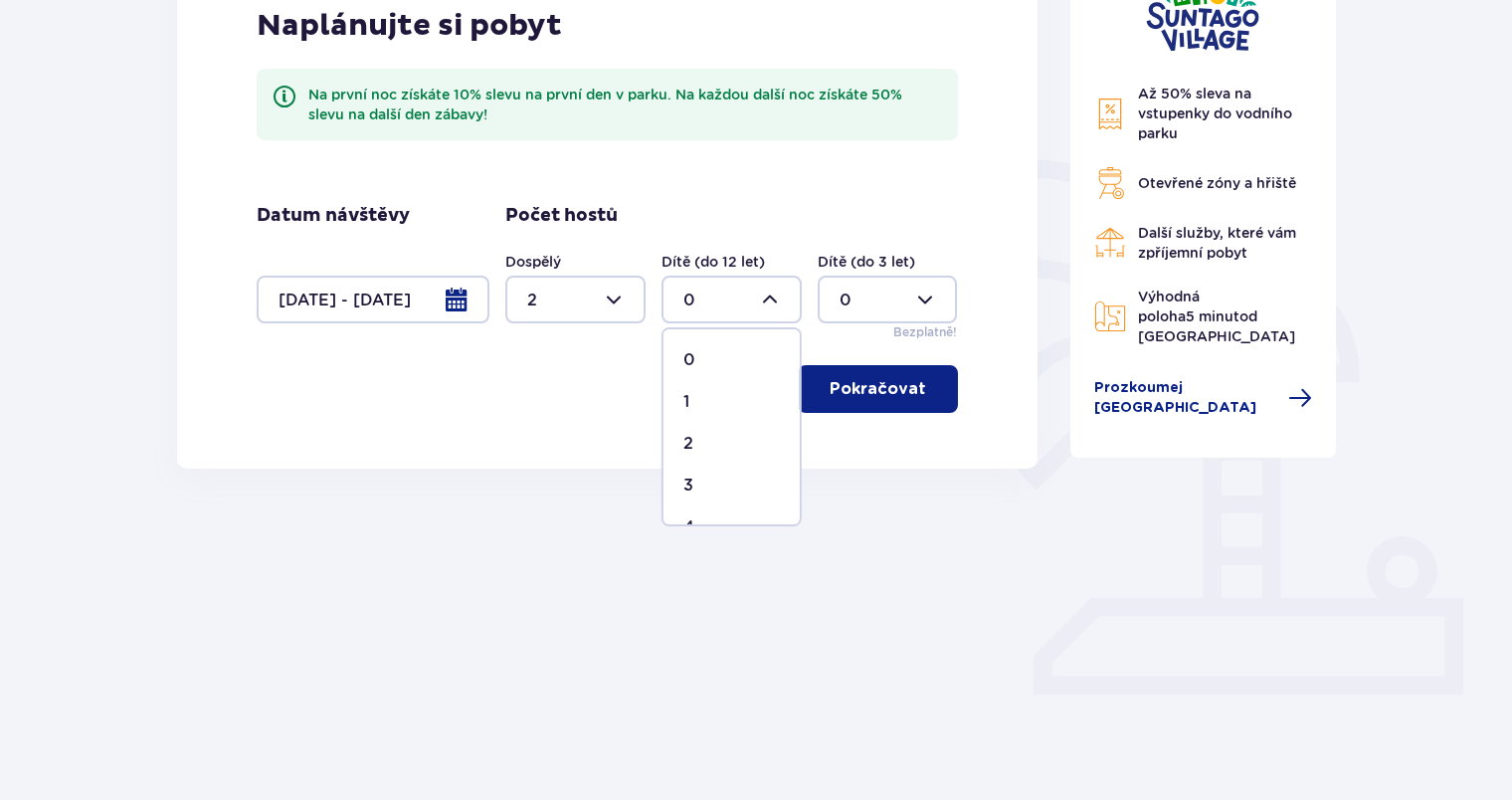 click on "1" at bounding box center [686, 402] 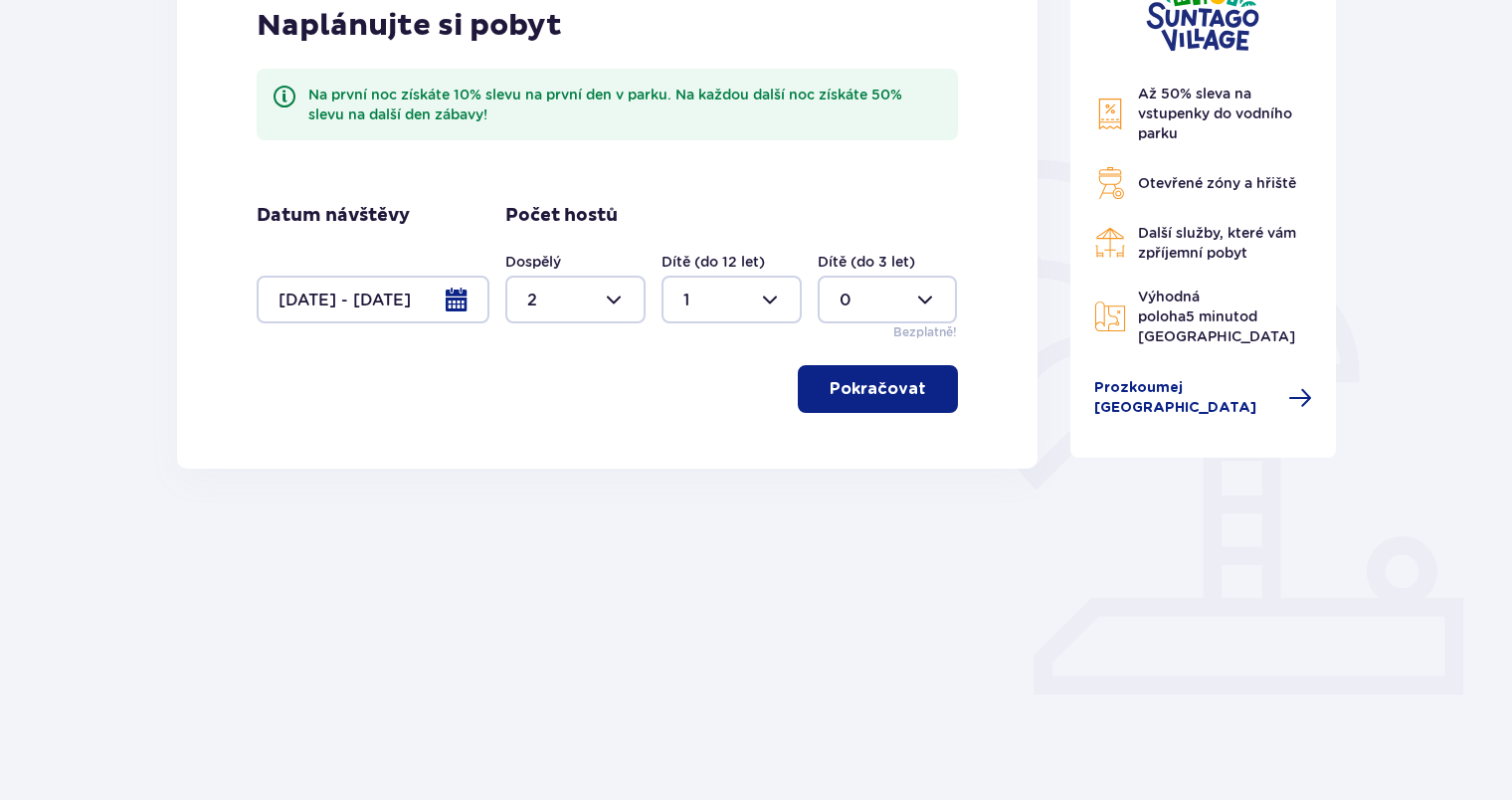 click at bounding box center (887, 300) 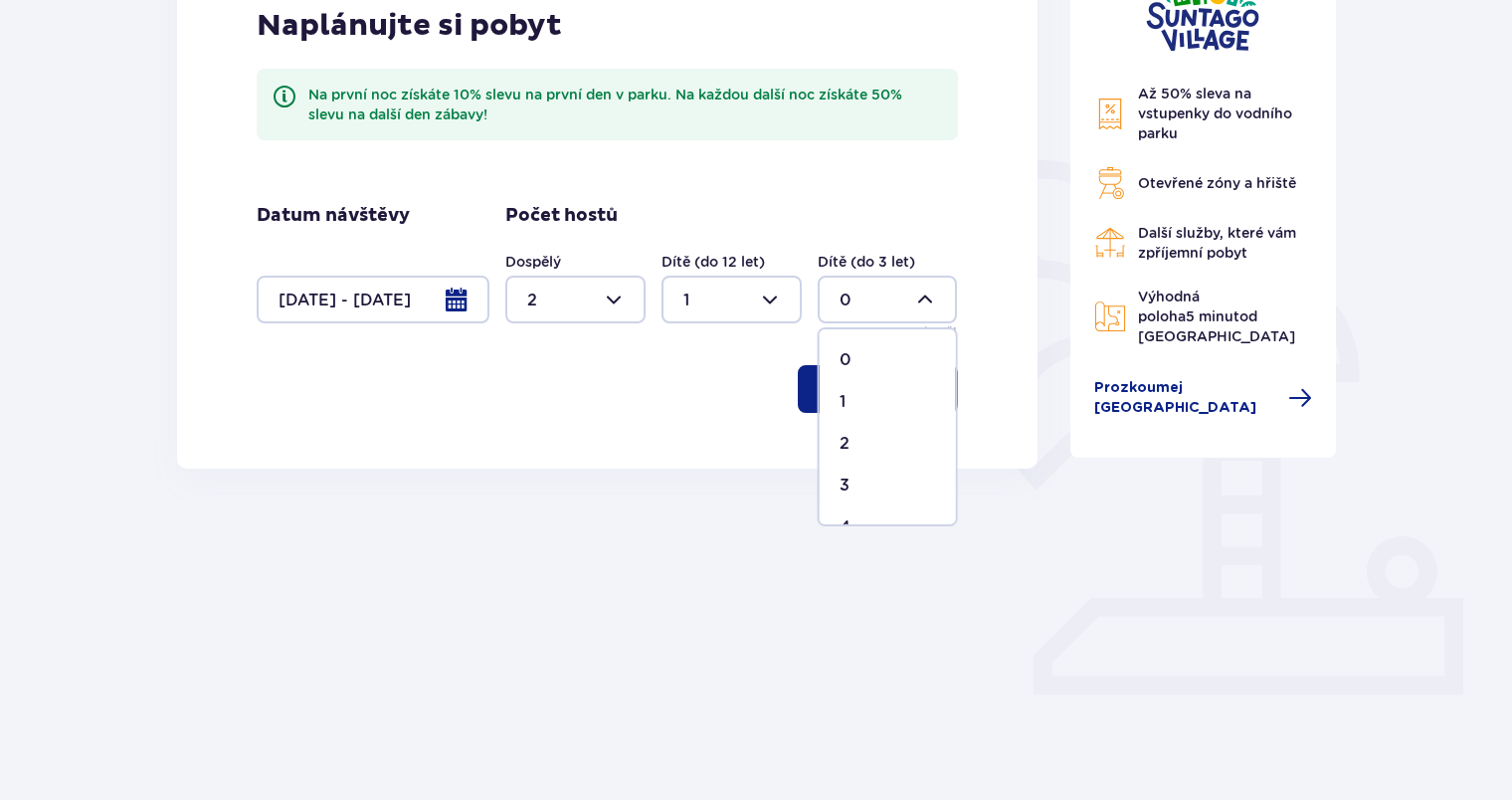 click on "1" at bounding box center (887, 402) 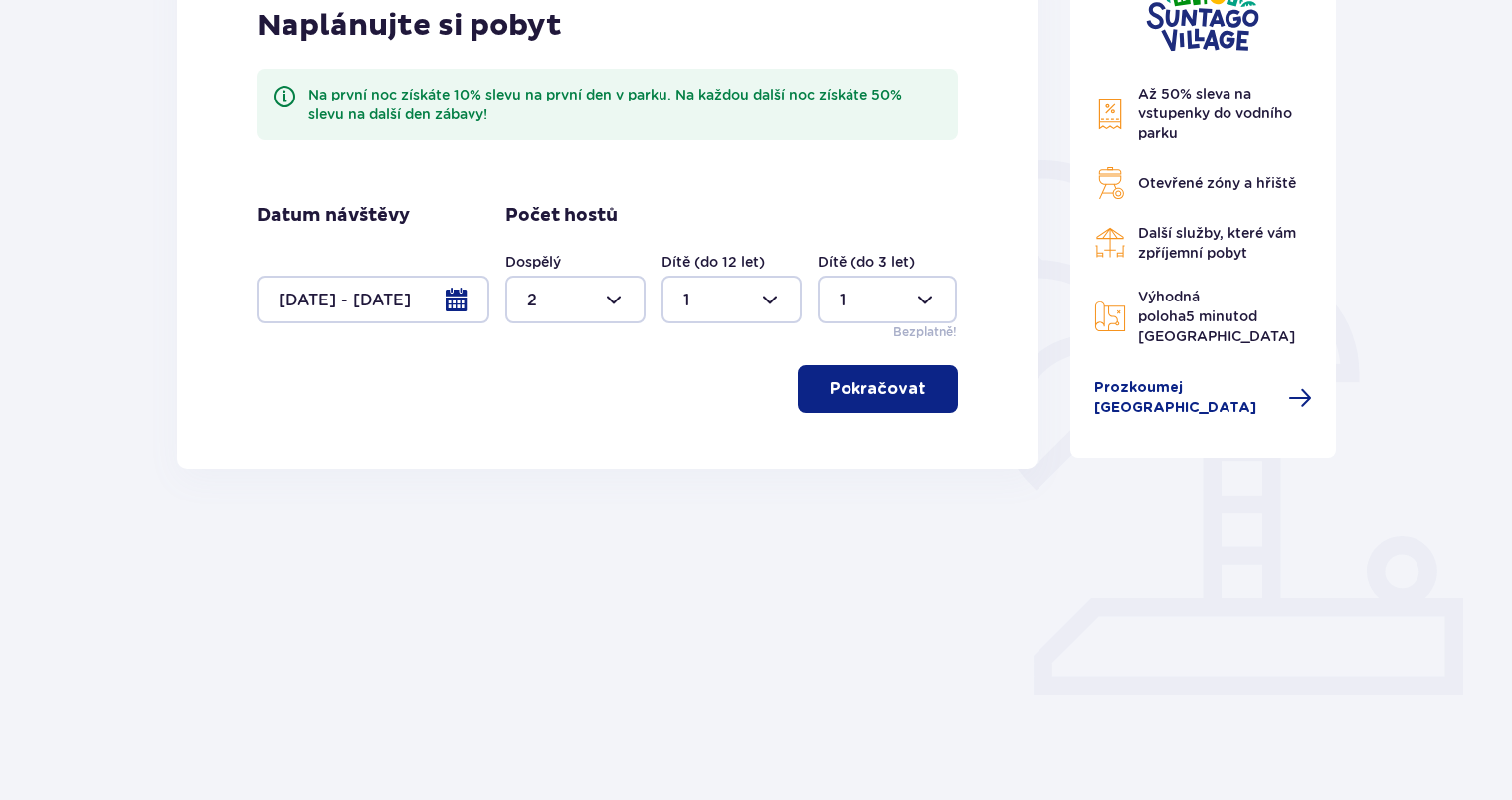 click on "Pokračovat" at bounding box center [877, 389] 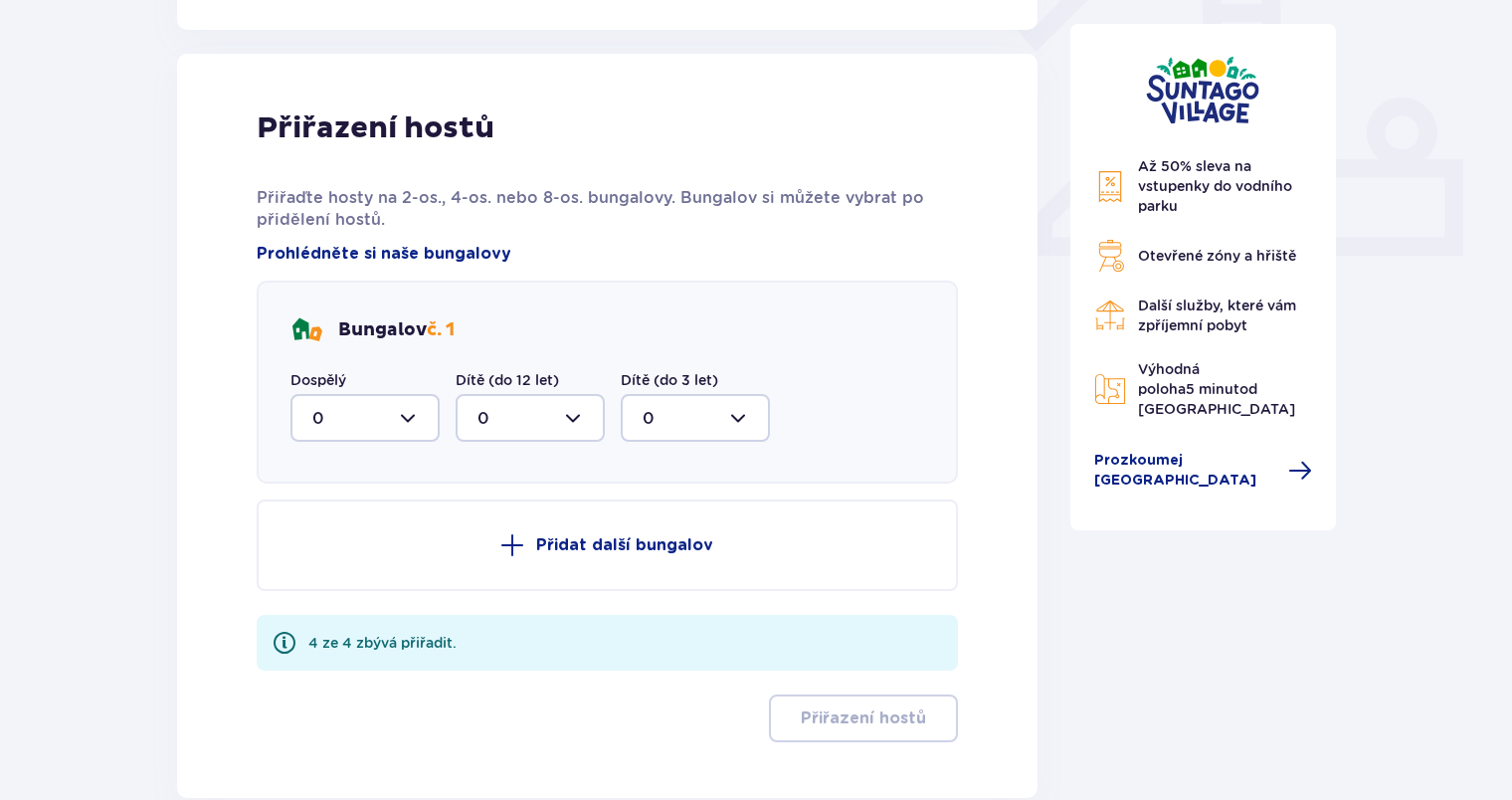 scroll, scrollTop: 802, scrollLeft: 0, axis: vertical 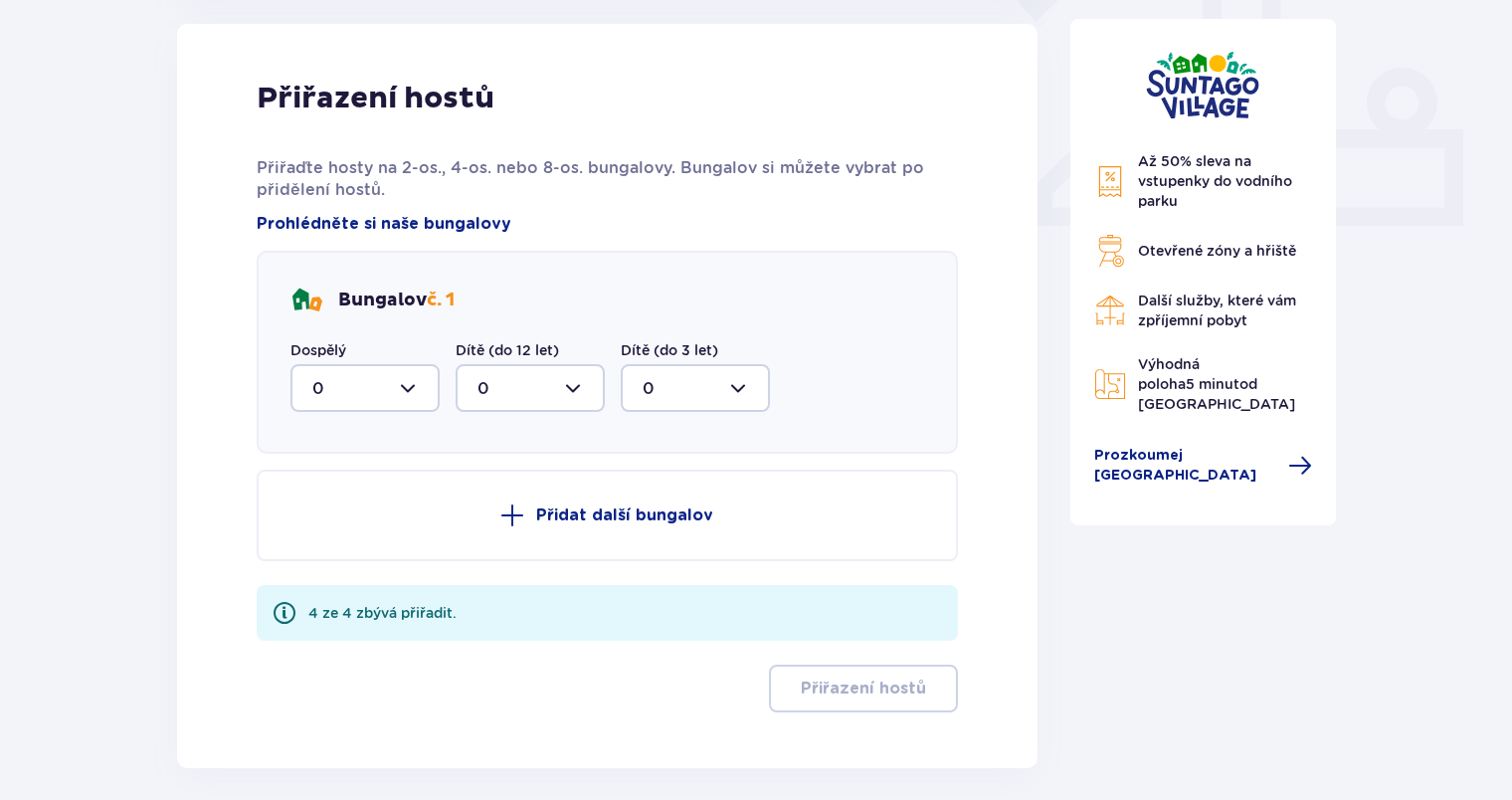 click on "Dospělý" at bounding box center (318, 350) 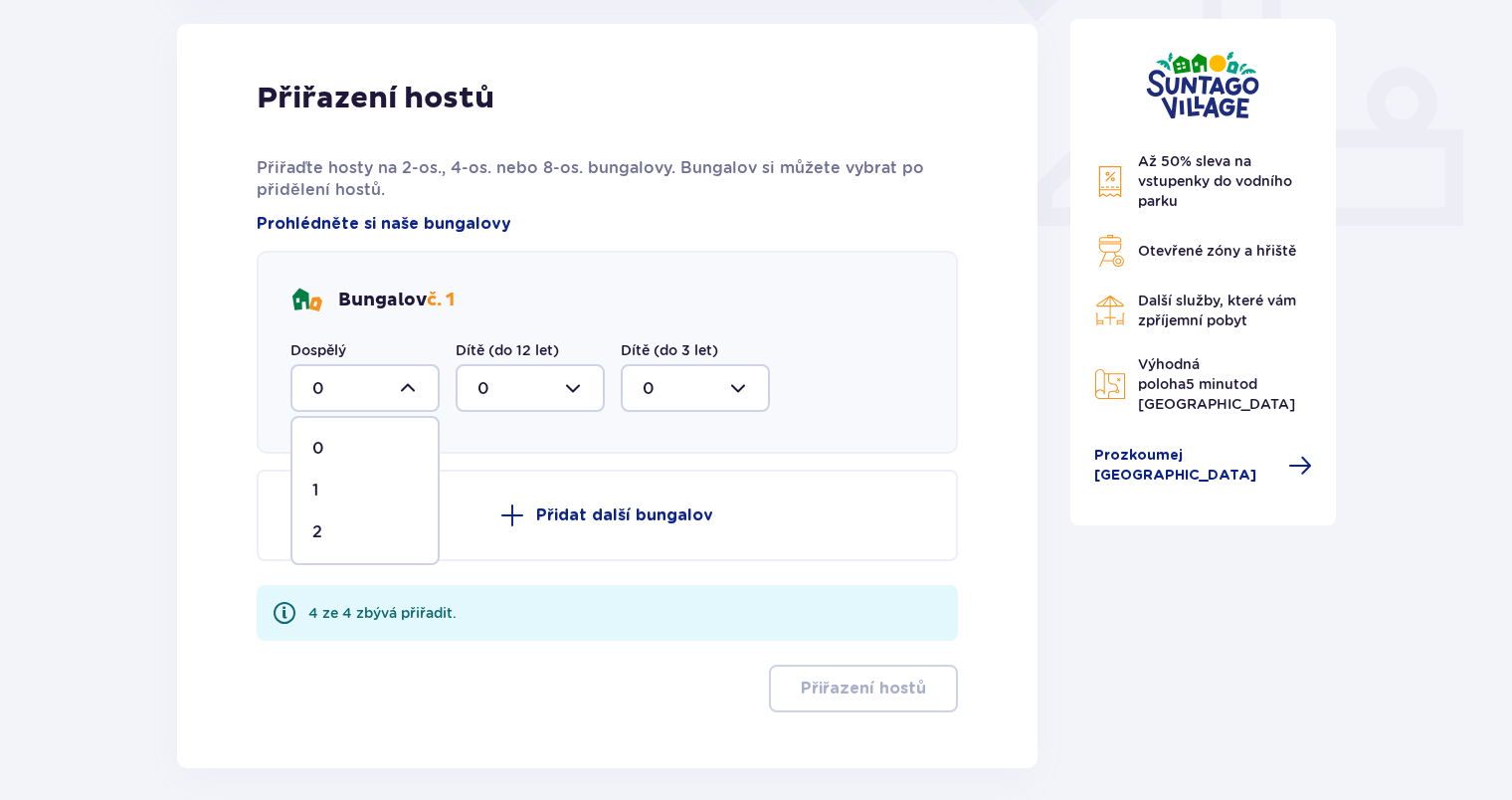 click on "2" at bounding box center (365, 532) 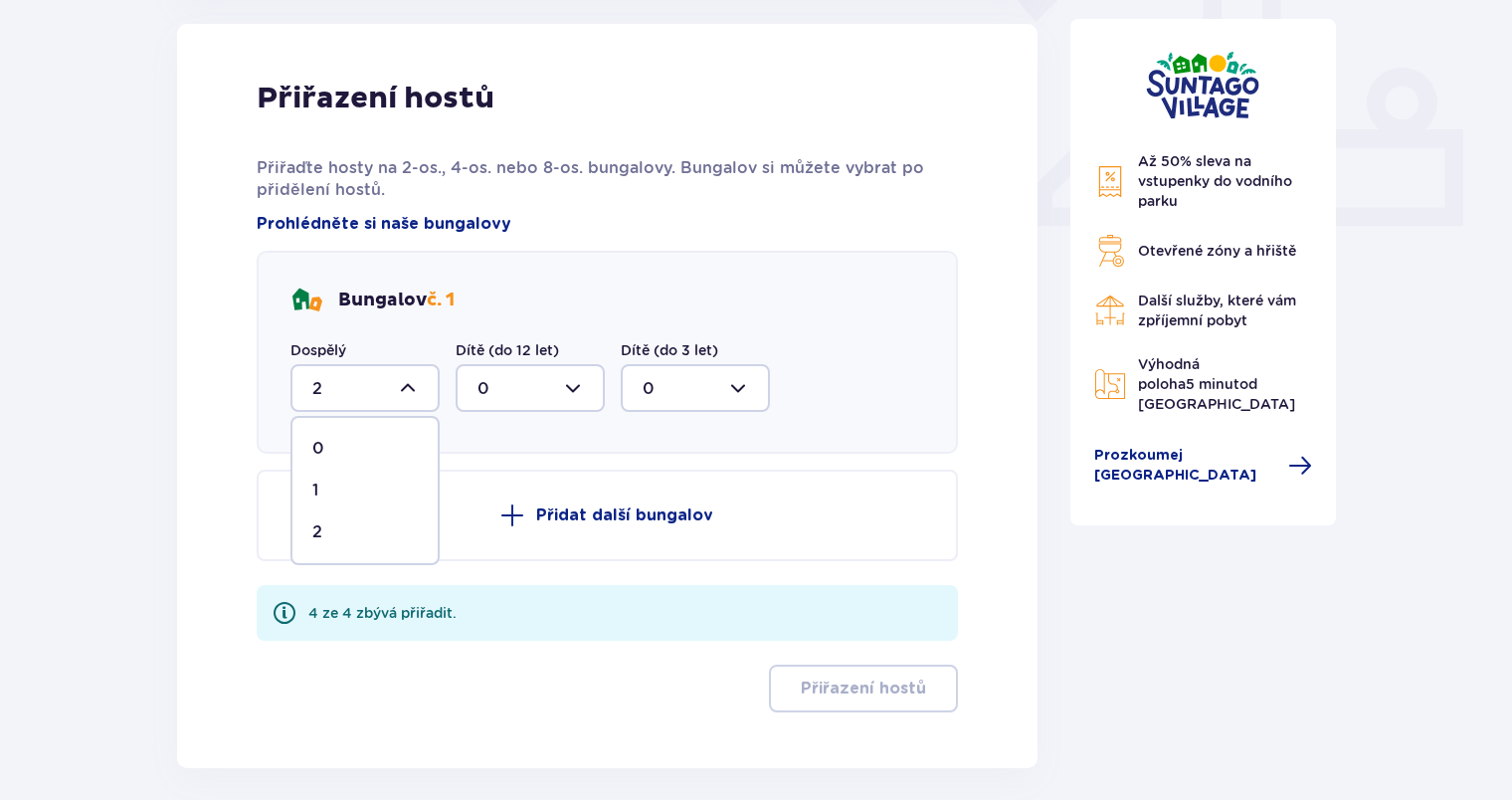 scroll, scrollTop: 773, scrollLeft: 0, axis: vertical 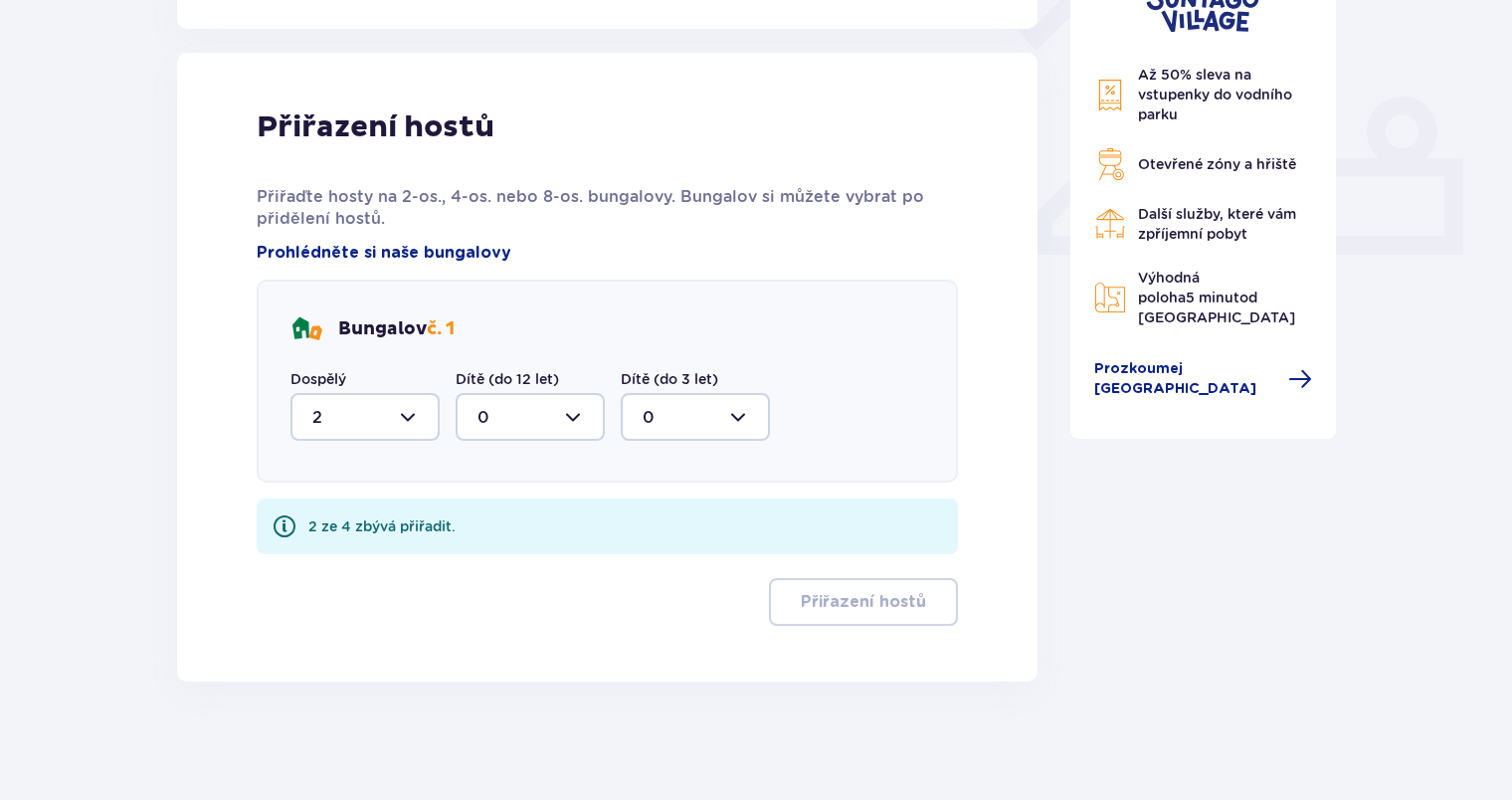 click at bounding box center (530, 417) 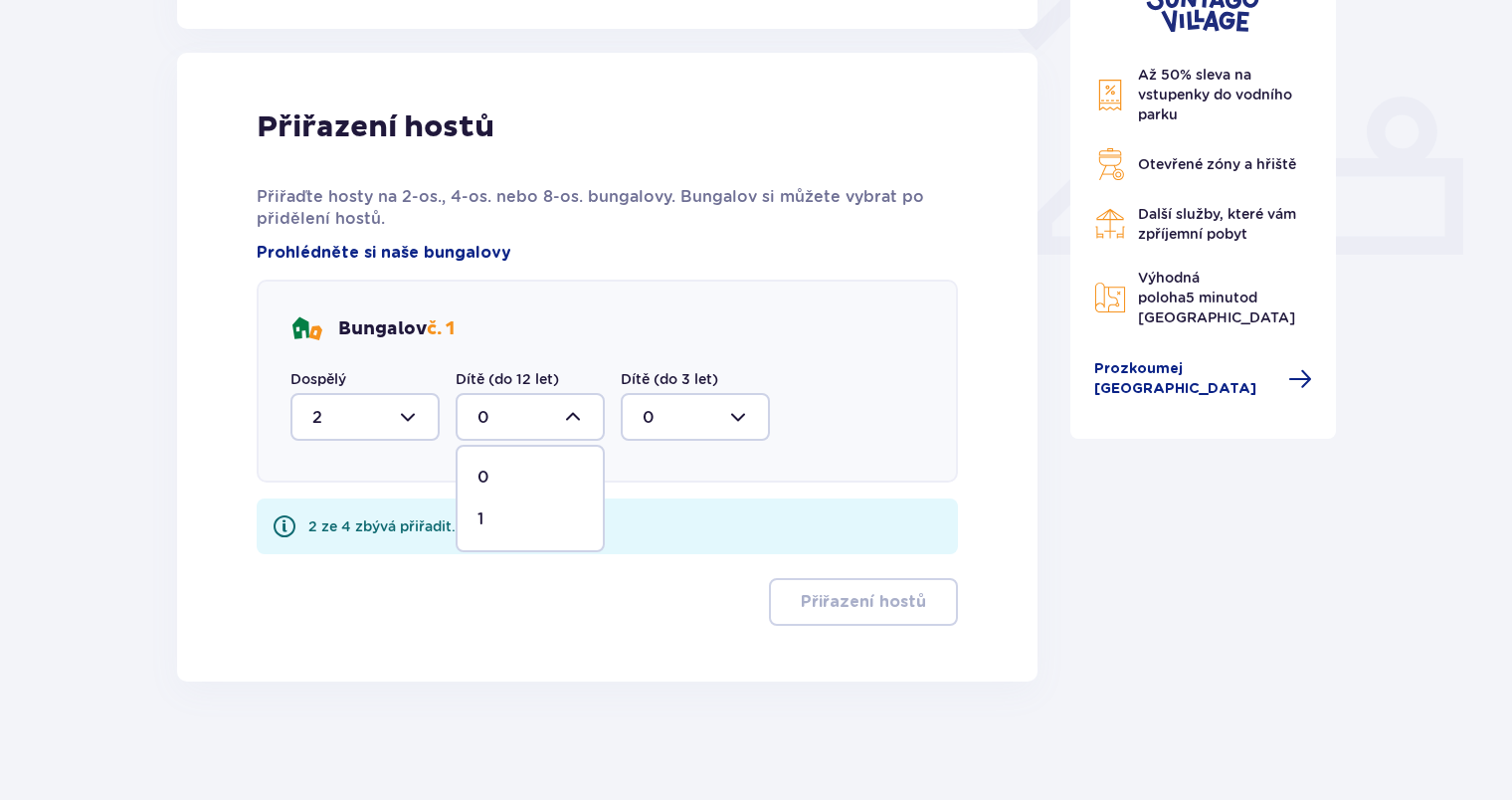 click on "1" at bounding box center [530, 519] 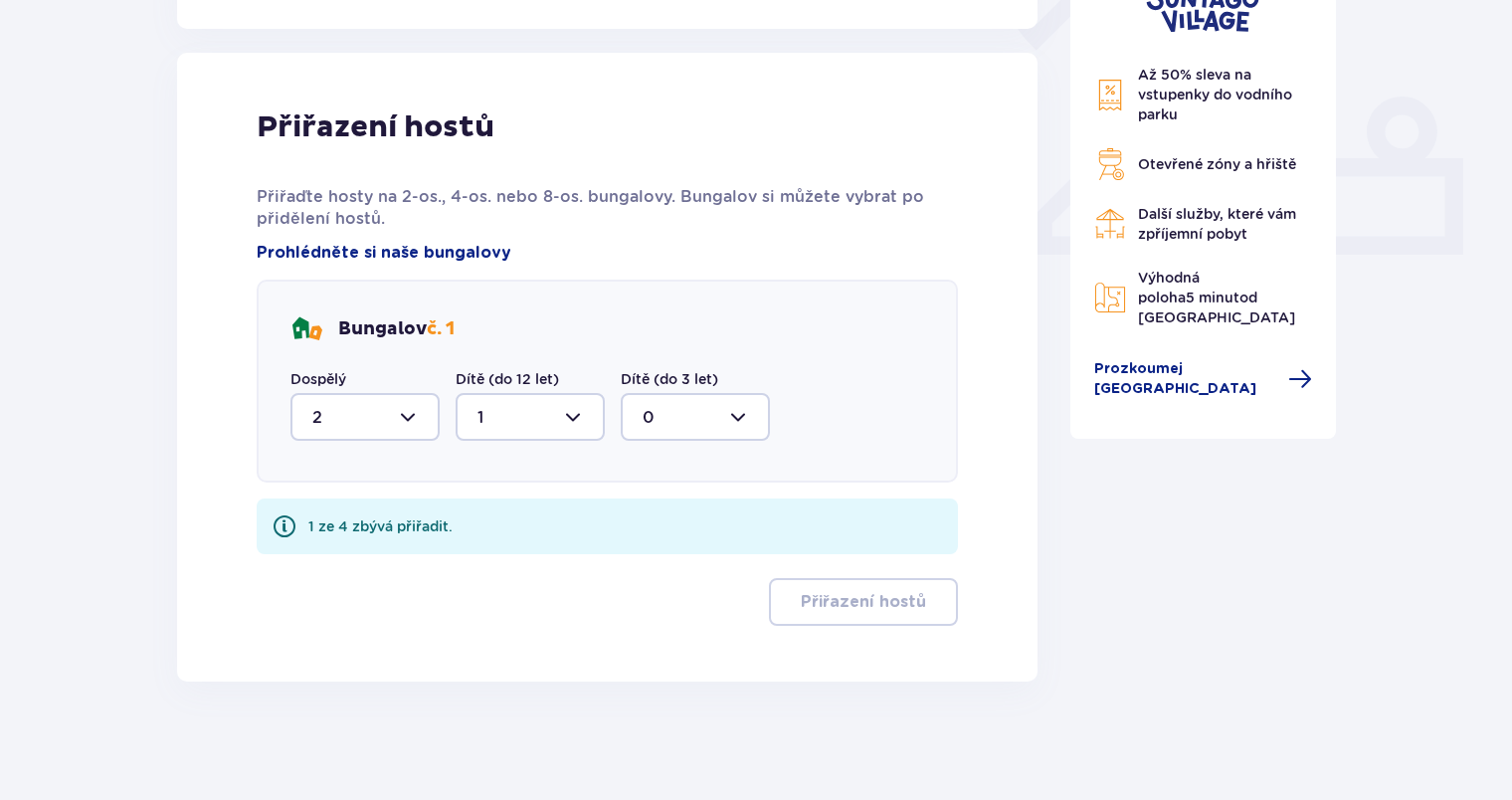 click at bounding box center [695, 417] 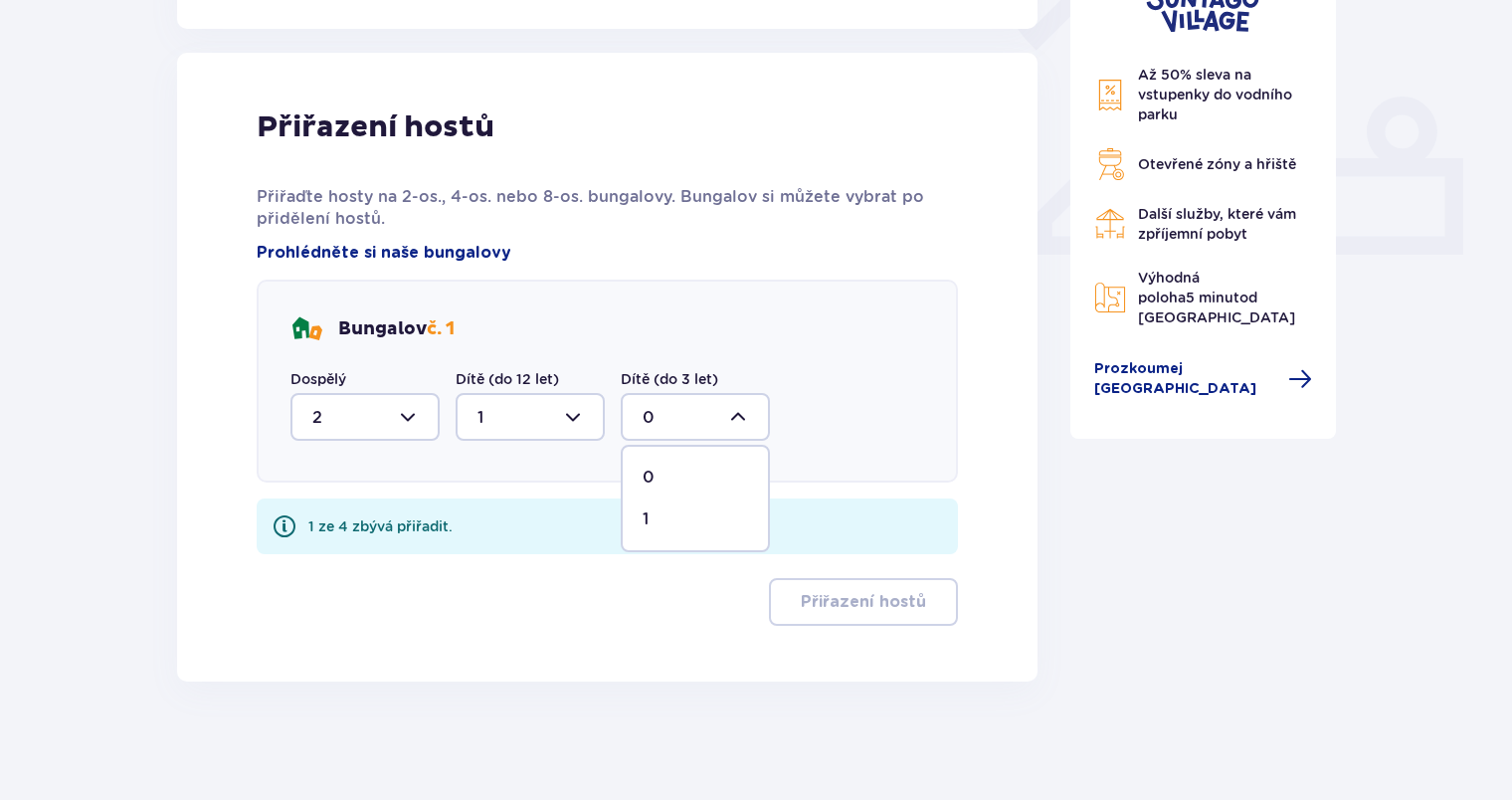 click on "1" at bounding box center [695, 519] 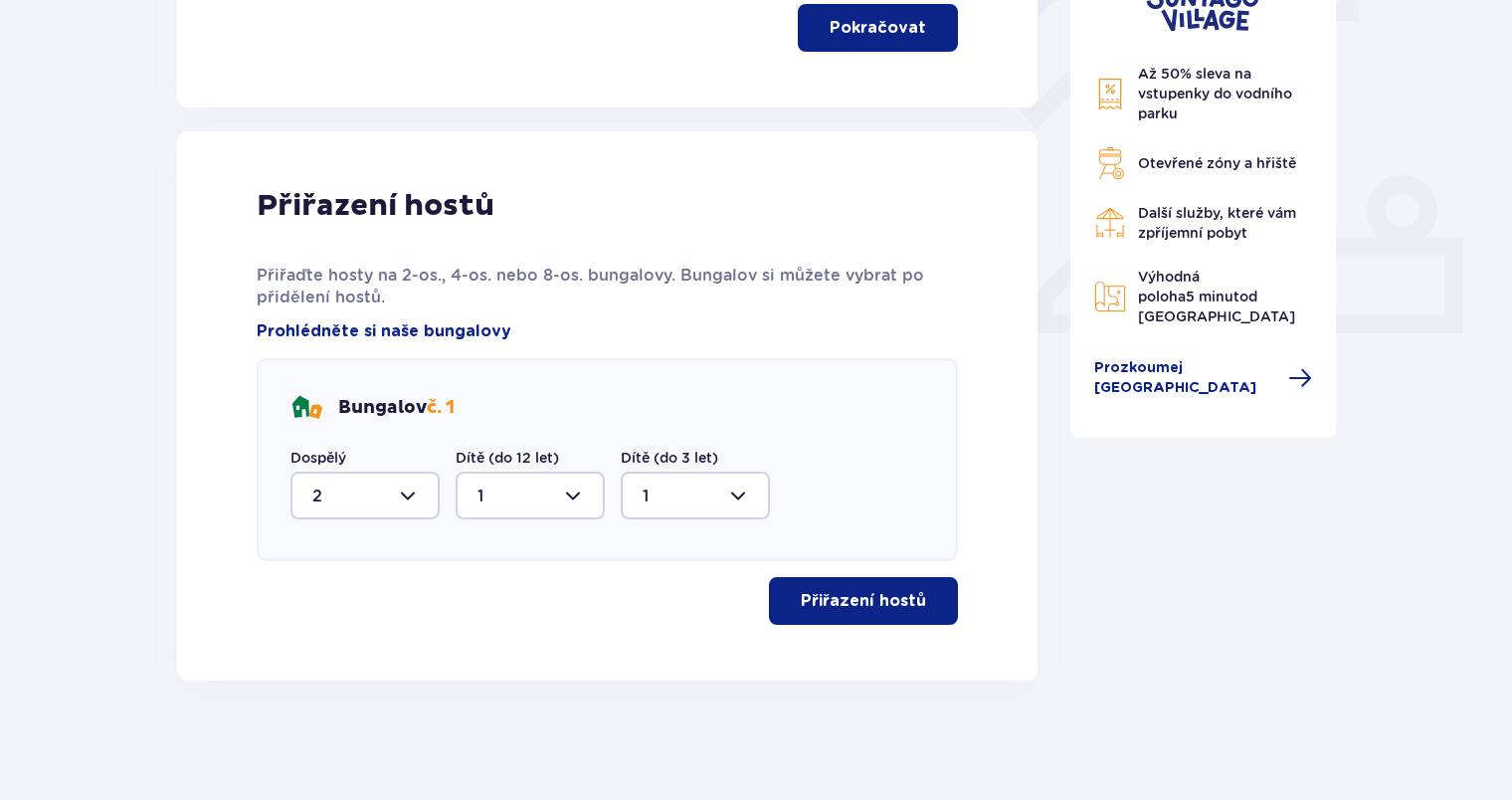 scroll, scrollTop: 694, scrollLeft: 0, axis: vertical 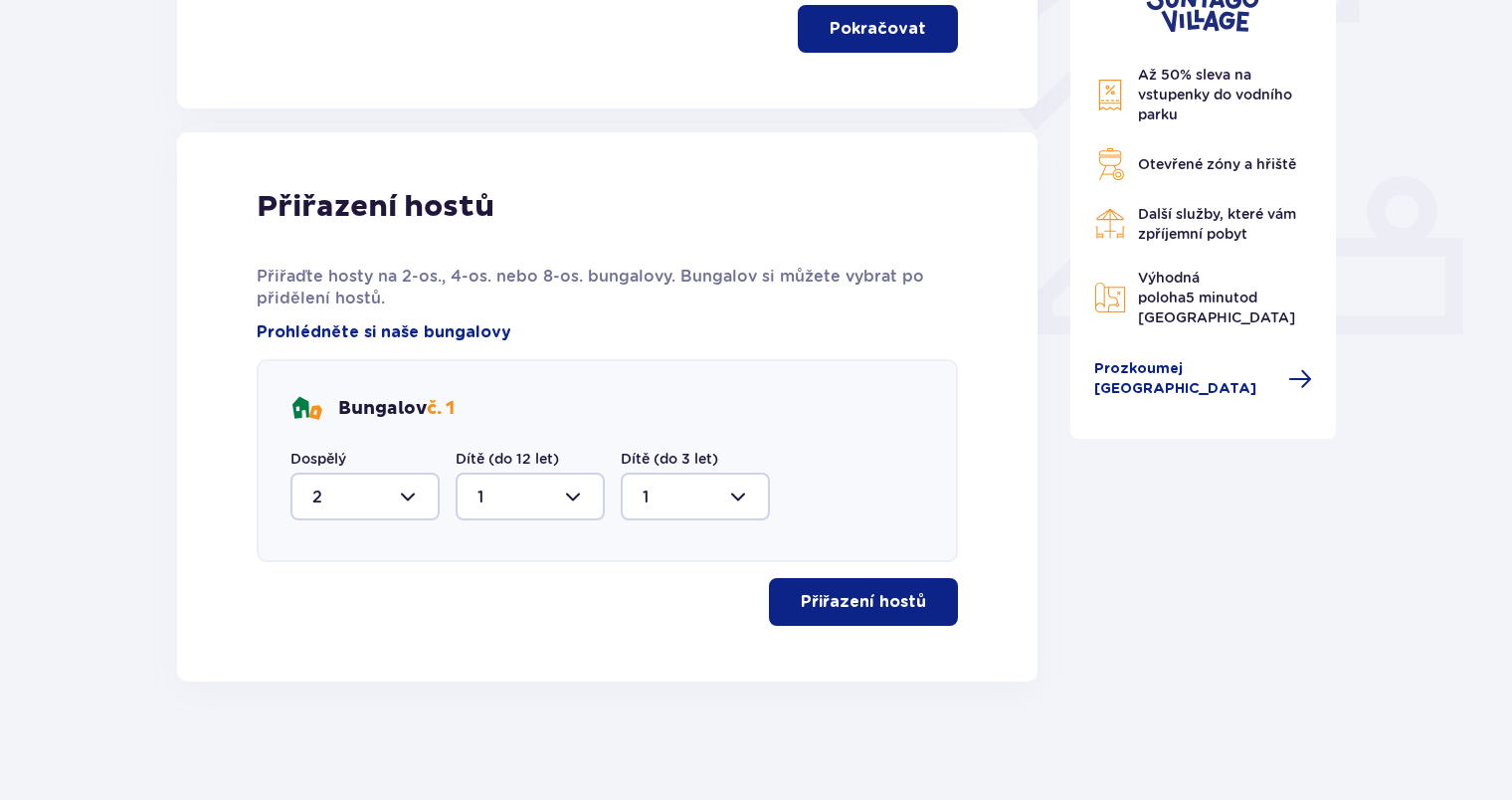 click on "Přiřazení hostů" at bounding box center [863, 602] 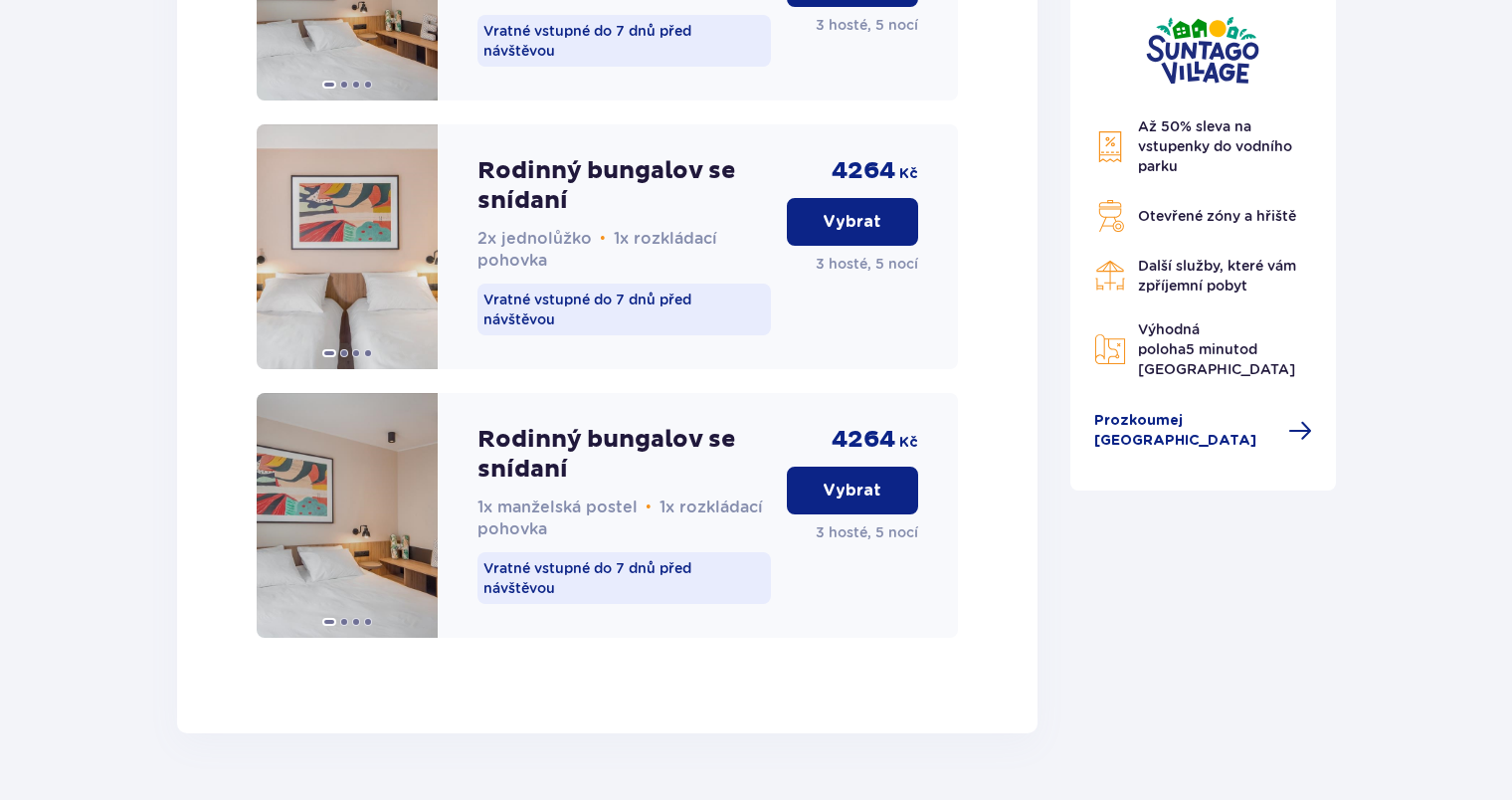 scroll, scrollTop: 3136, scrollLeft: 0, axis: vertical 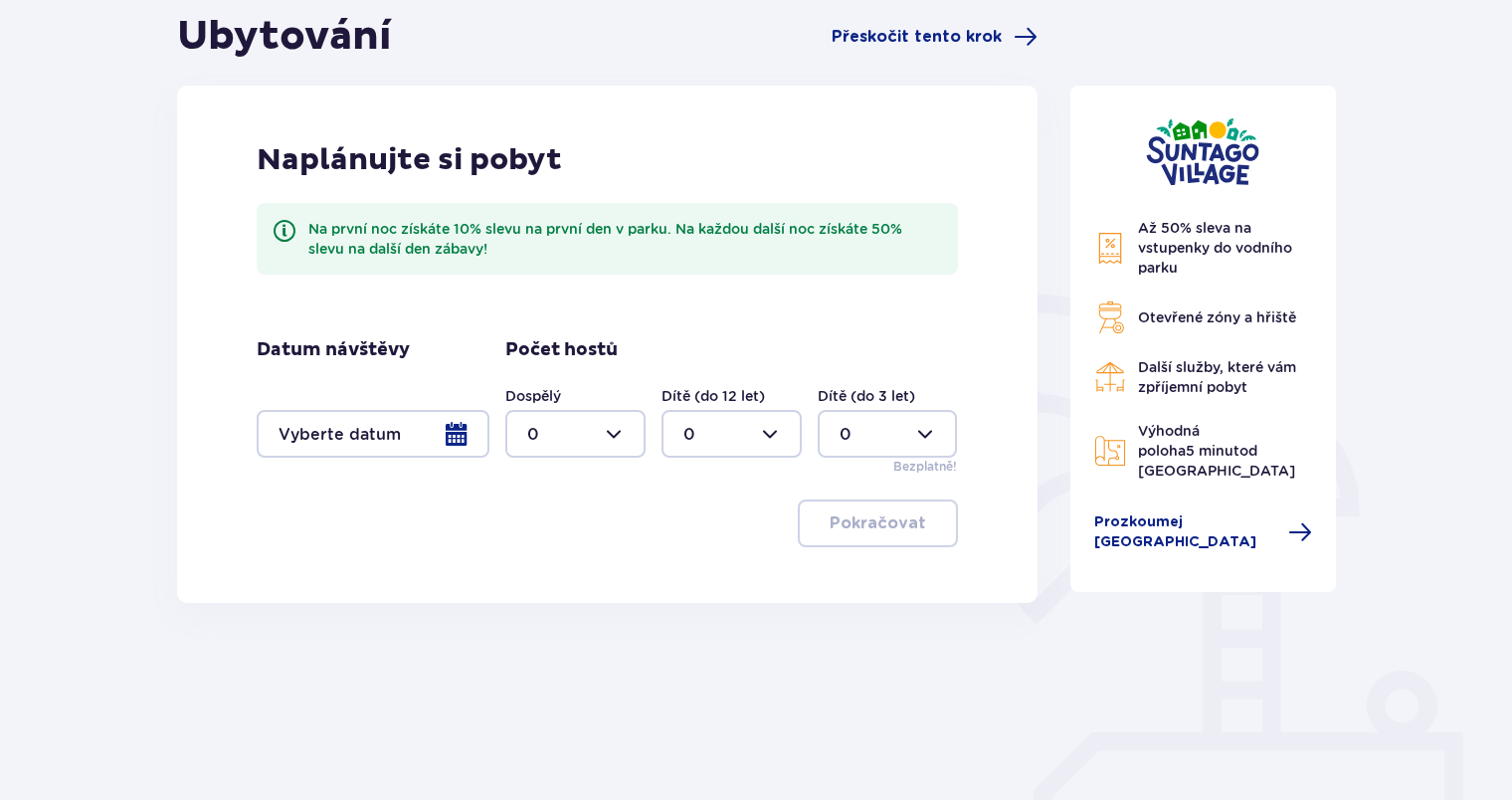 click at bounding box center [731, 434] 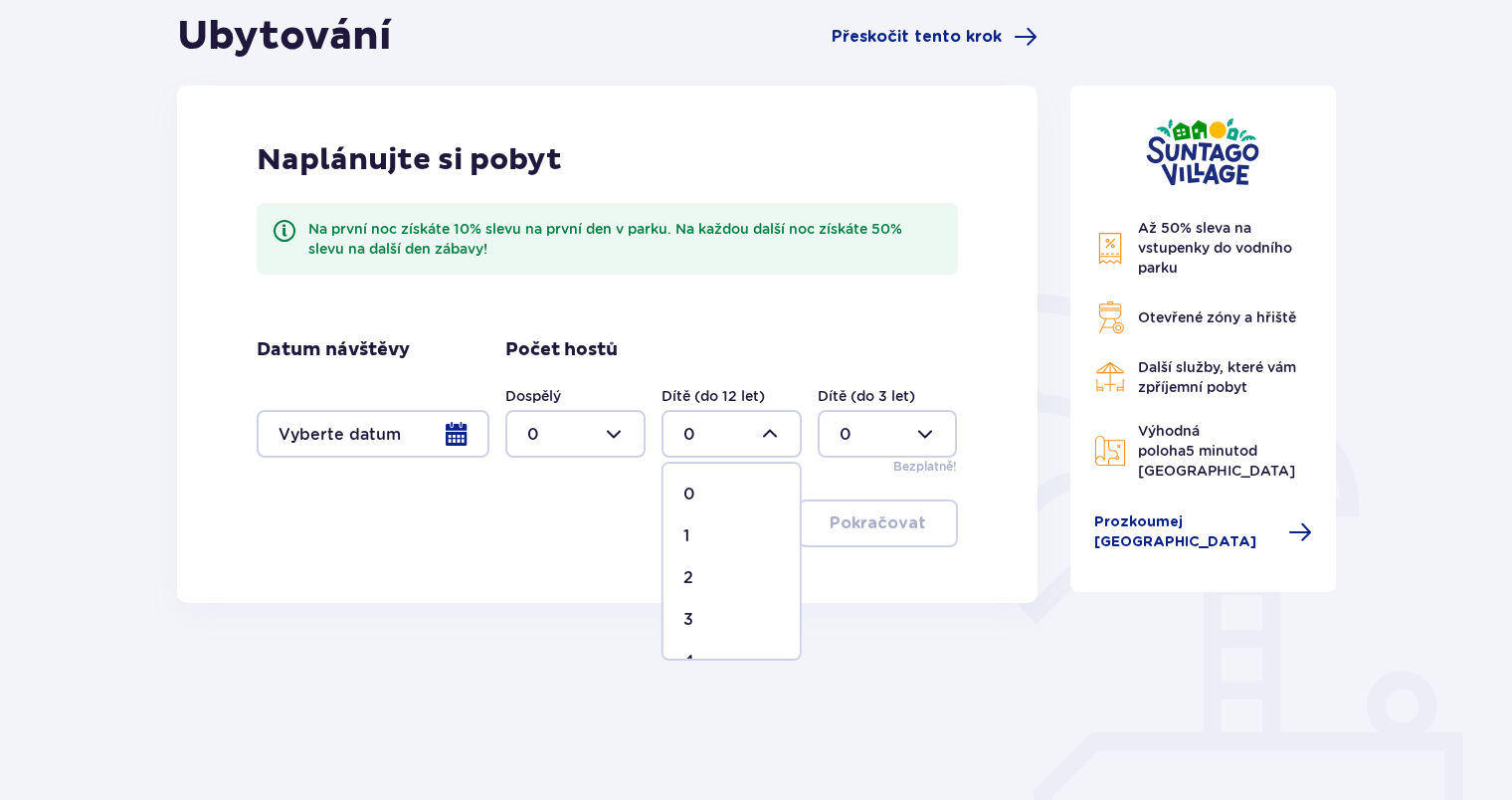 click on "1" at bounding box center (731, 536) 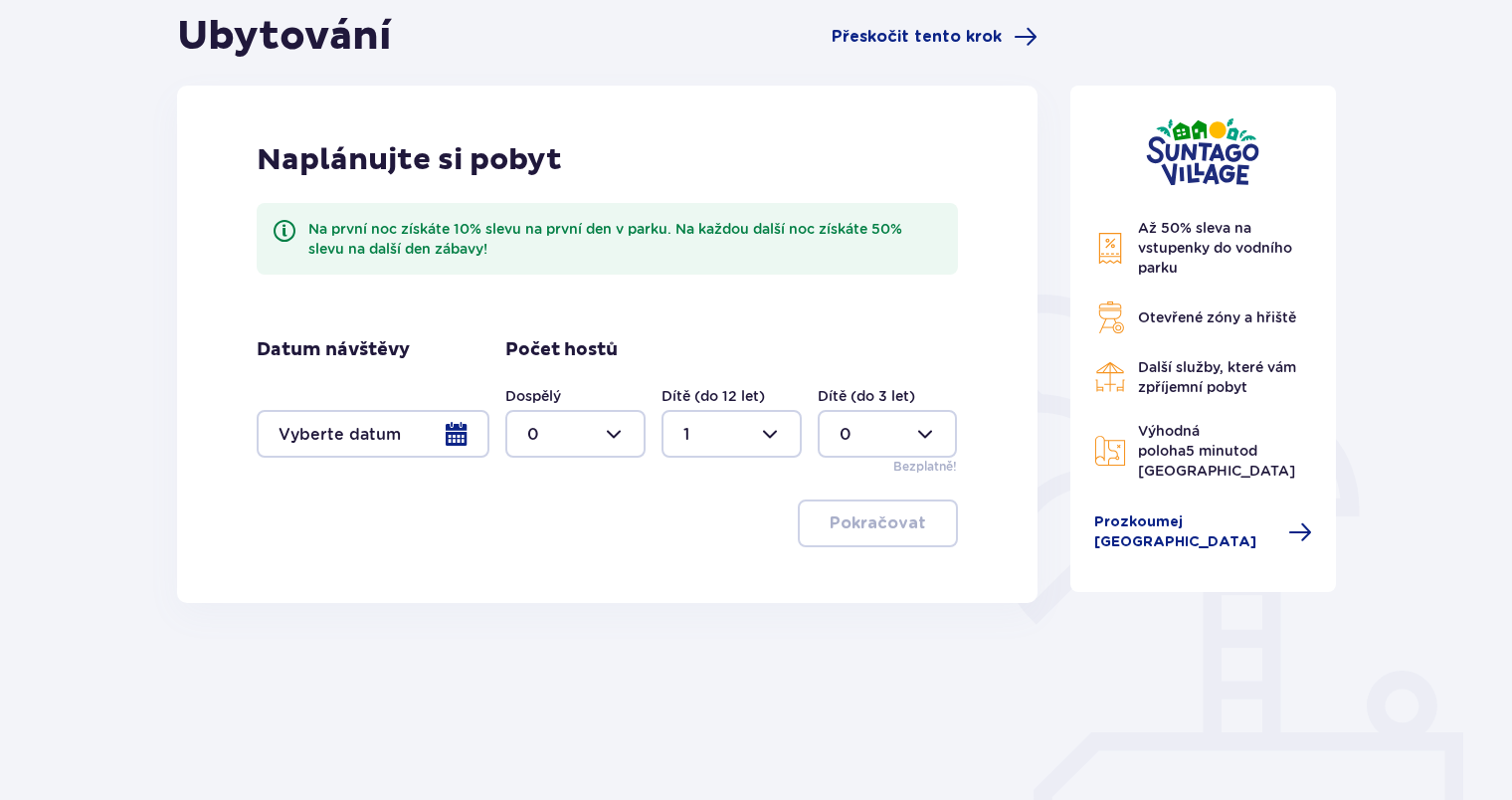 click at bounding box center (887, 434) 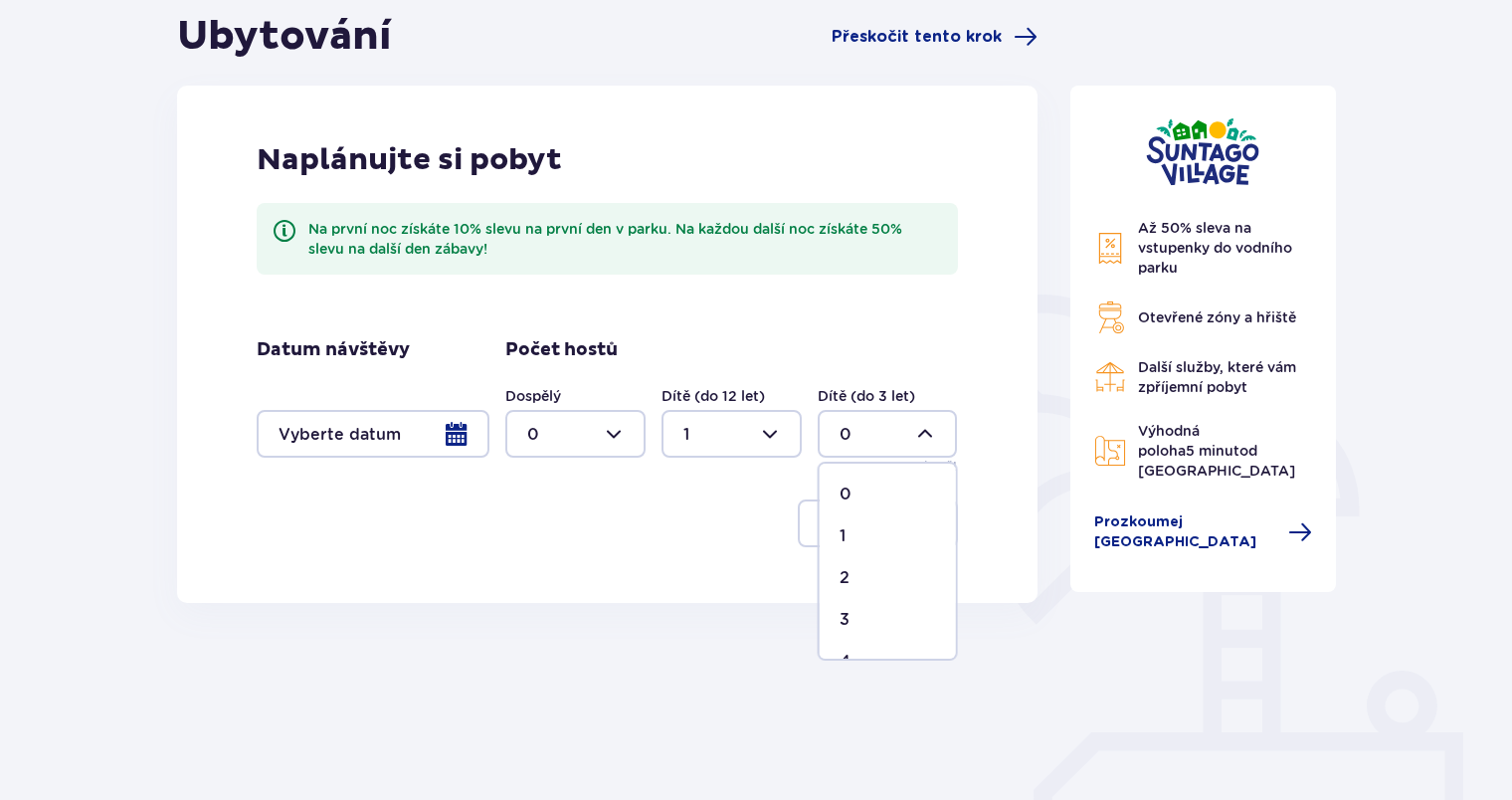 click on "1" at bounding box center (887, 536) 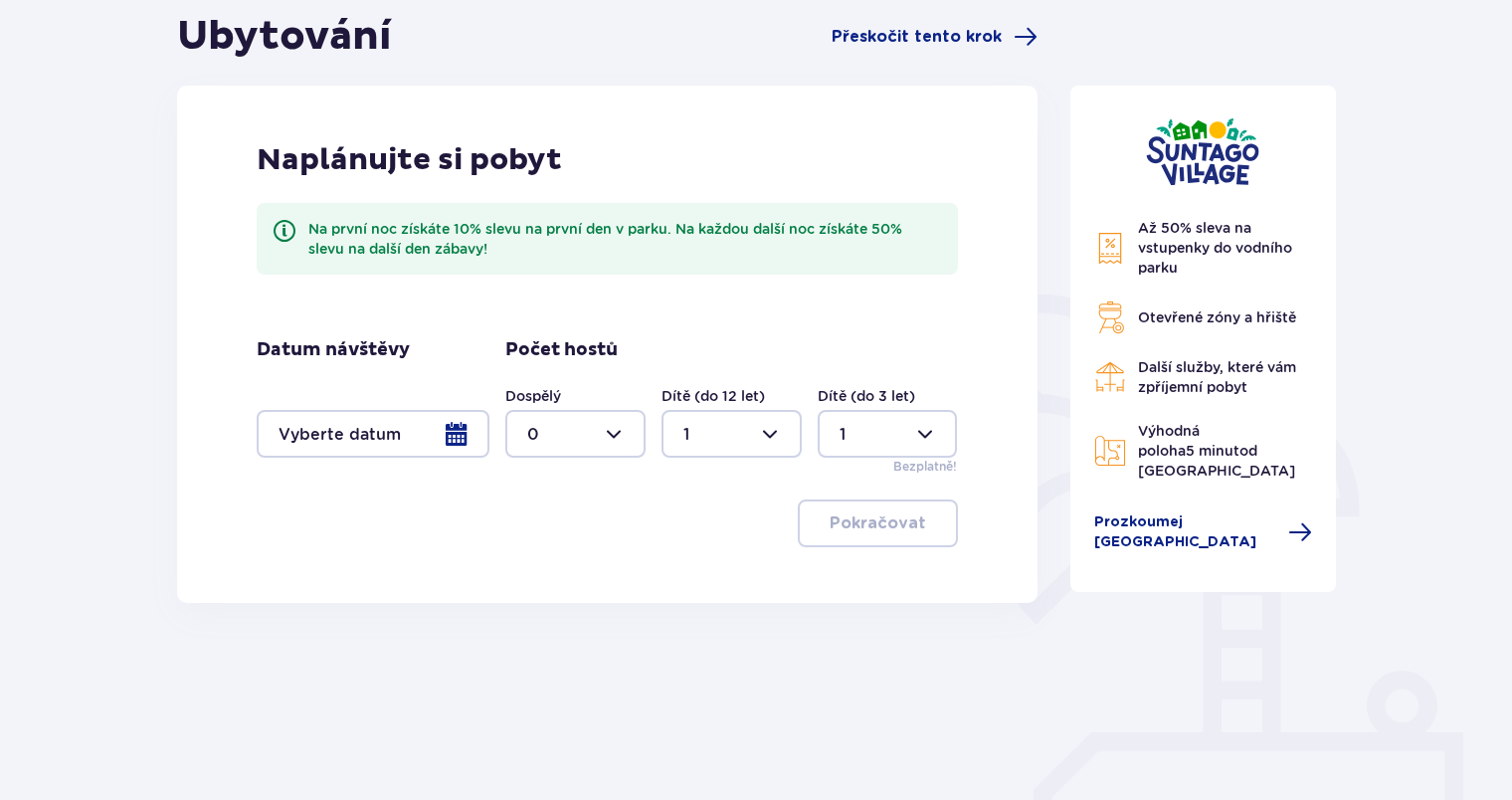 click at bounding box center [575, 434] 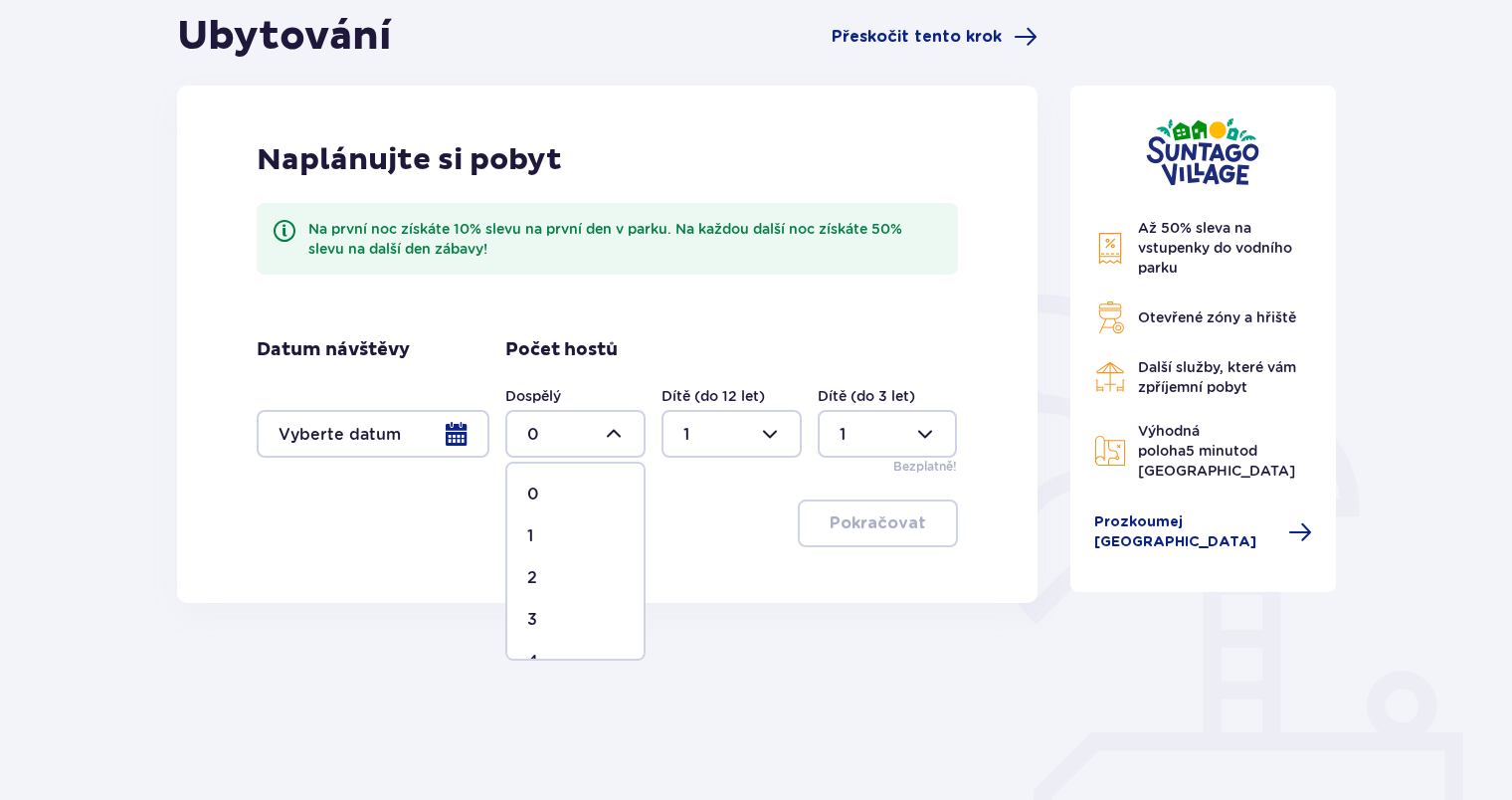 click on "2" at bounding box center [532, 578] 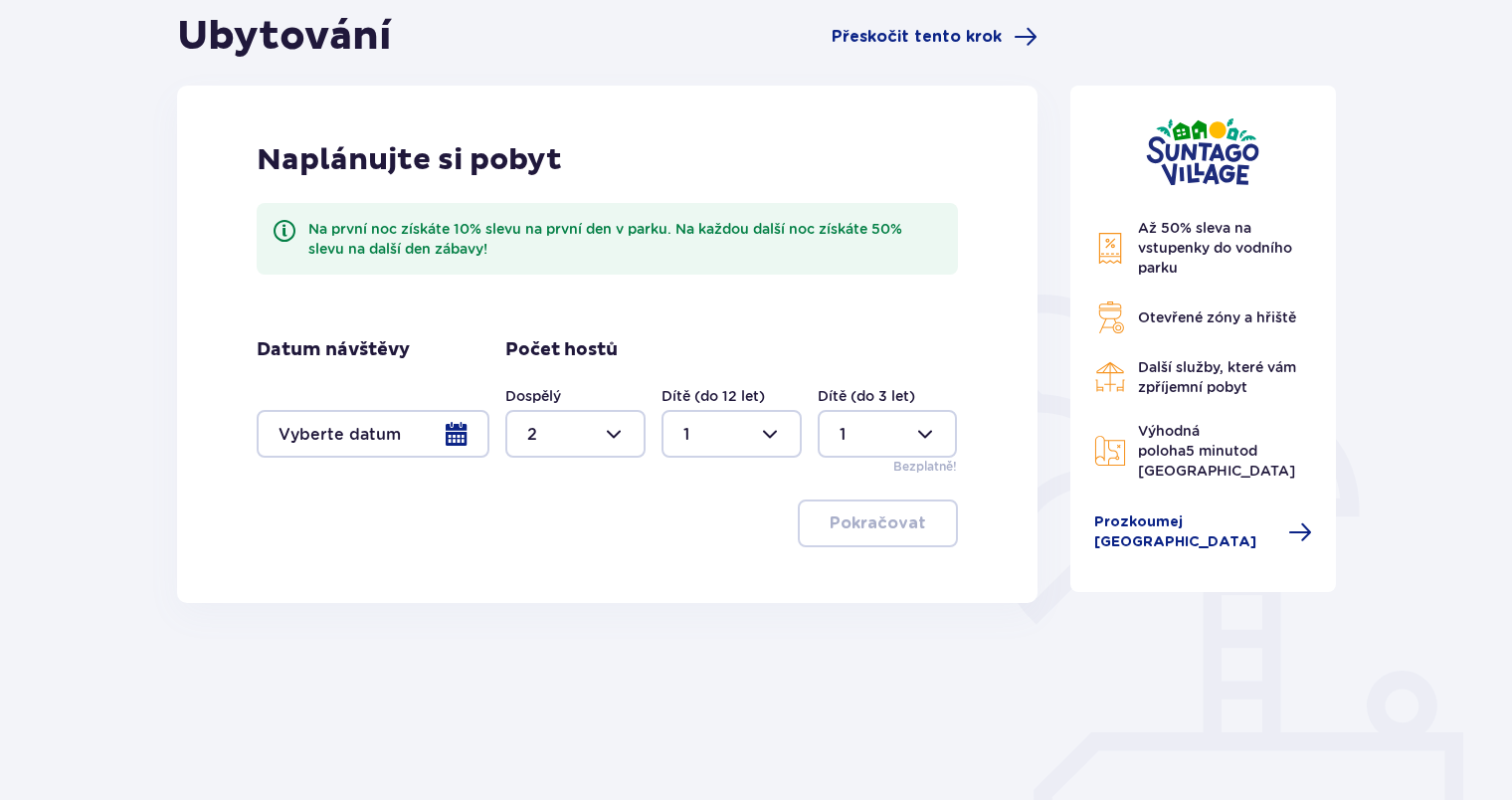 click at bounding box center [373, 434] 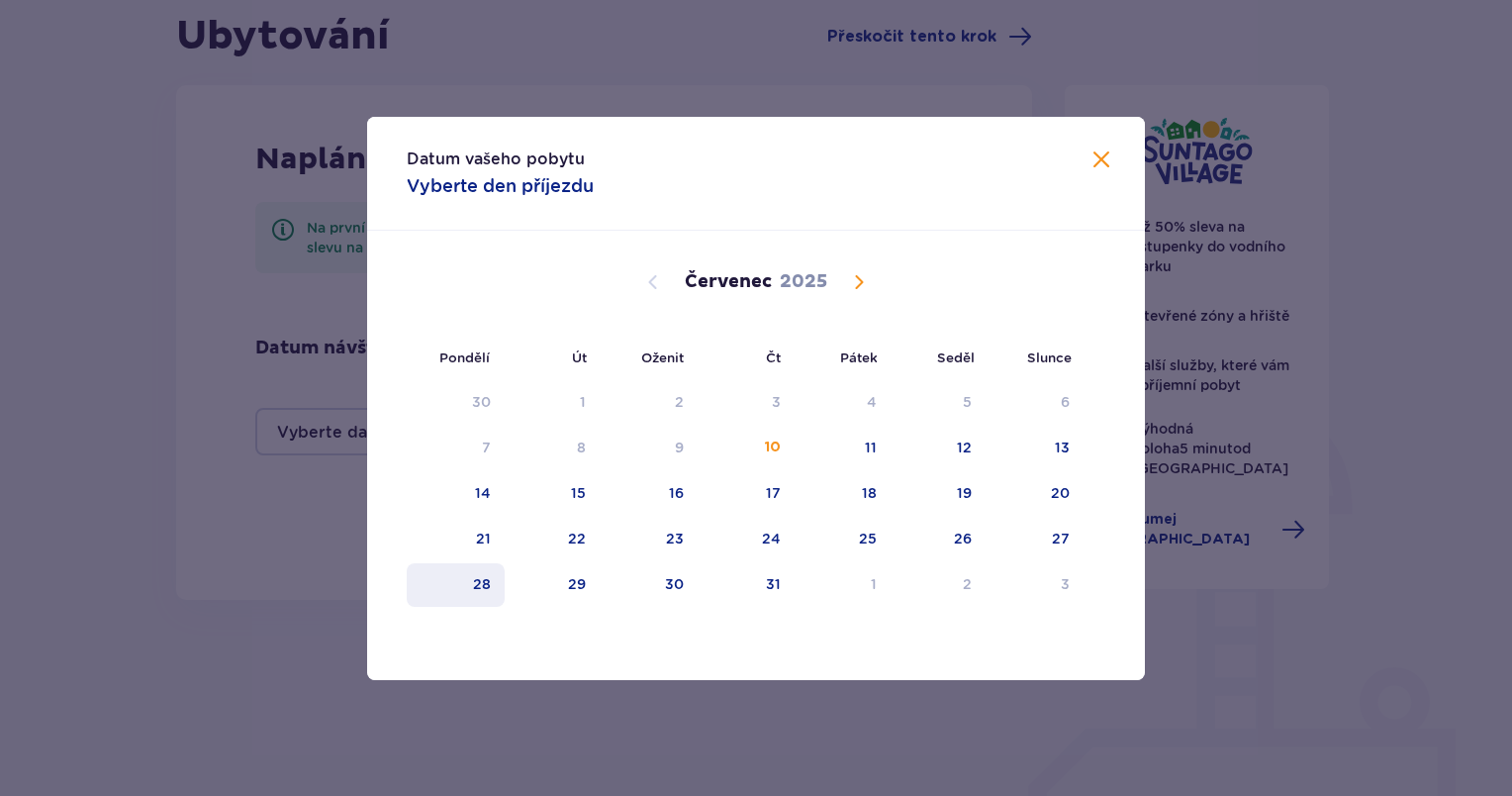 click on "28" at bounding box center [482, 584] 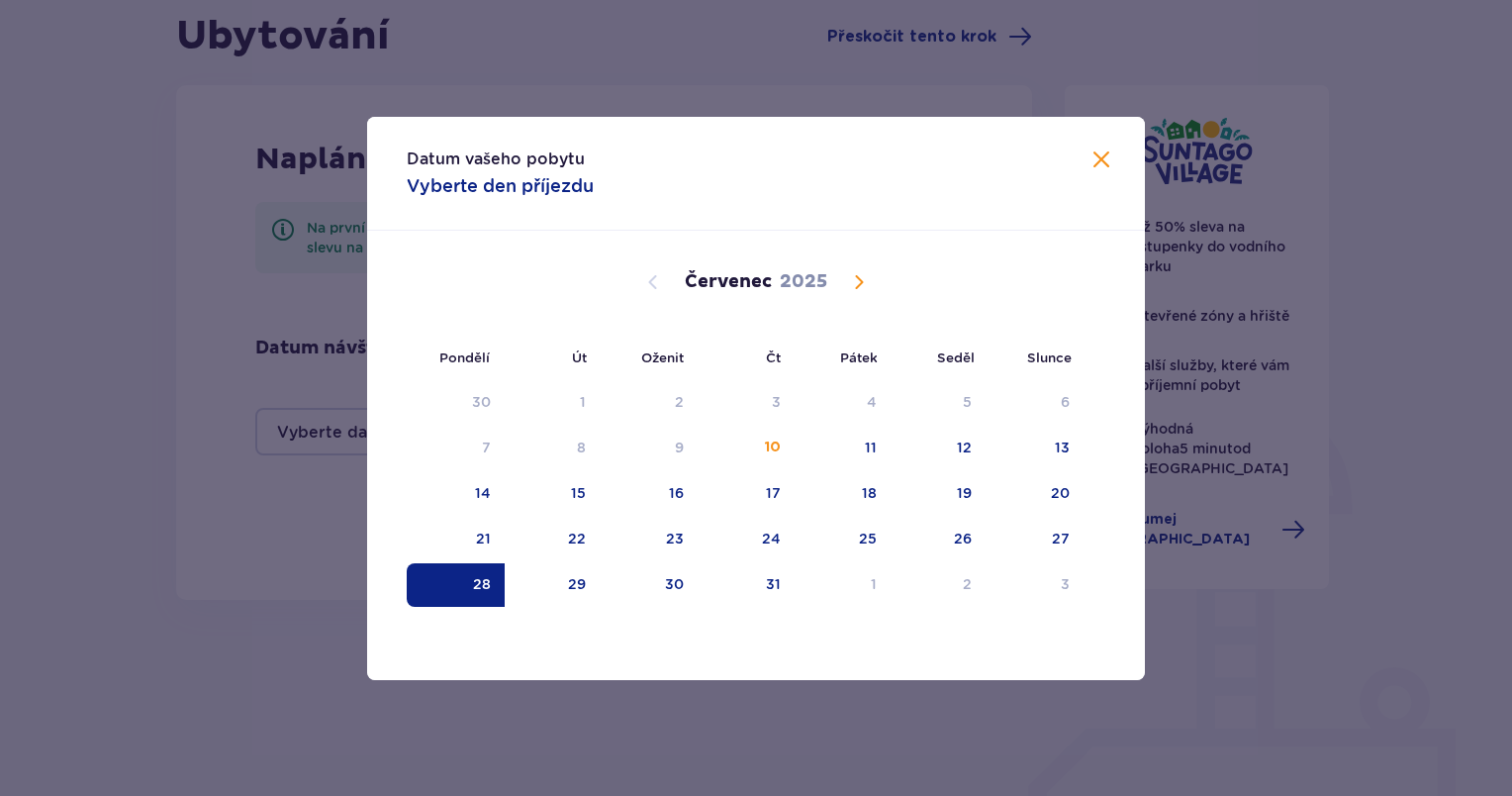 click at bounding box center (859, 282) 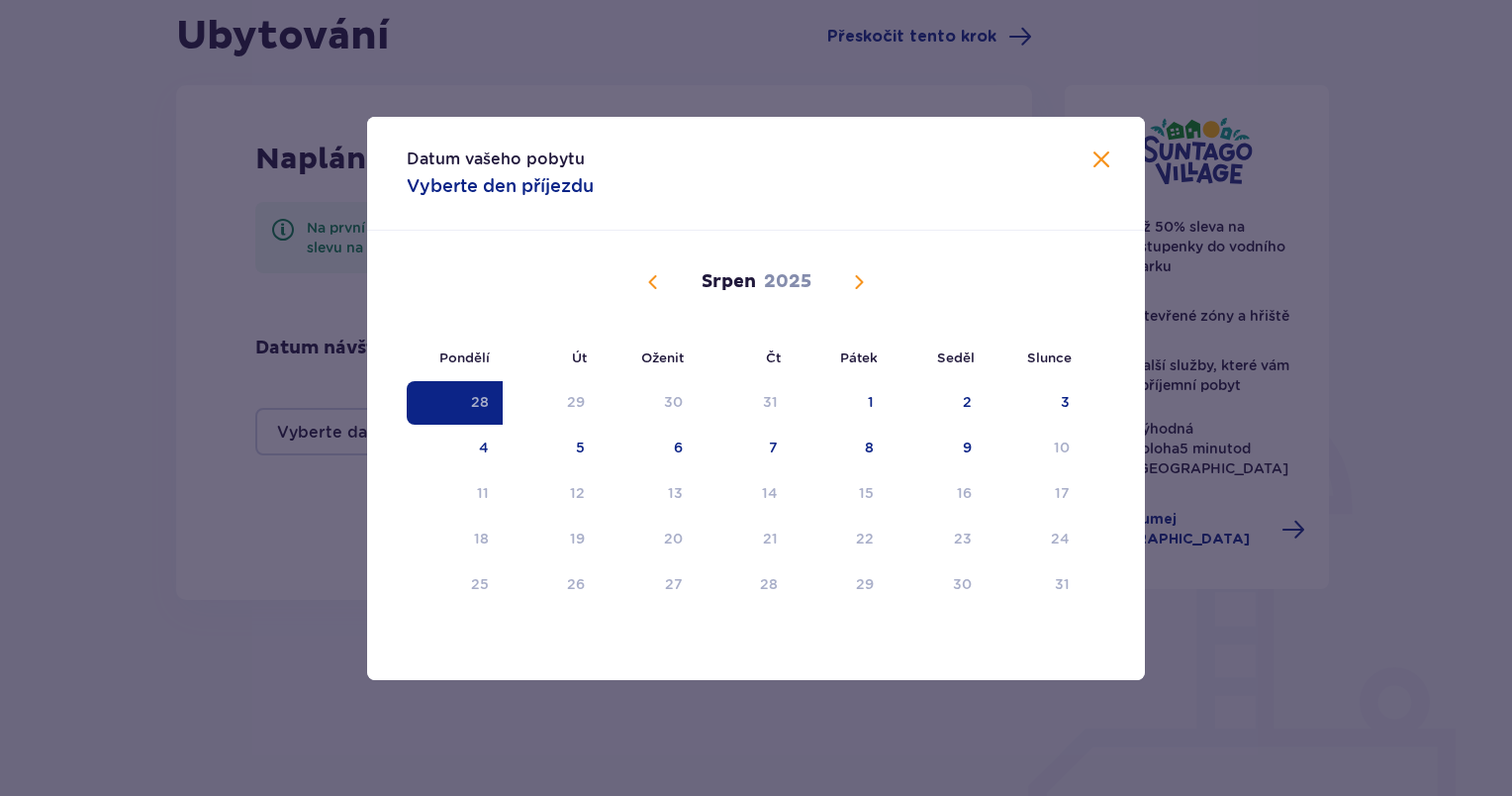click at bounding box center (653, 282) 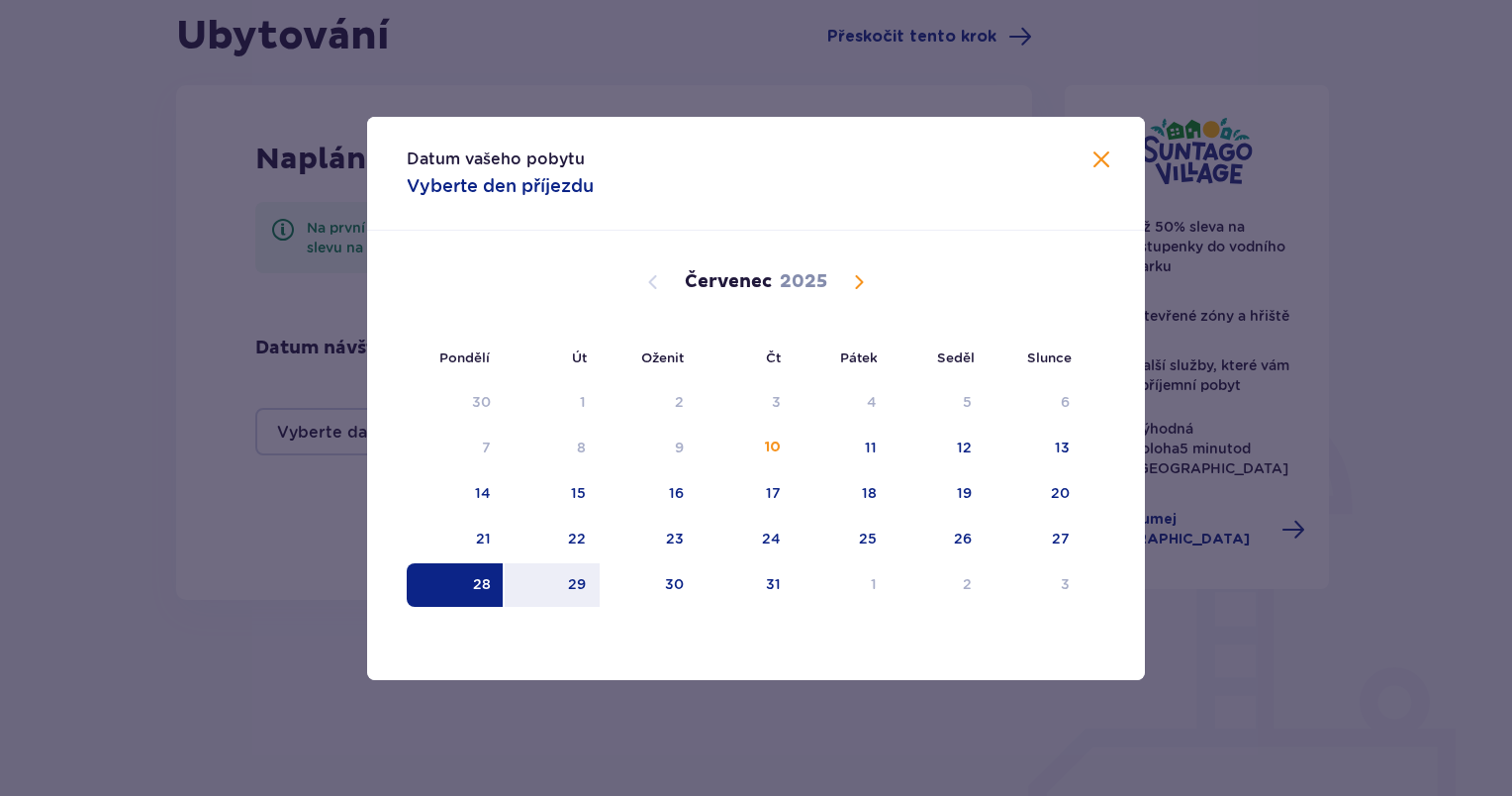 click on "28" at bounding box center (455, 585) 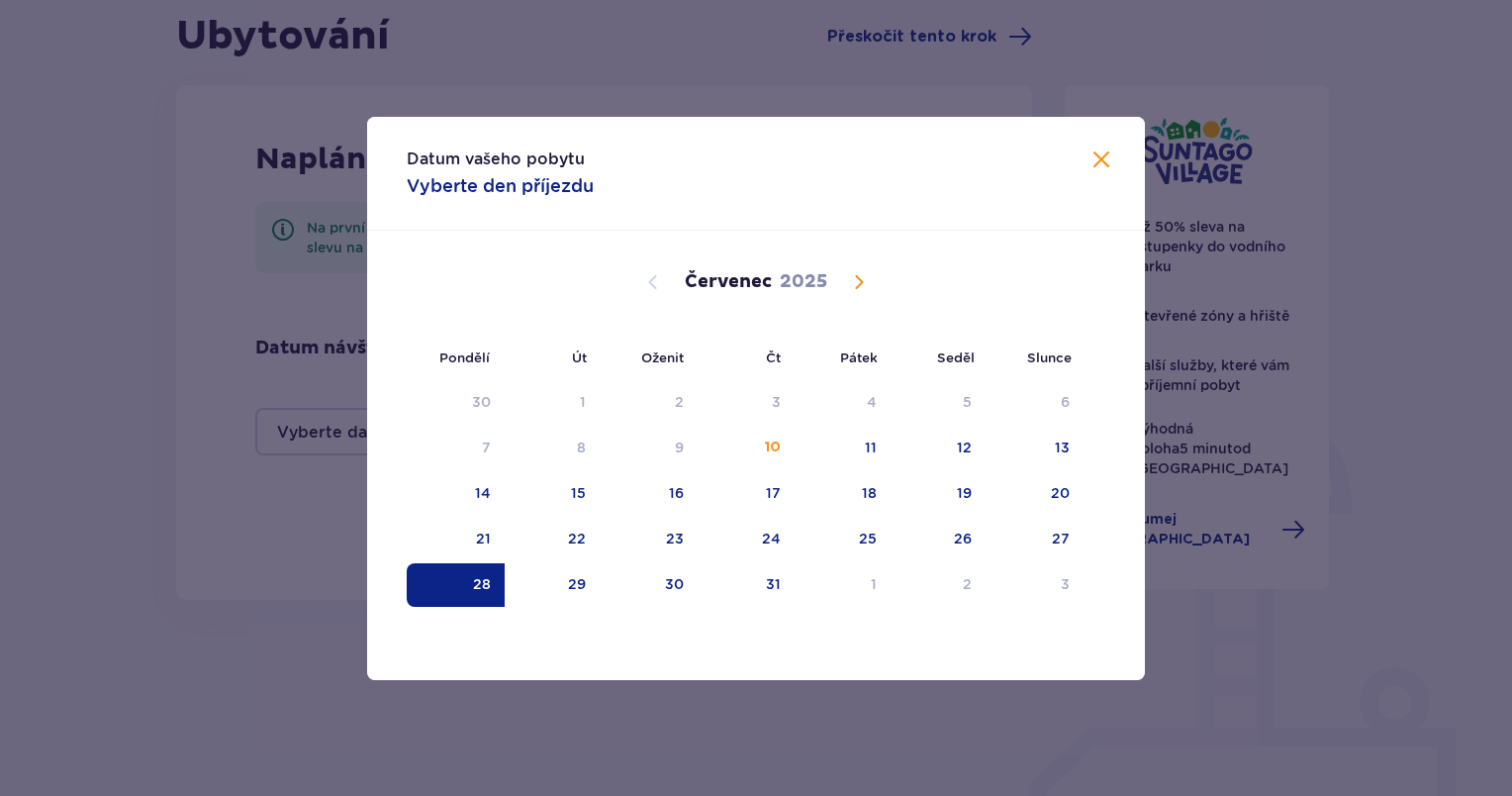 click at bounding box center (1101, 160) 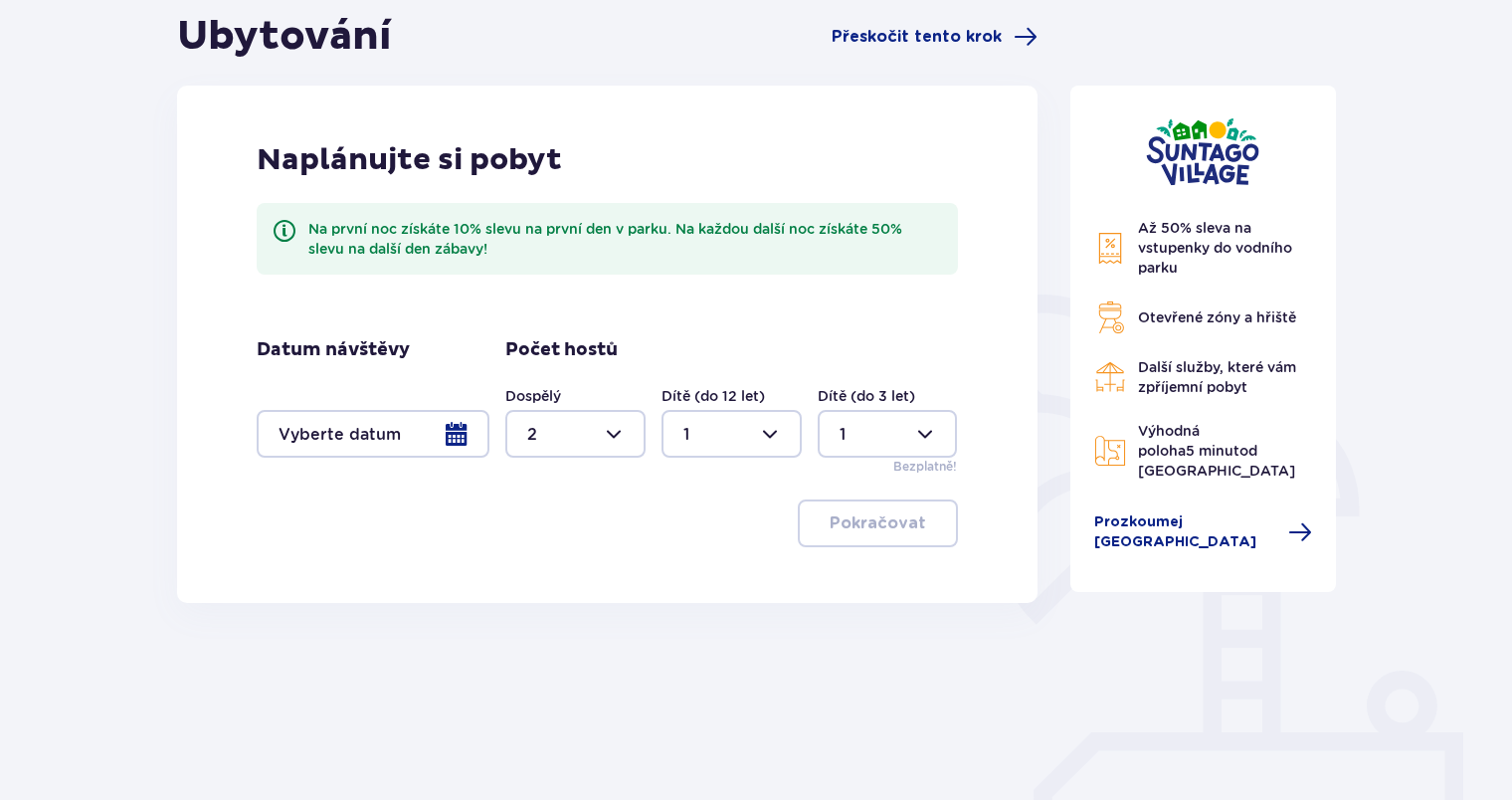 click at bounding box center [373, 434] 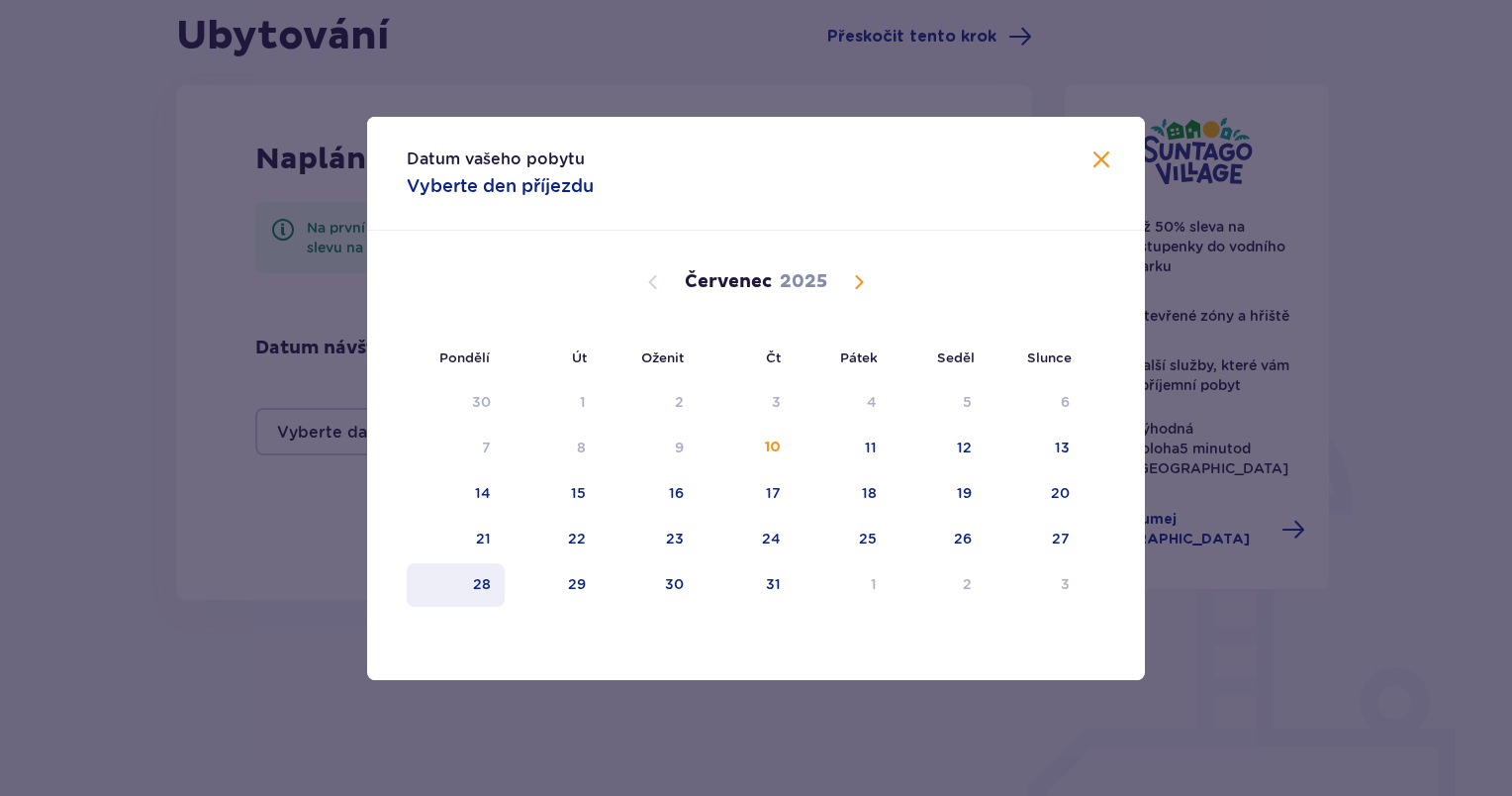 click on "28" at bounding box center (482, 584) 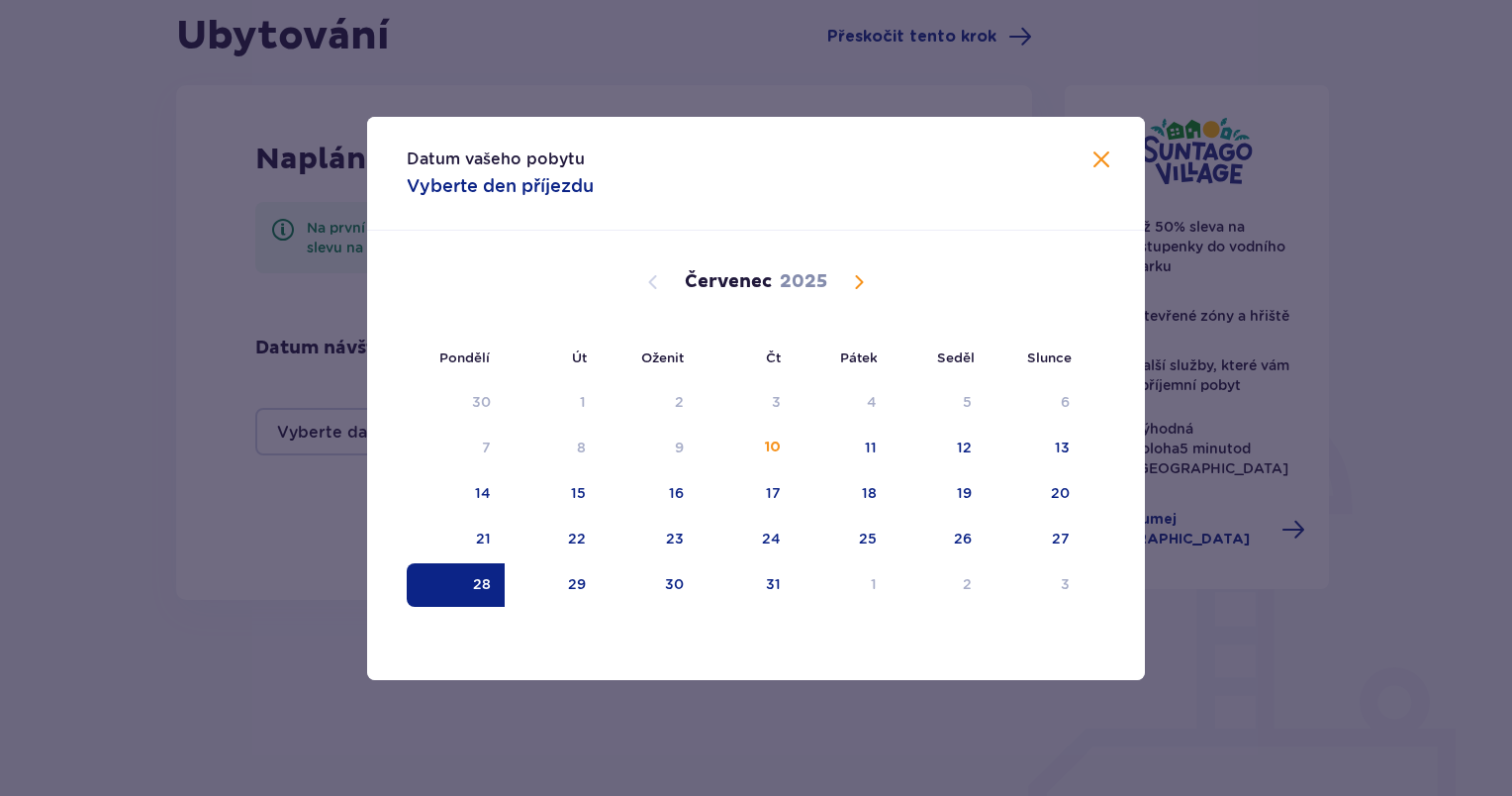 click at bounding box center [859, 282] 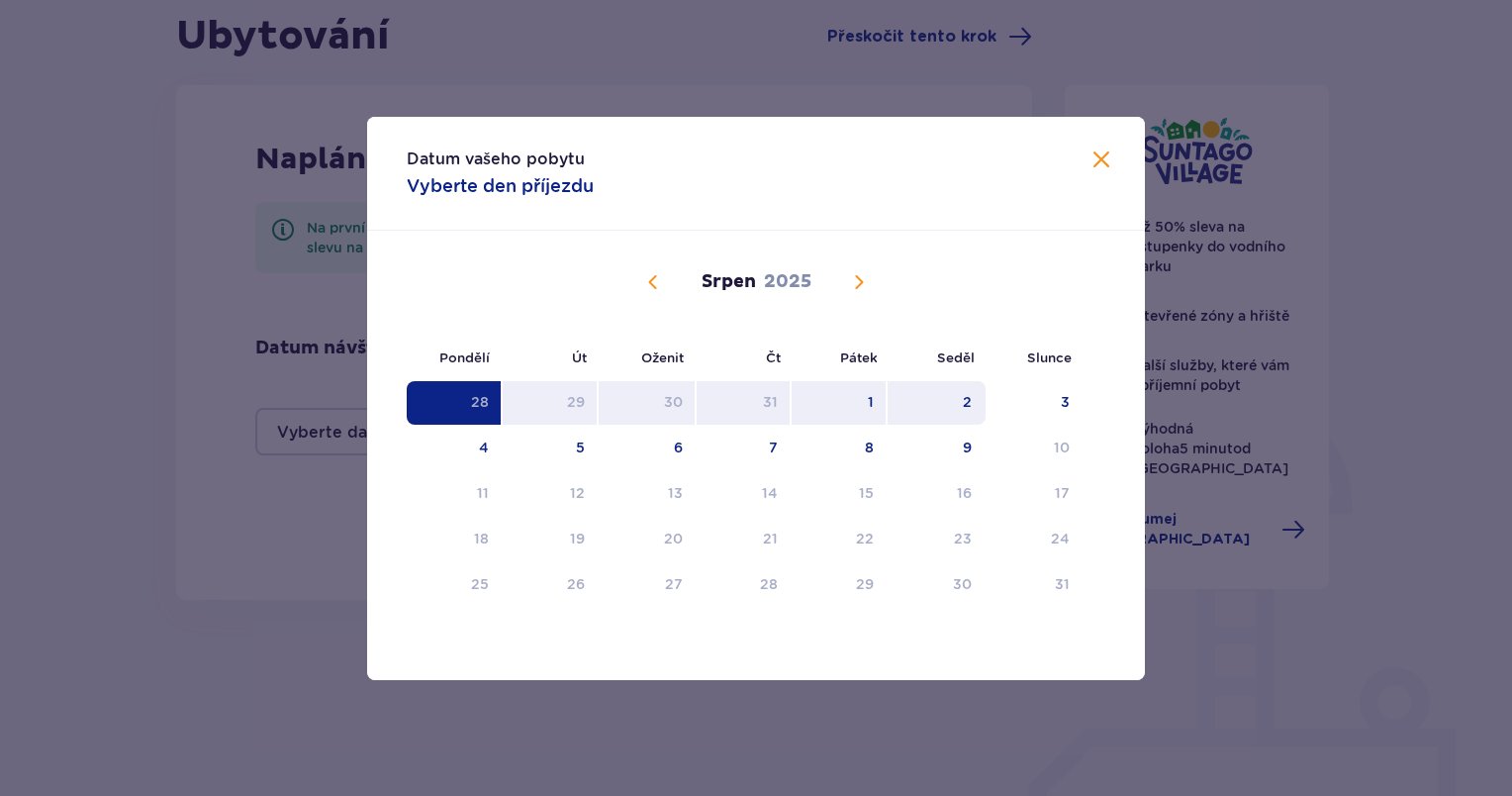 click on "2" at bounding box center [936, 403] 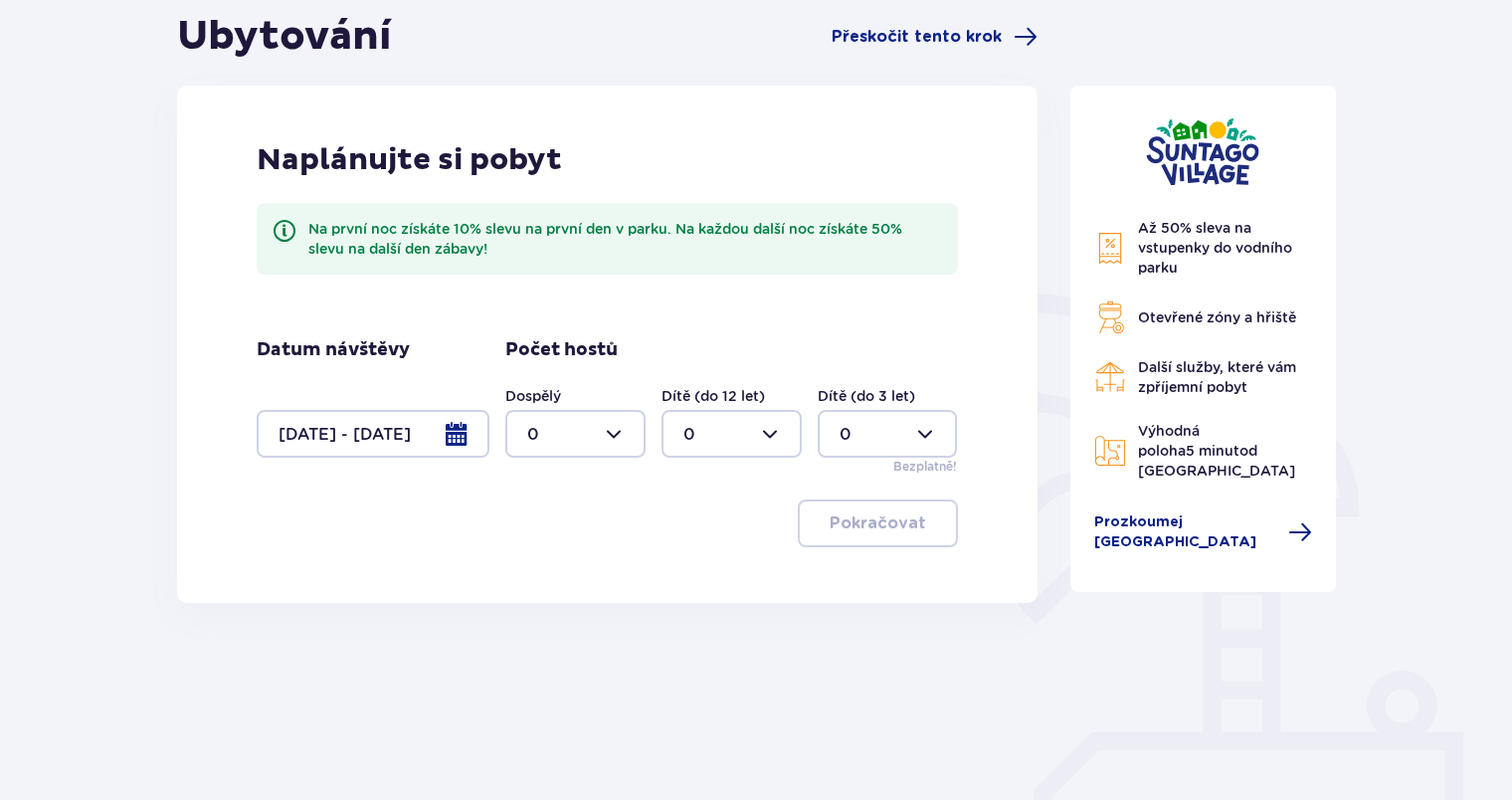 click at bounding box center (575, 434) 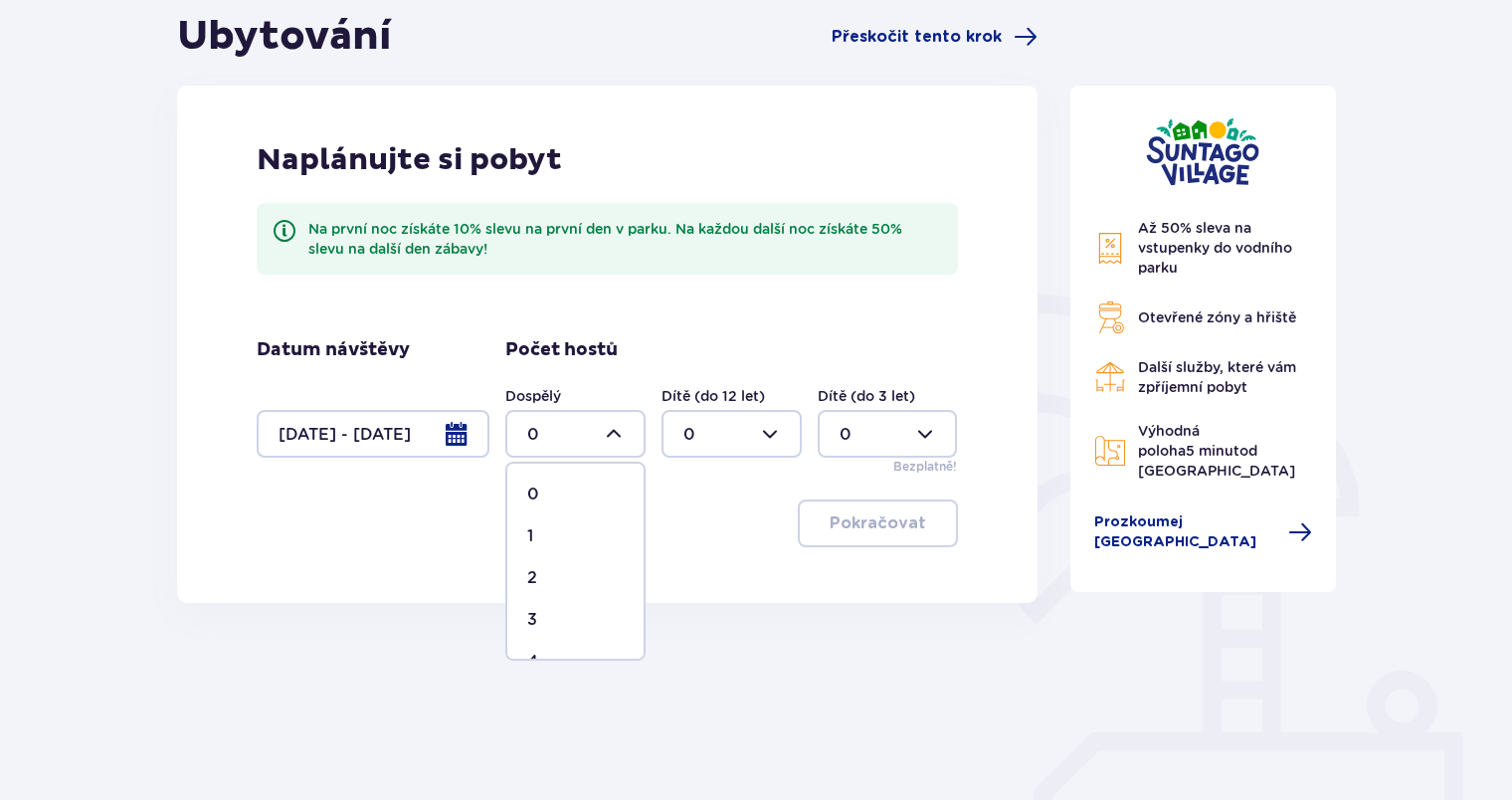 click on "2" at bounding box center (575, 578) 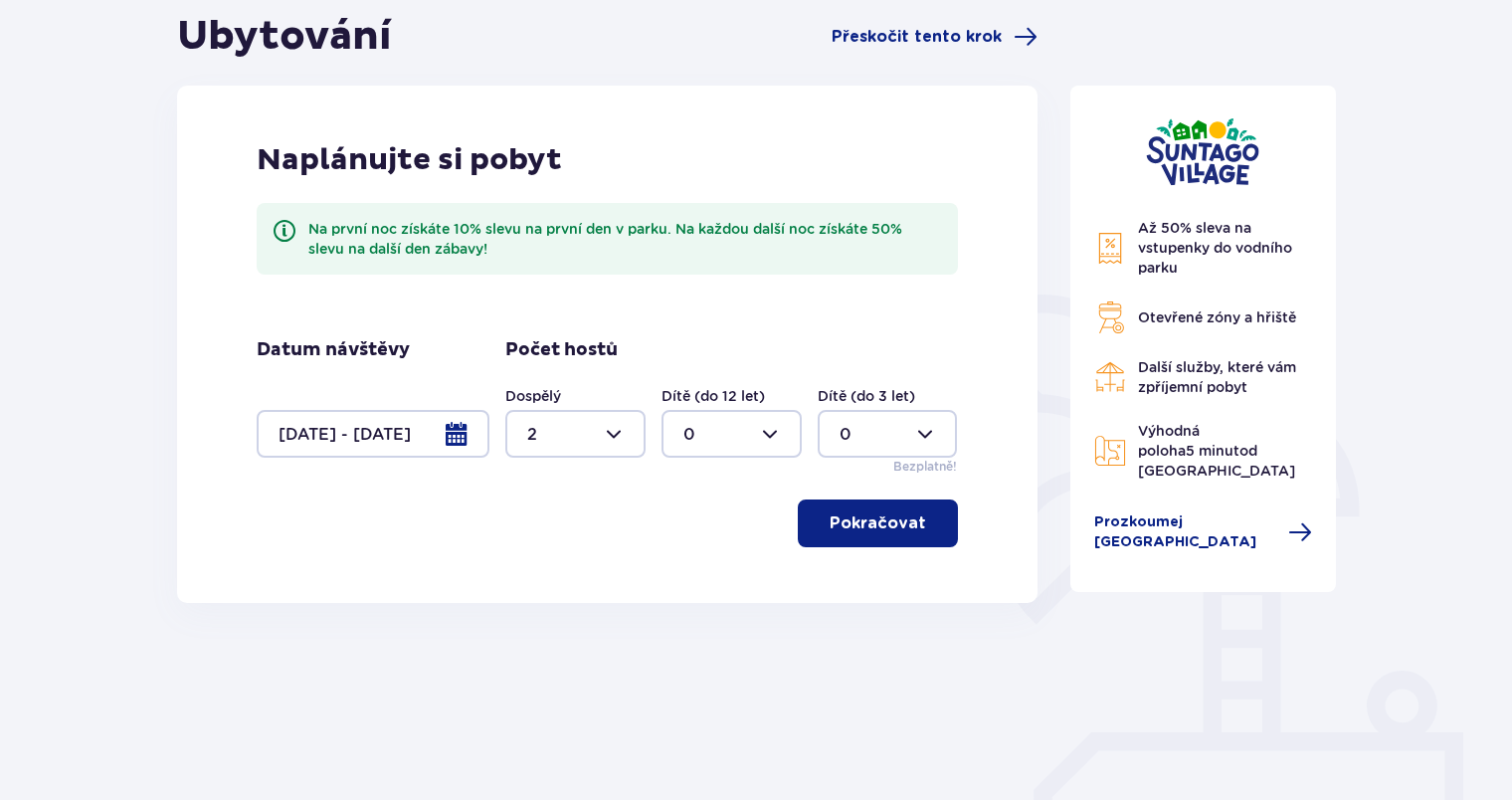 click at bounding box center [731, 434] 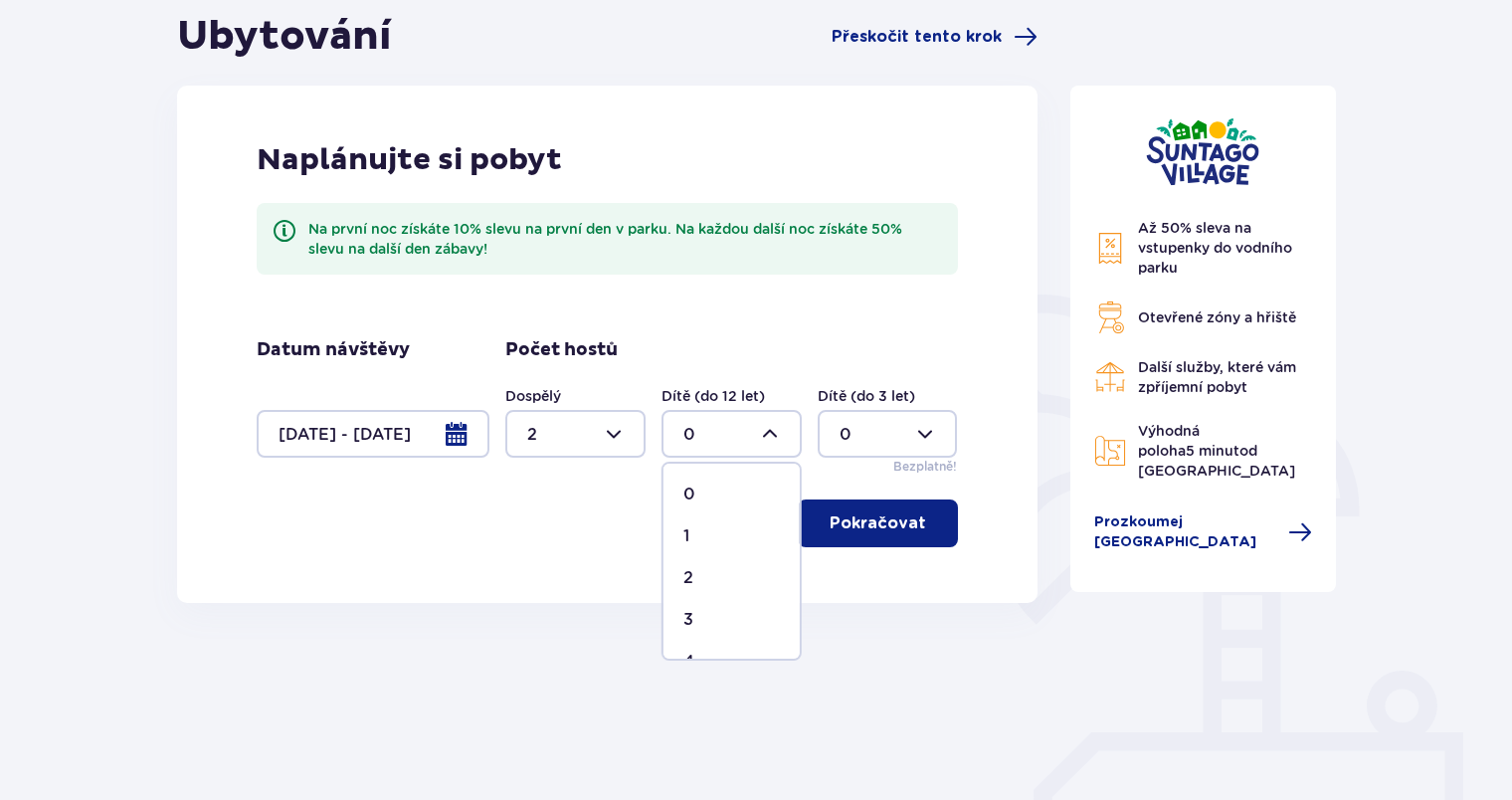 click on "1" at bounding box center (731, 536) 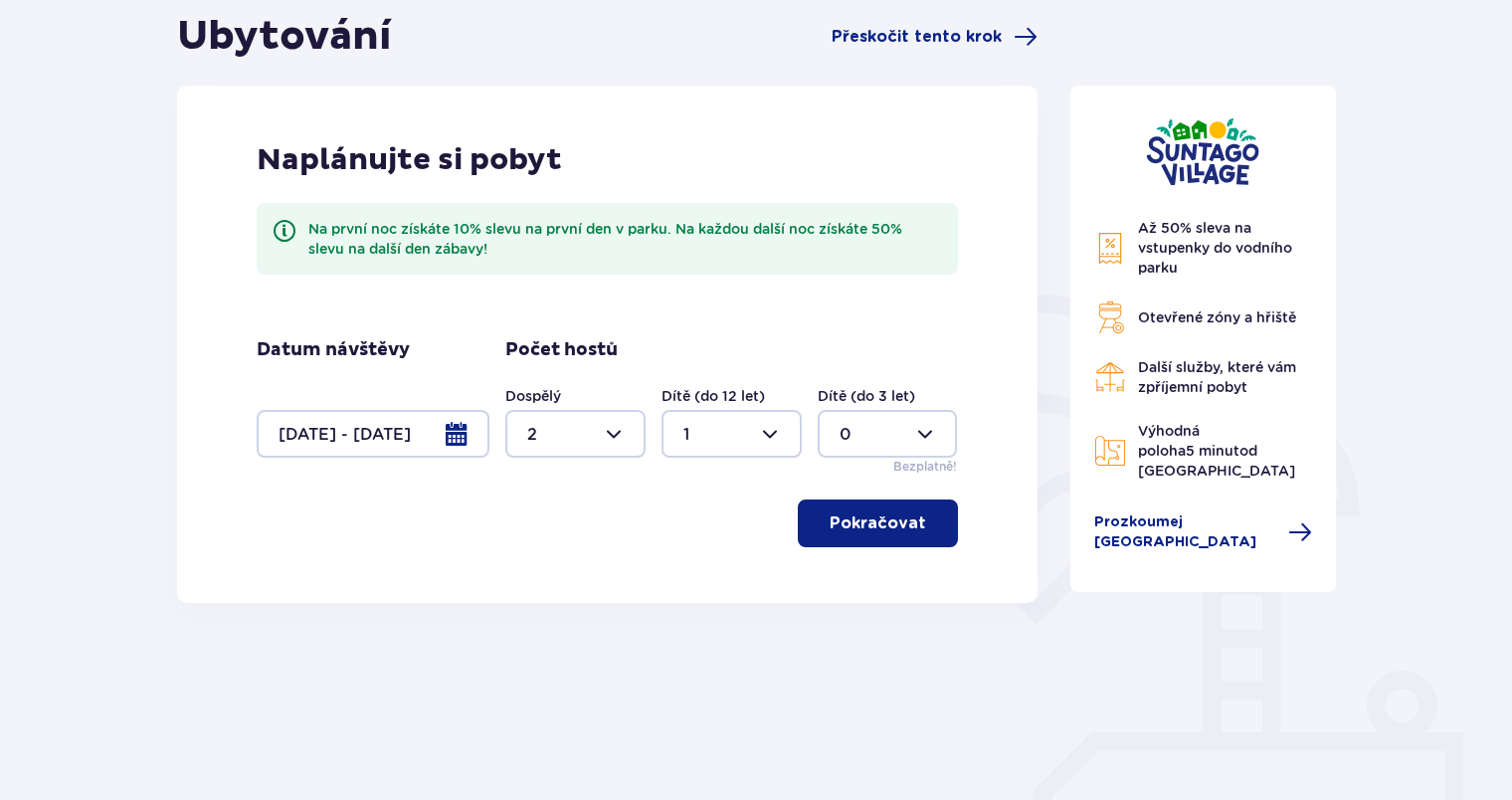 click at bounding box center [887, 434] 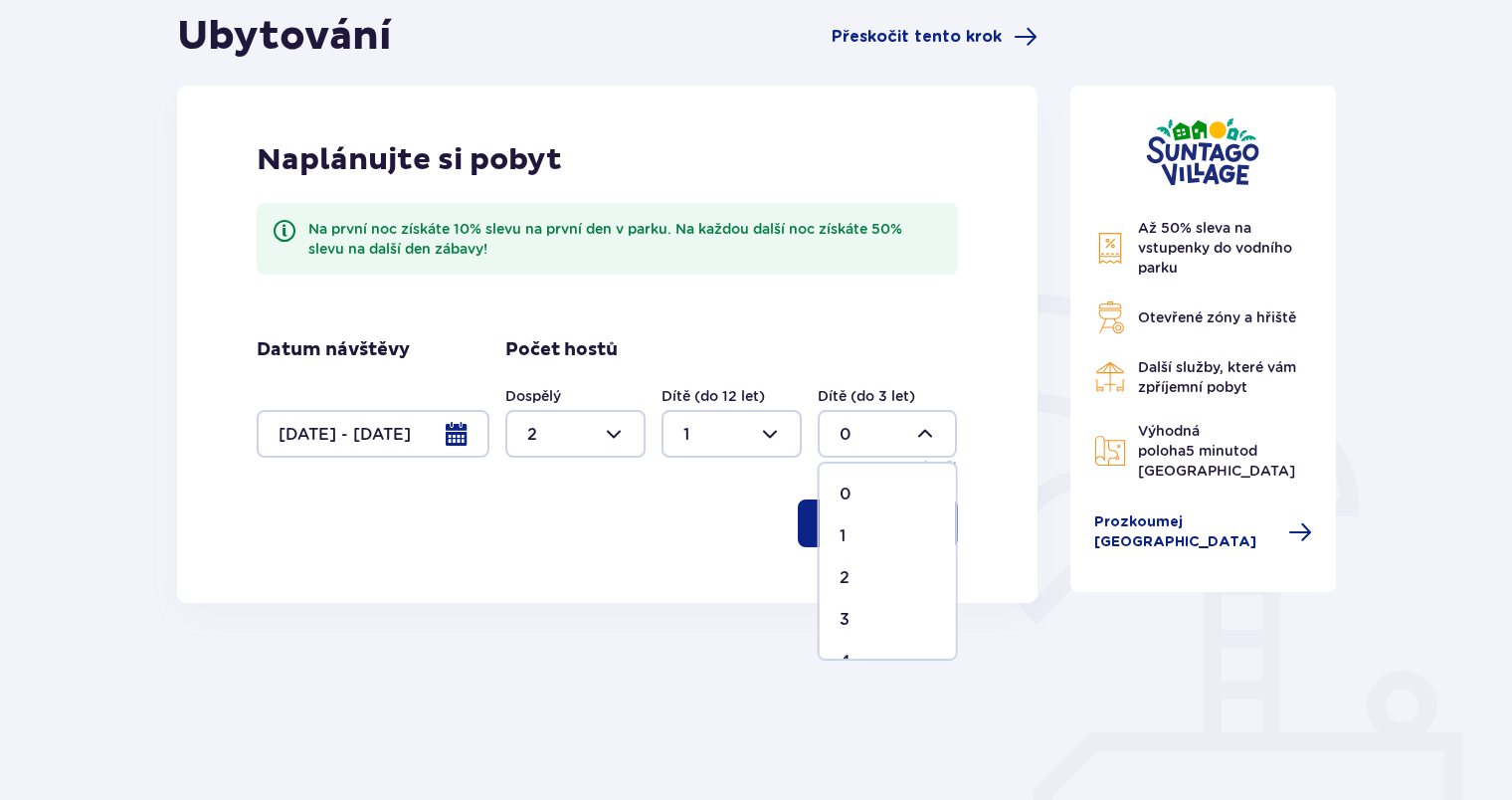 click on "1" at bounding box center [887, 536] 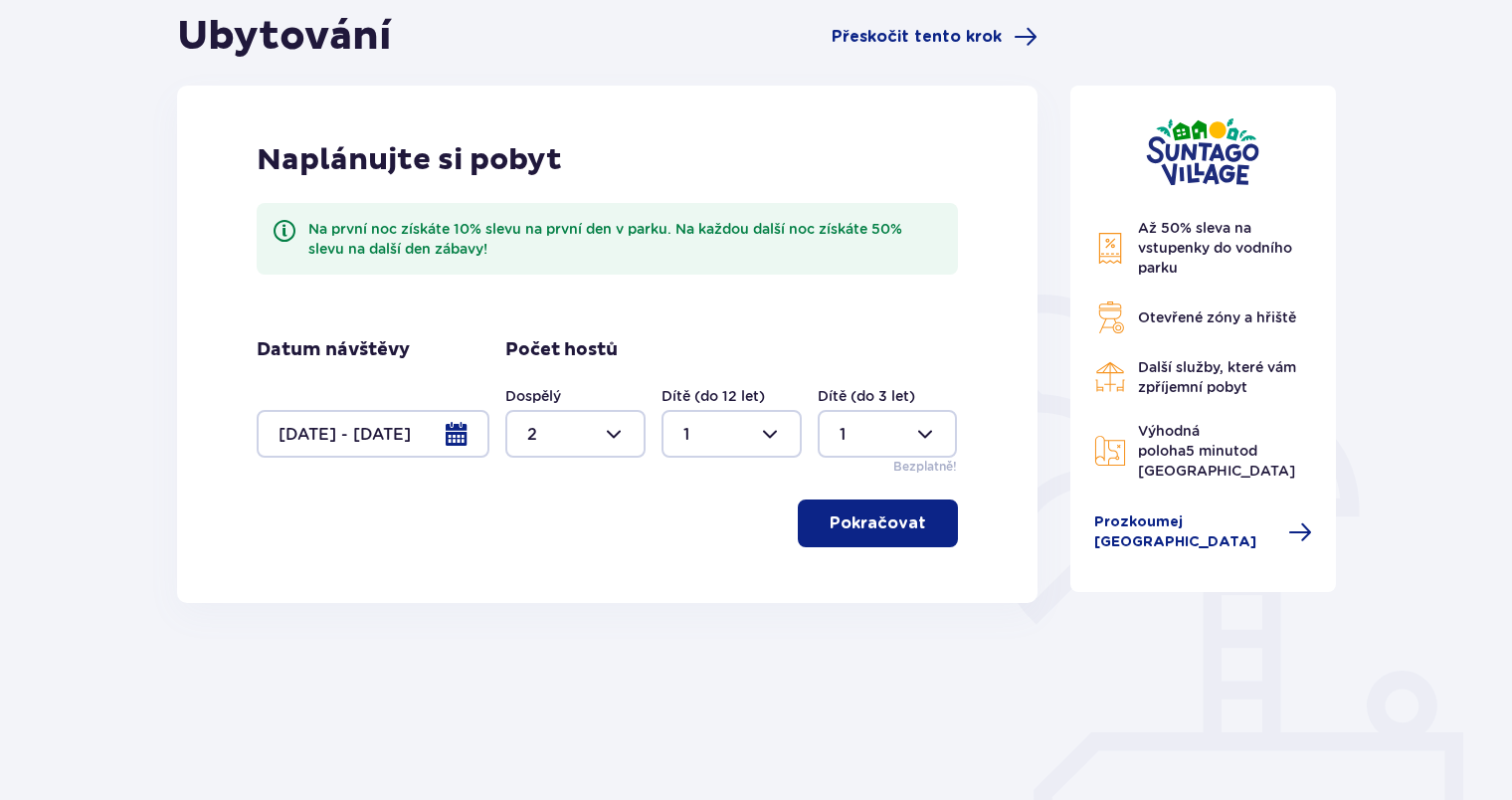 click on "Pokračovat" at bounding box center (877, 523) 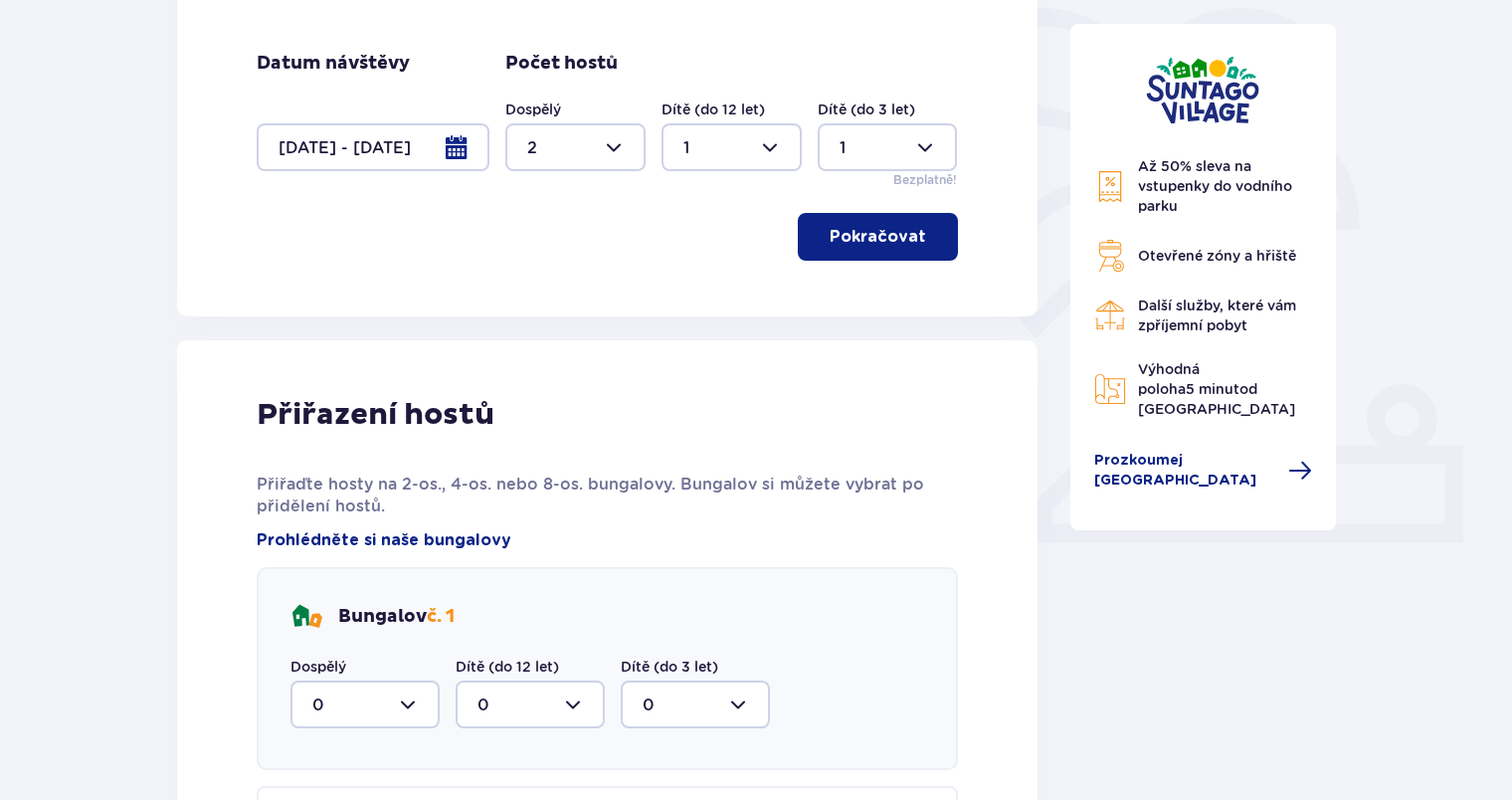 scroll, scrollTop: 589, scrollLeft: 0, axis: vertical 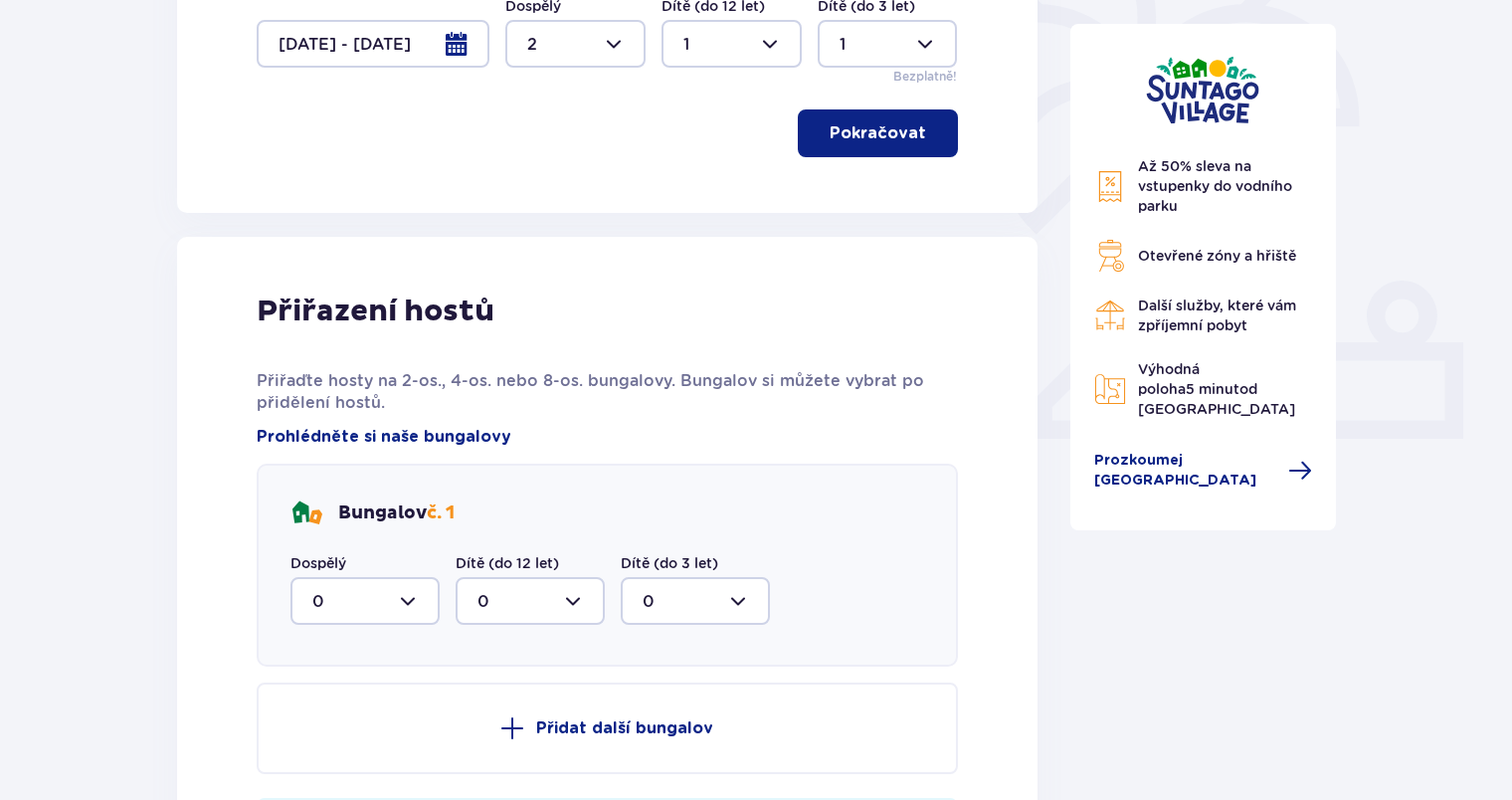 click at bounding box center (365, 601) 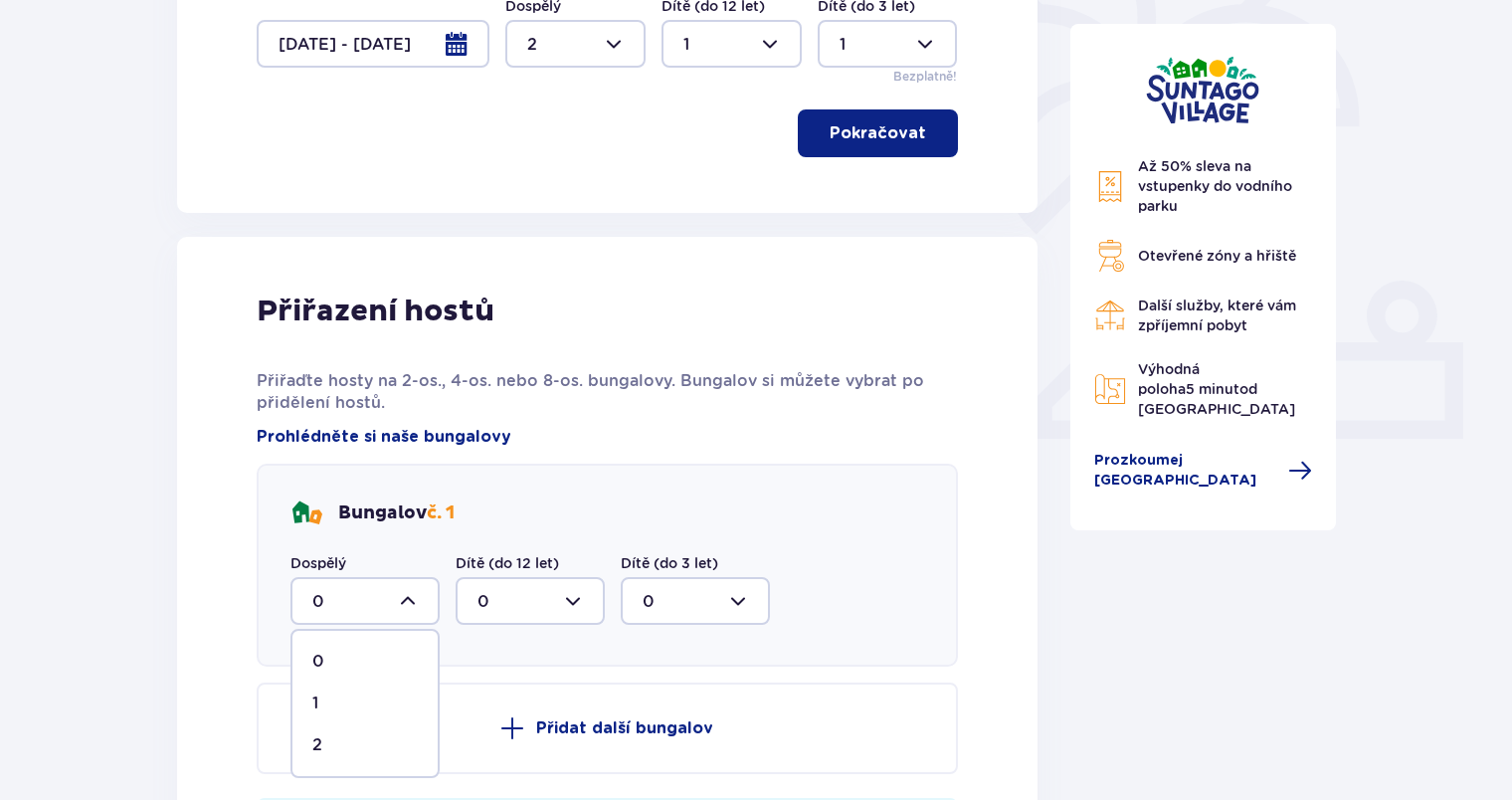 click on "2" at bounding box center (365, 745) 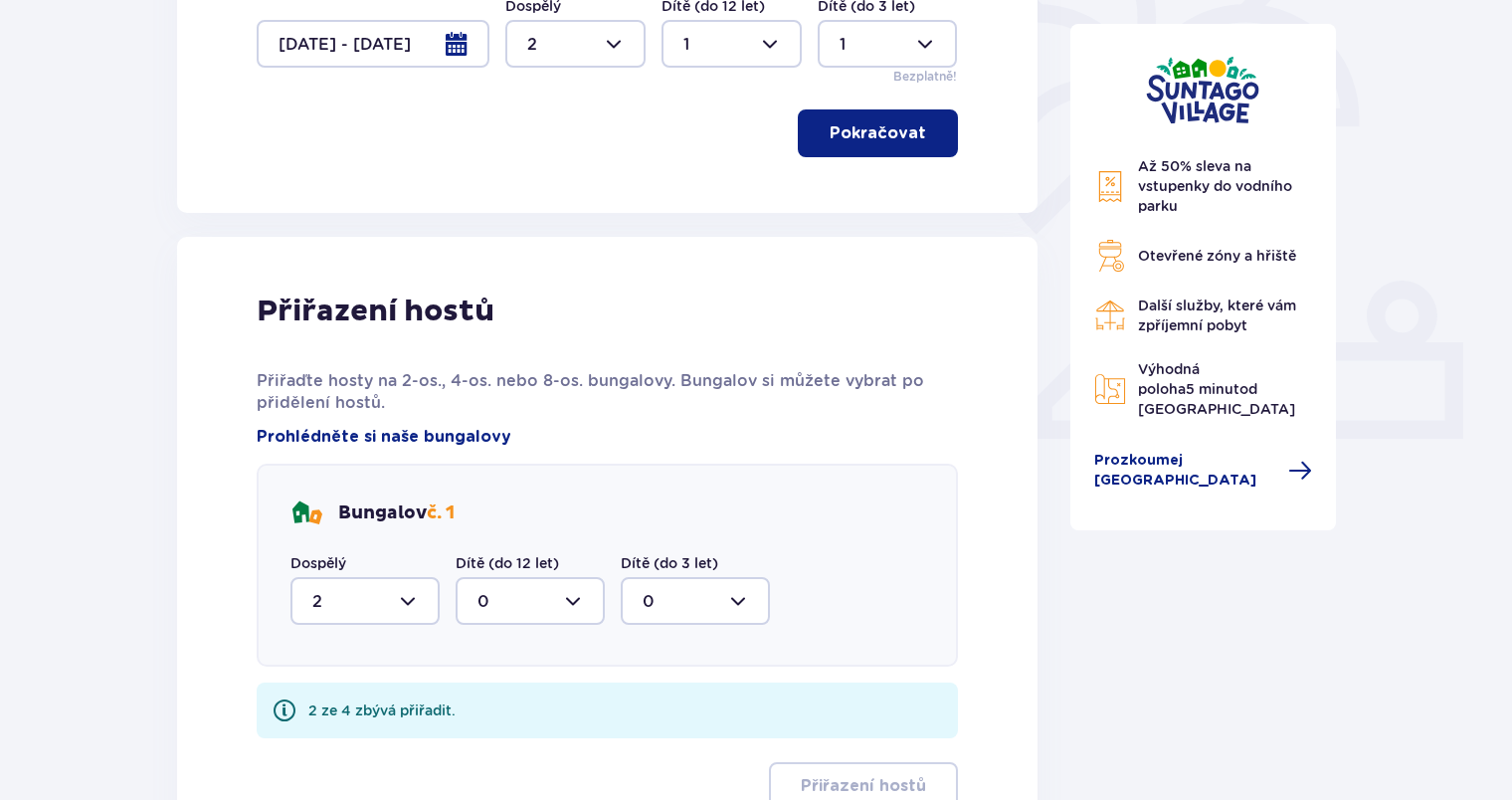 click at bounding box center (530, 601) 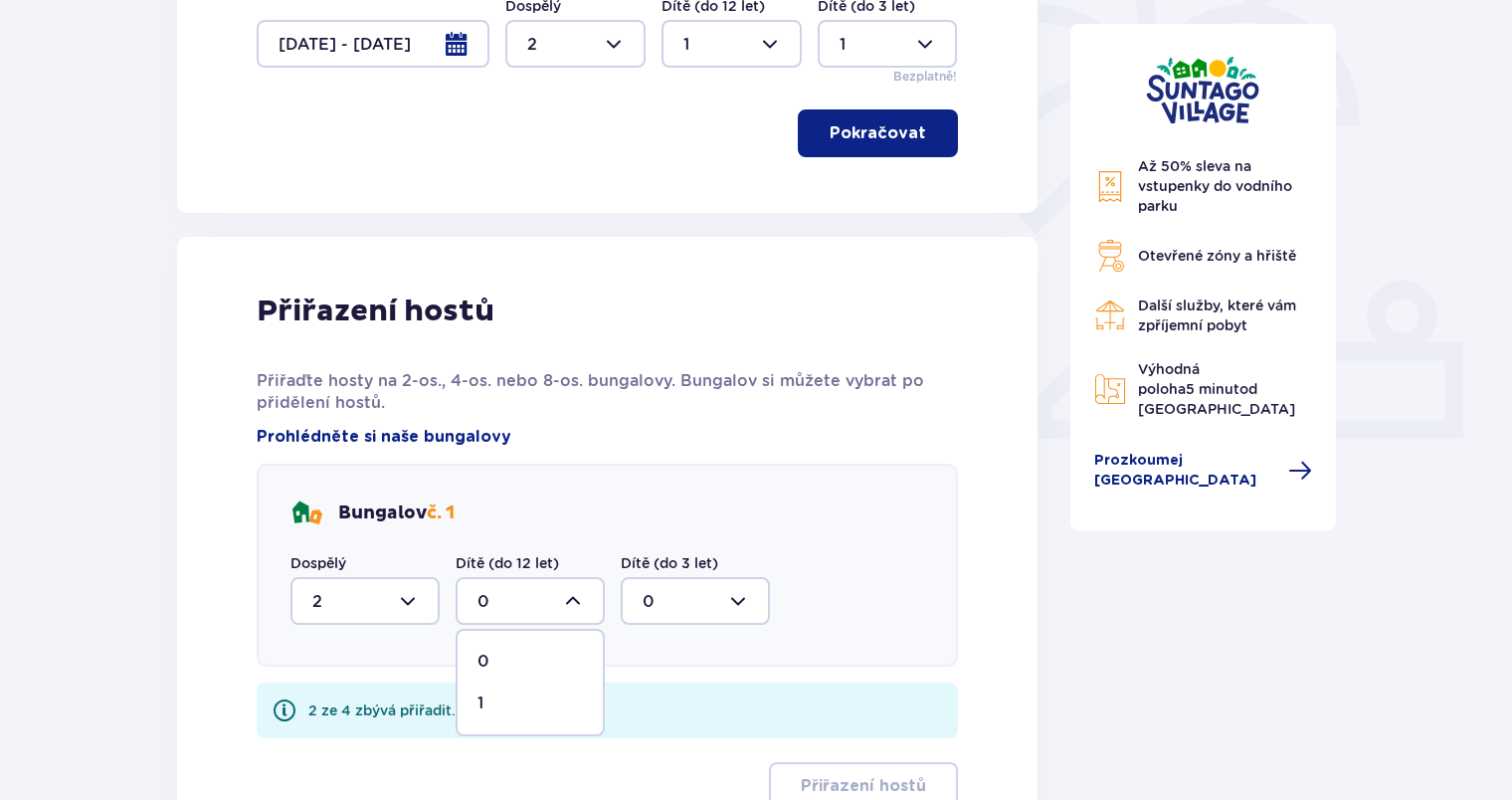 click on "1" at bounding box center (530, 703) 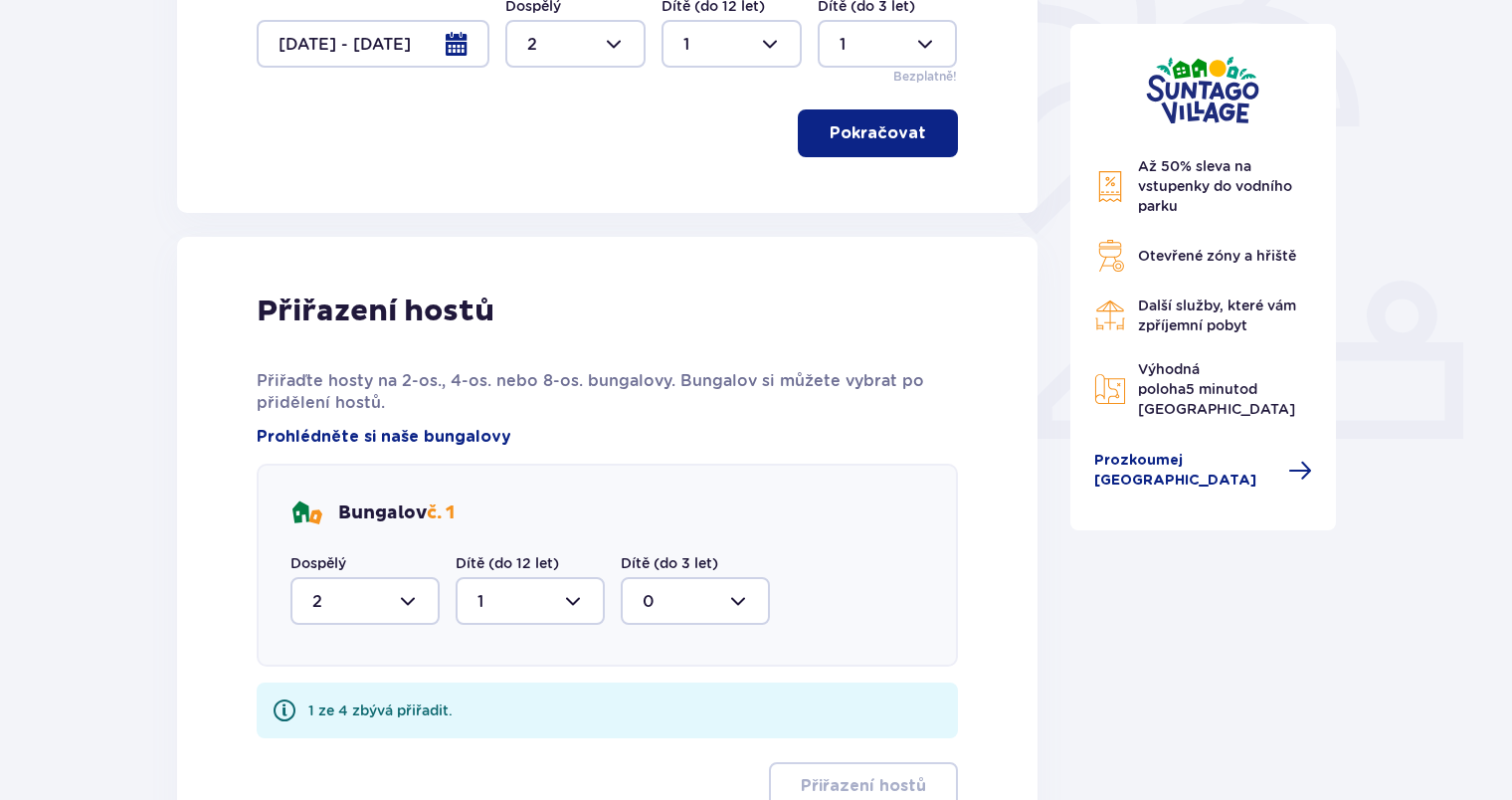 click at bounding box center [695, 601] 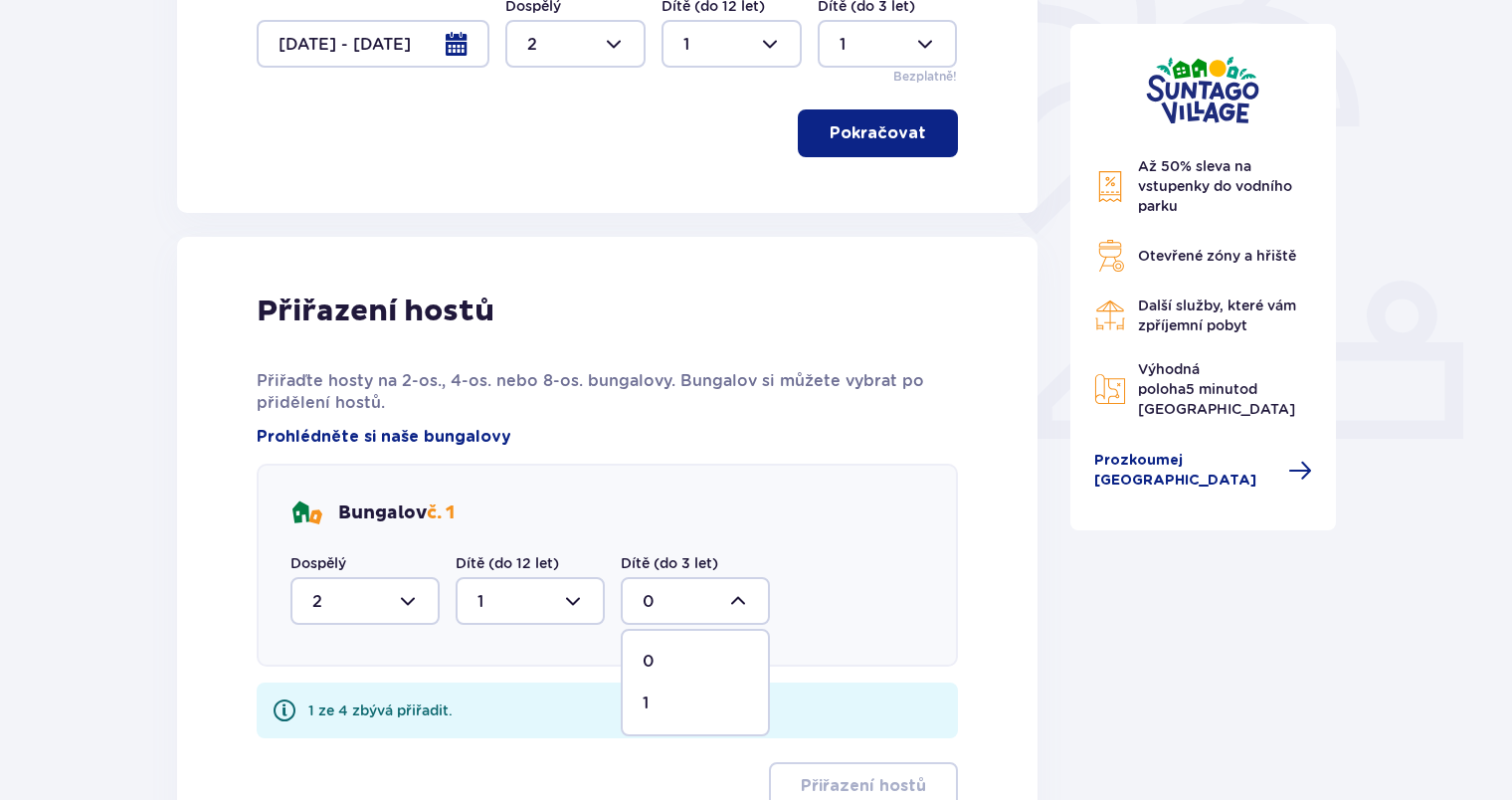 click on "1" at bounding box center [695, 703] 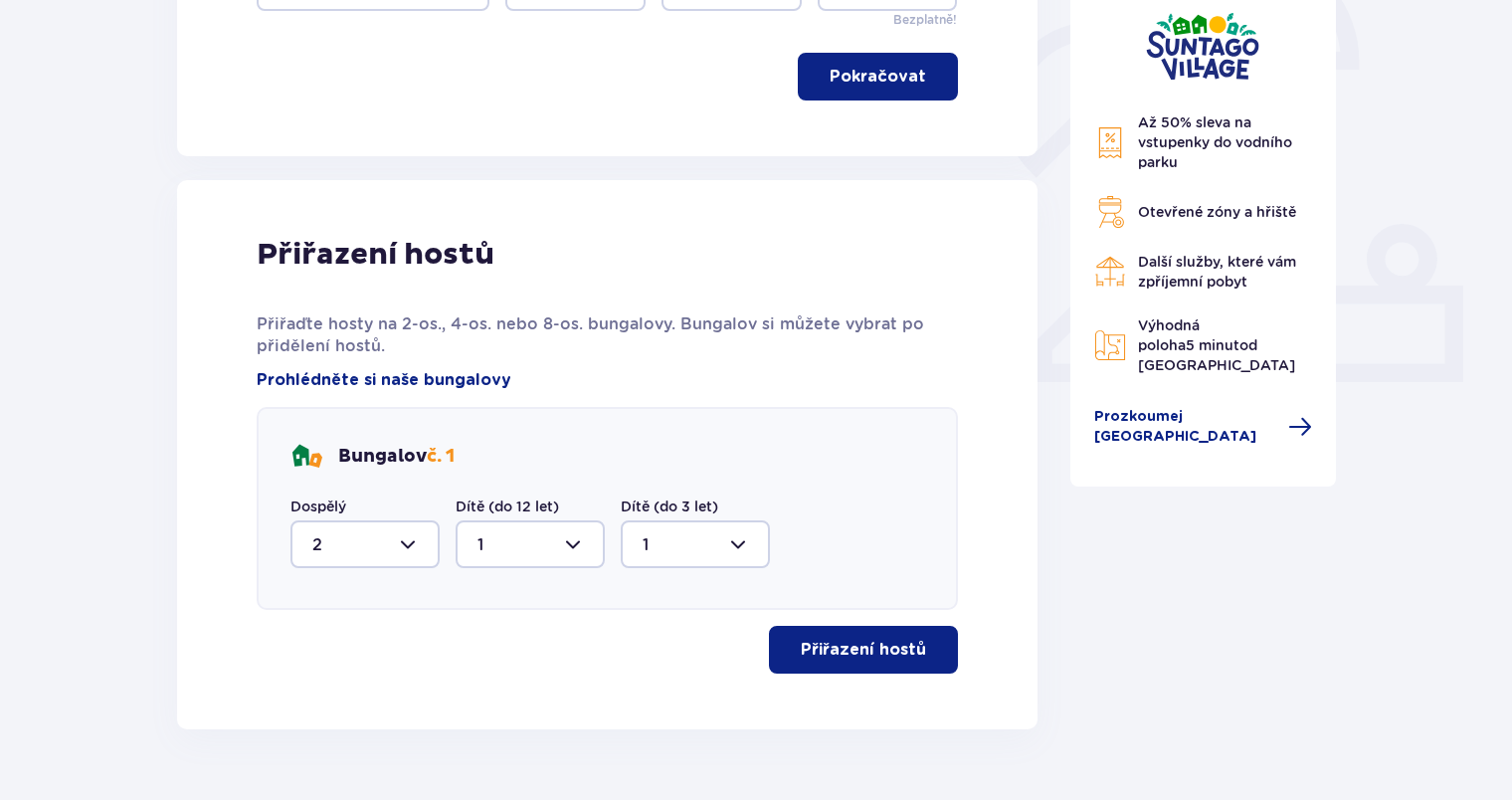 scroll, scrollTop: 689, scrollLeft: 0, axis: vertical 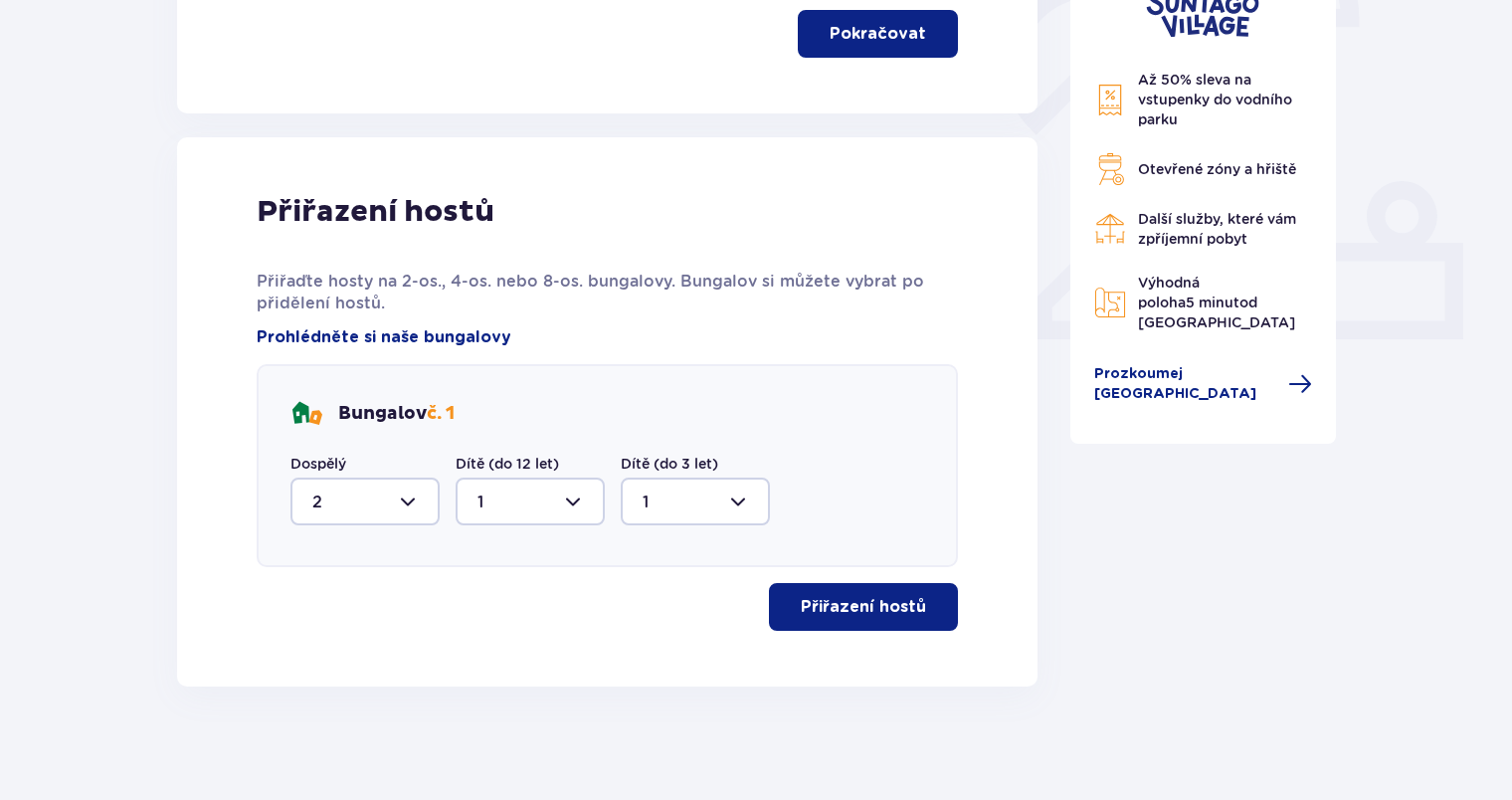 click on "Přiřazení hostů Přiřaďte hosty na 2-os., 4-os. nebo 8-os. bungalovy. Bungalov si můžete vybrat po přidělení hostů. Prohlédněte si naše bungalovy Bungalov  č. 1 Dospělý   2 Dítě (do 12 let)   1 Dítě (do 3 let)   1 Přiřazení hostů" at bounding box center [607, 412] 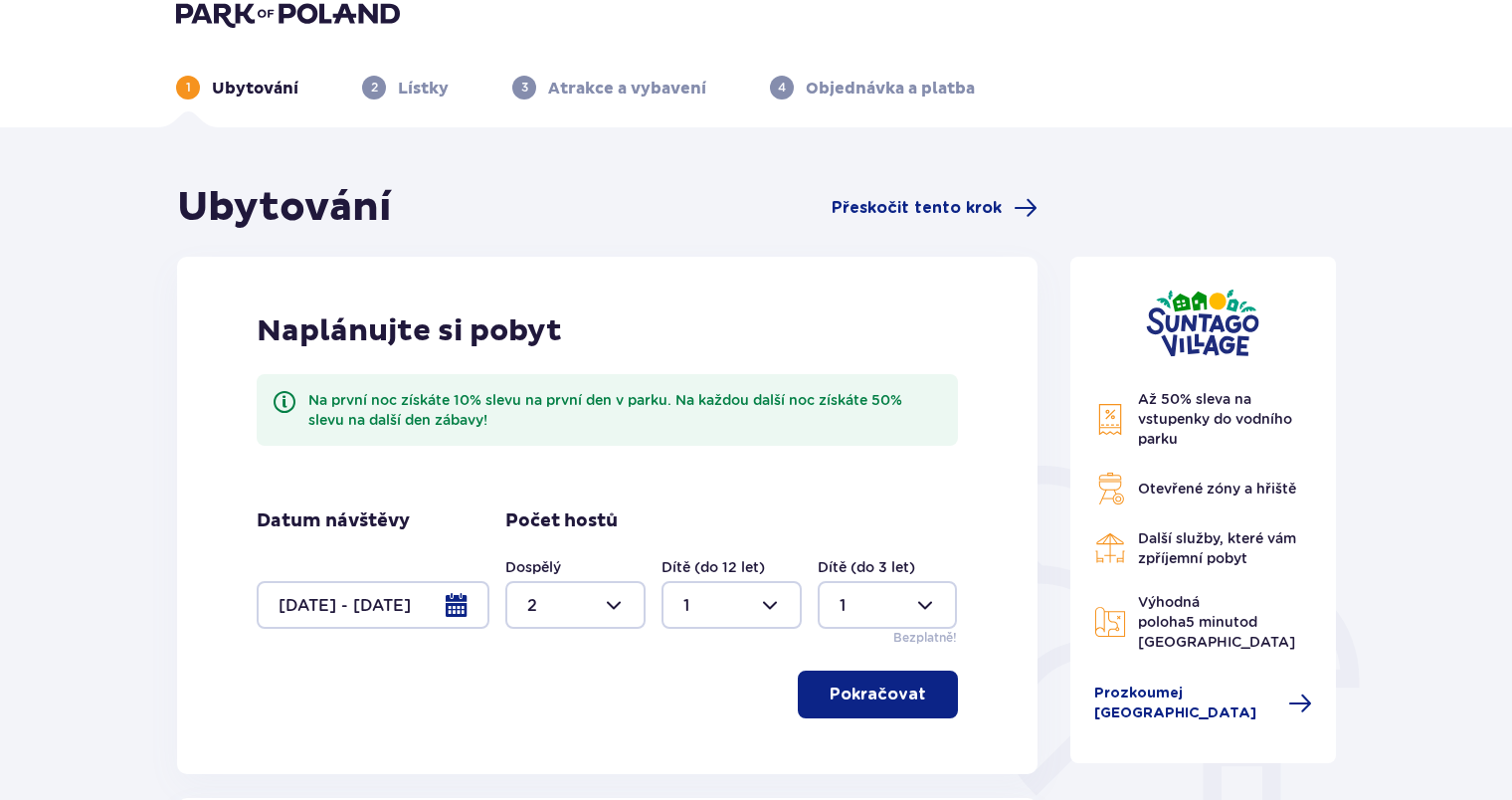 scroll, scrollTop: 0, scrollLeft: 0, axis: both 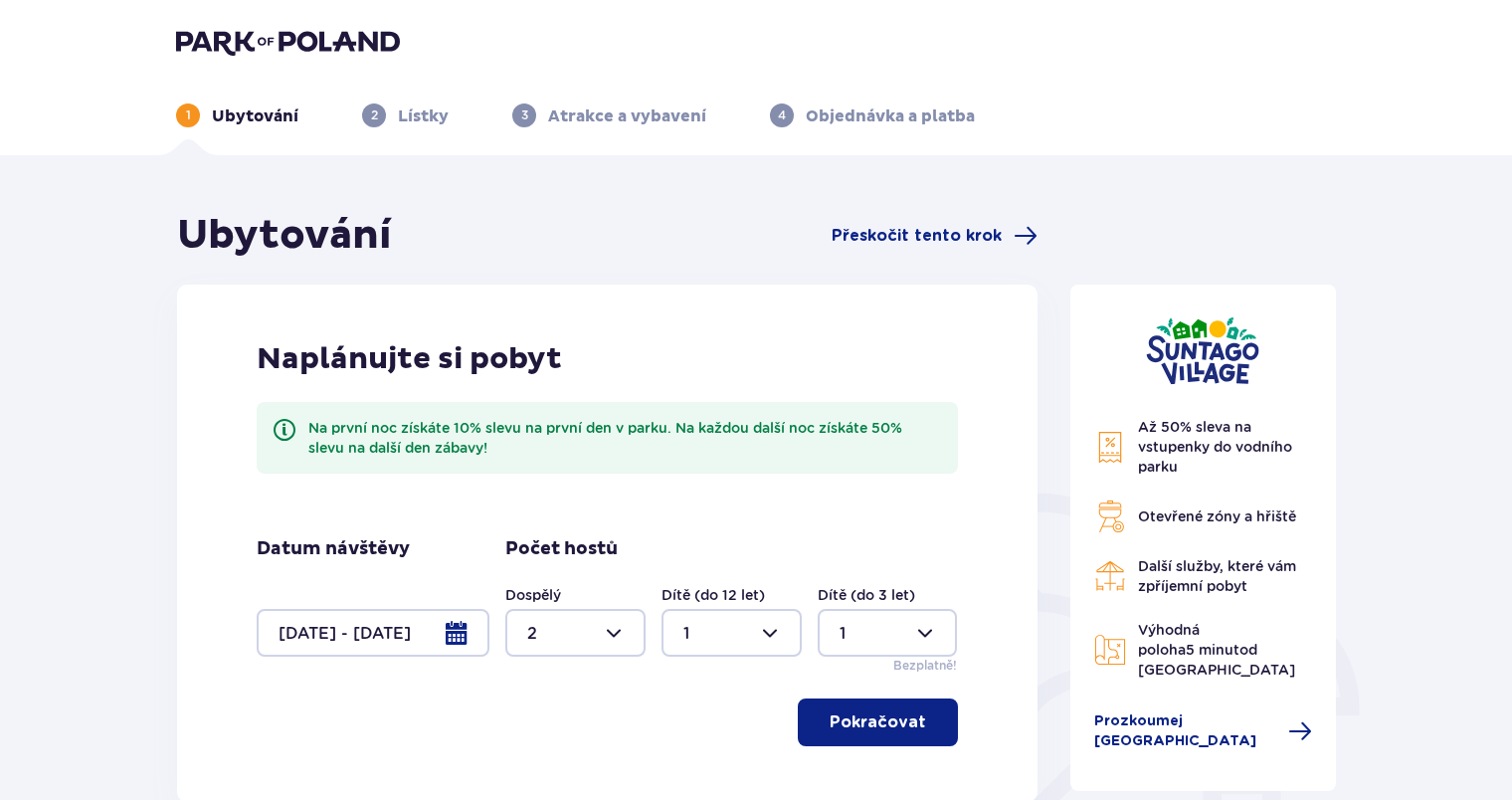 click on "1 Ubytování 2 Lístky 3 Atrakce a vybavení 4 Objednávka a platba" at bounding box center [756, 78] 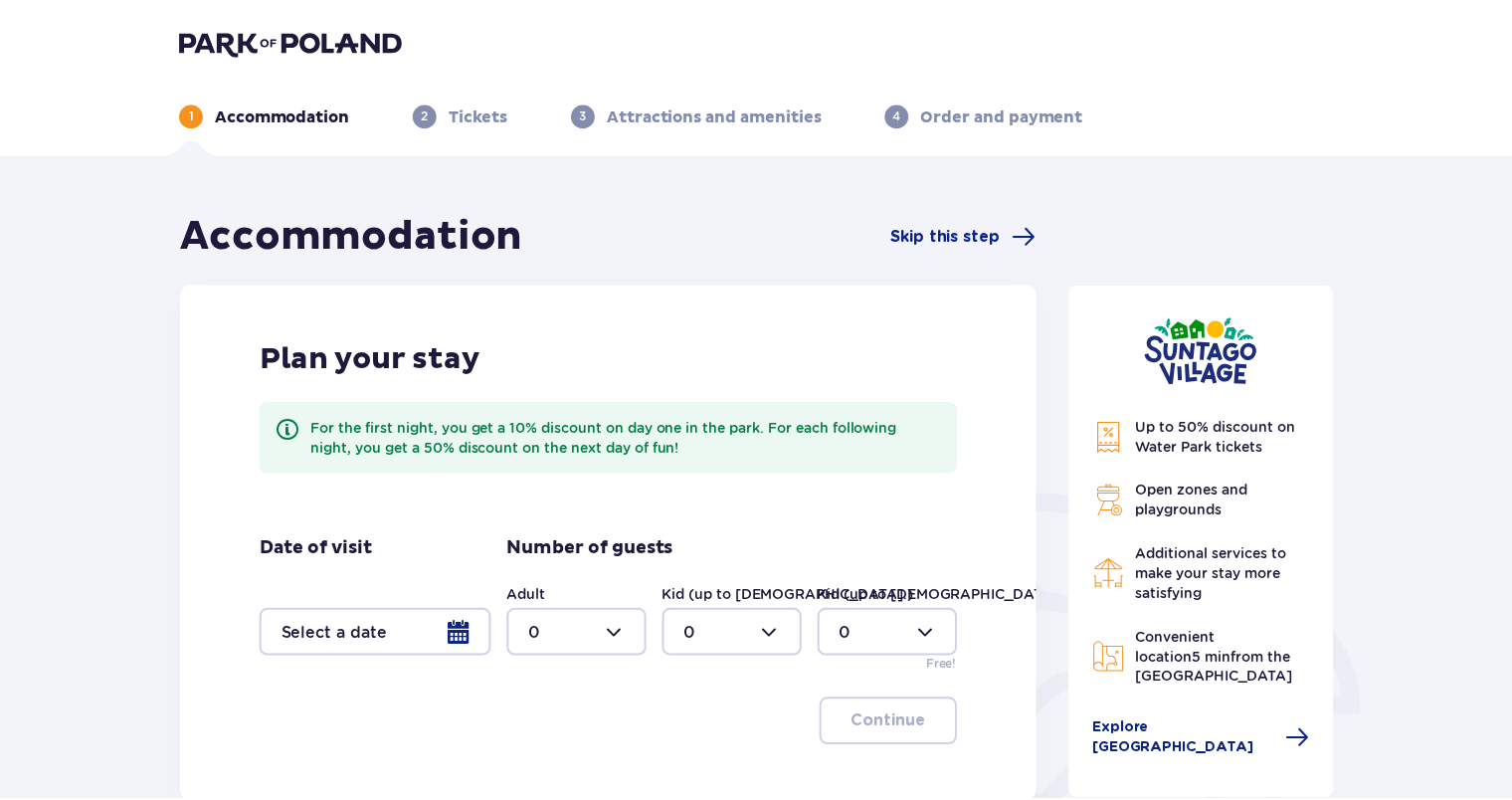 scroll, scrollTop: 0, scrollLeft: 0, axis: both 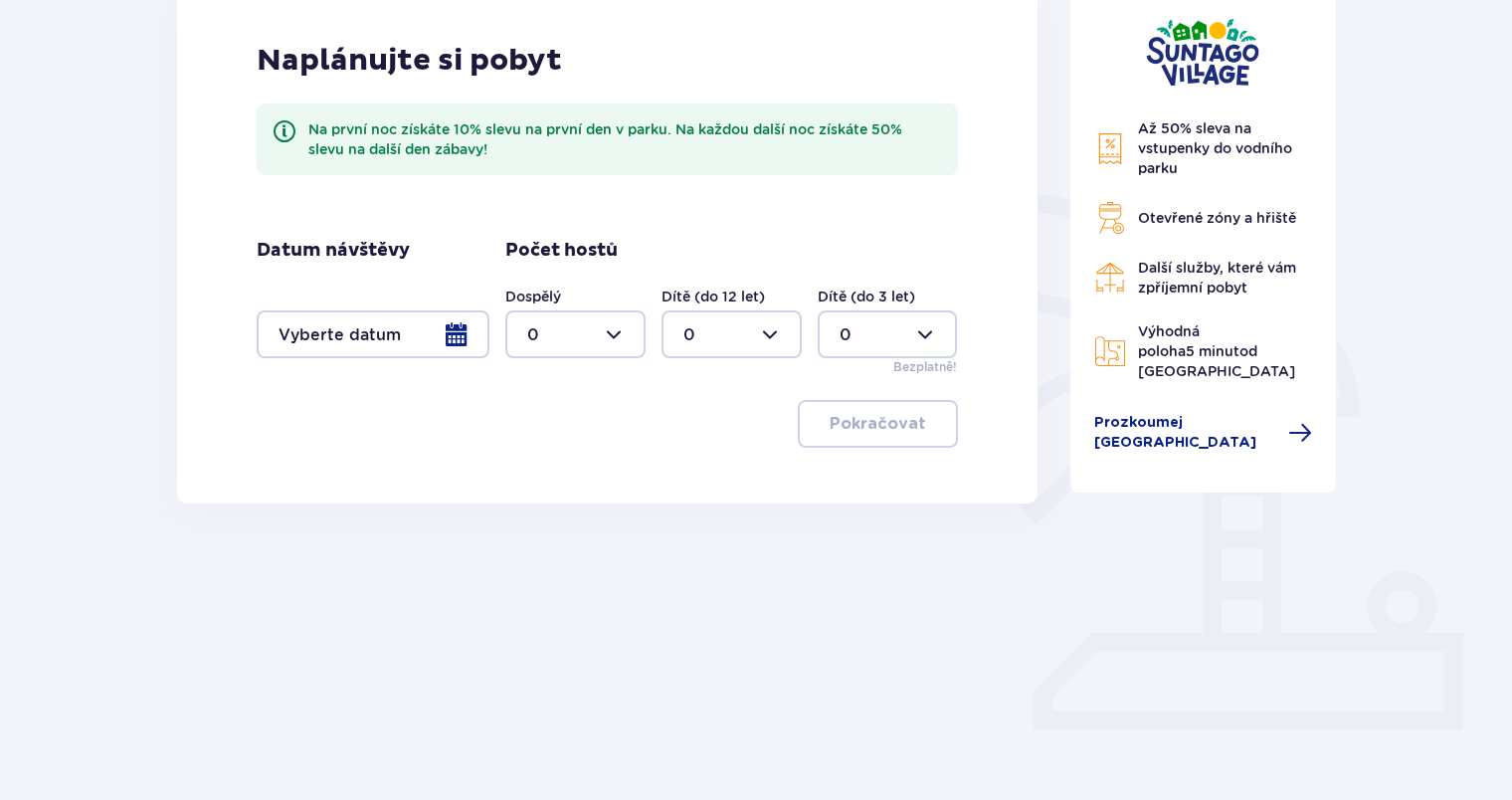 click at bounding box center [373, 334] 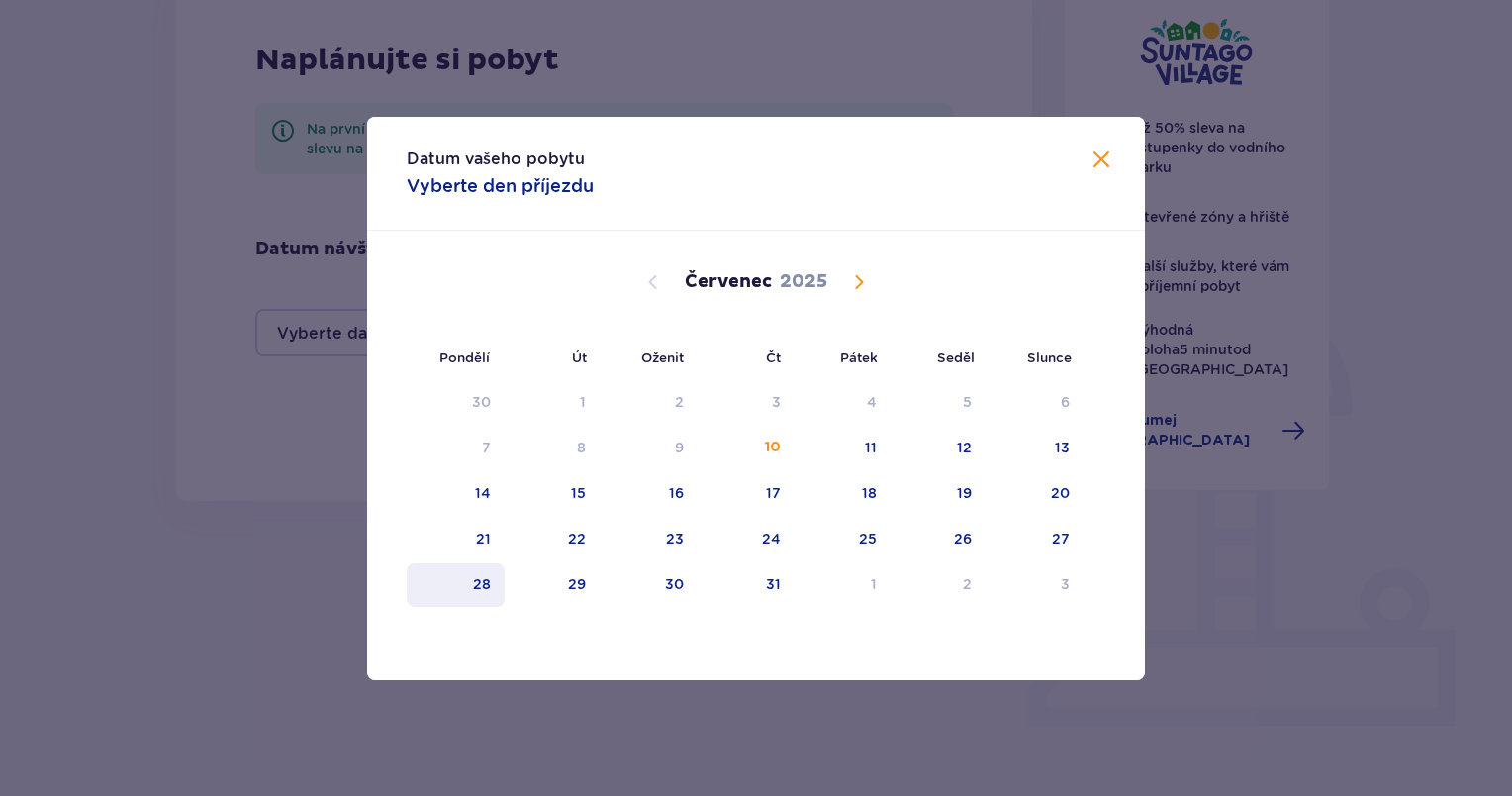 click on "28" at bounding box center [455, 585] 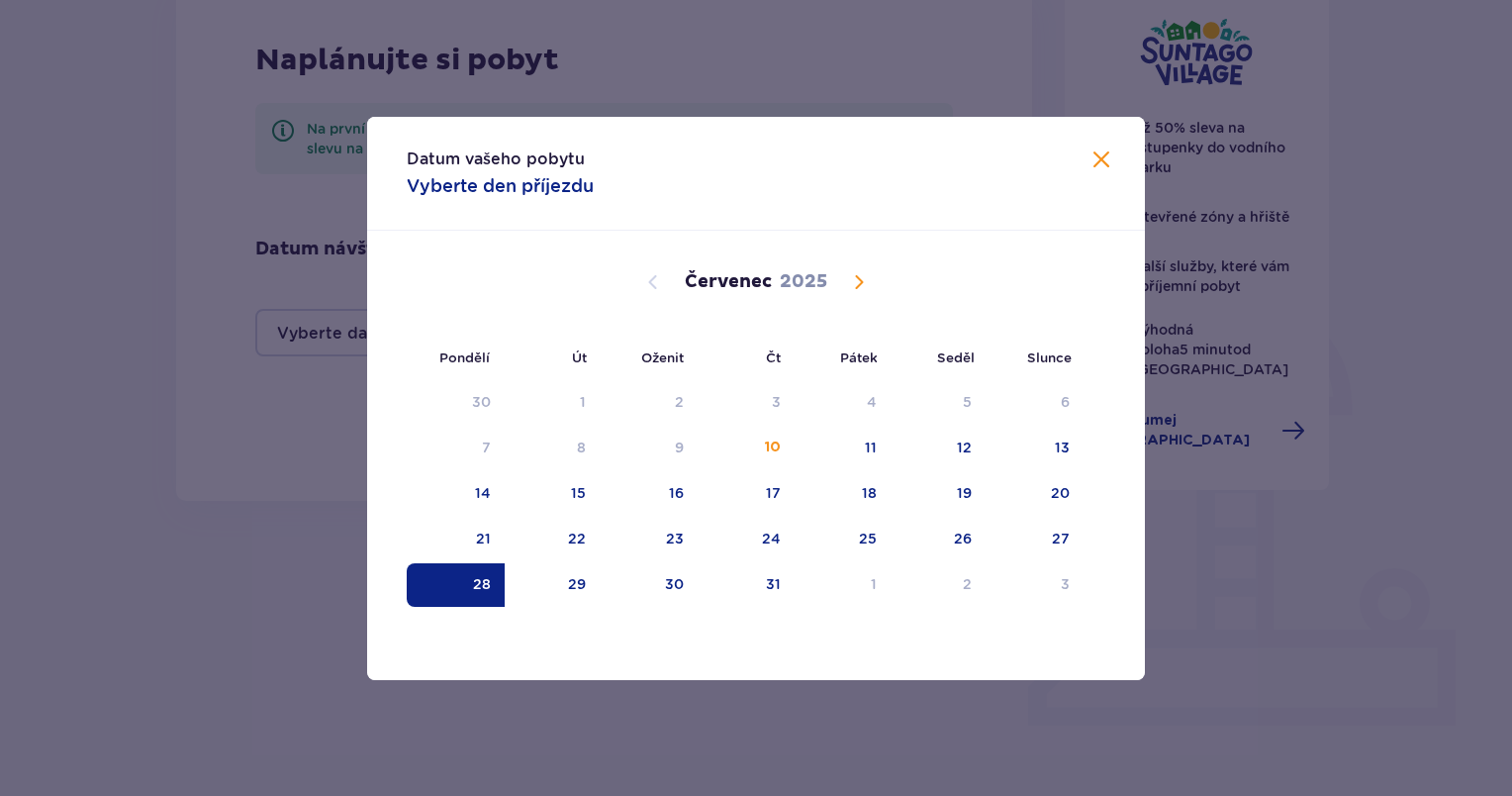 click at bounding box center [859, 282] 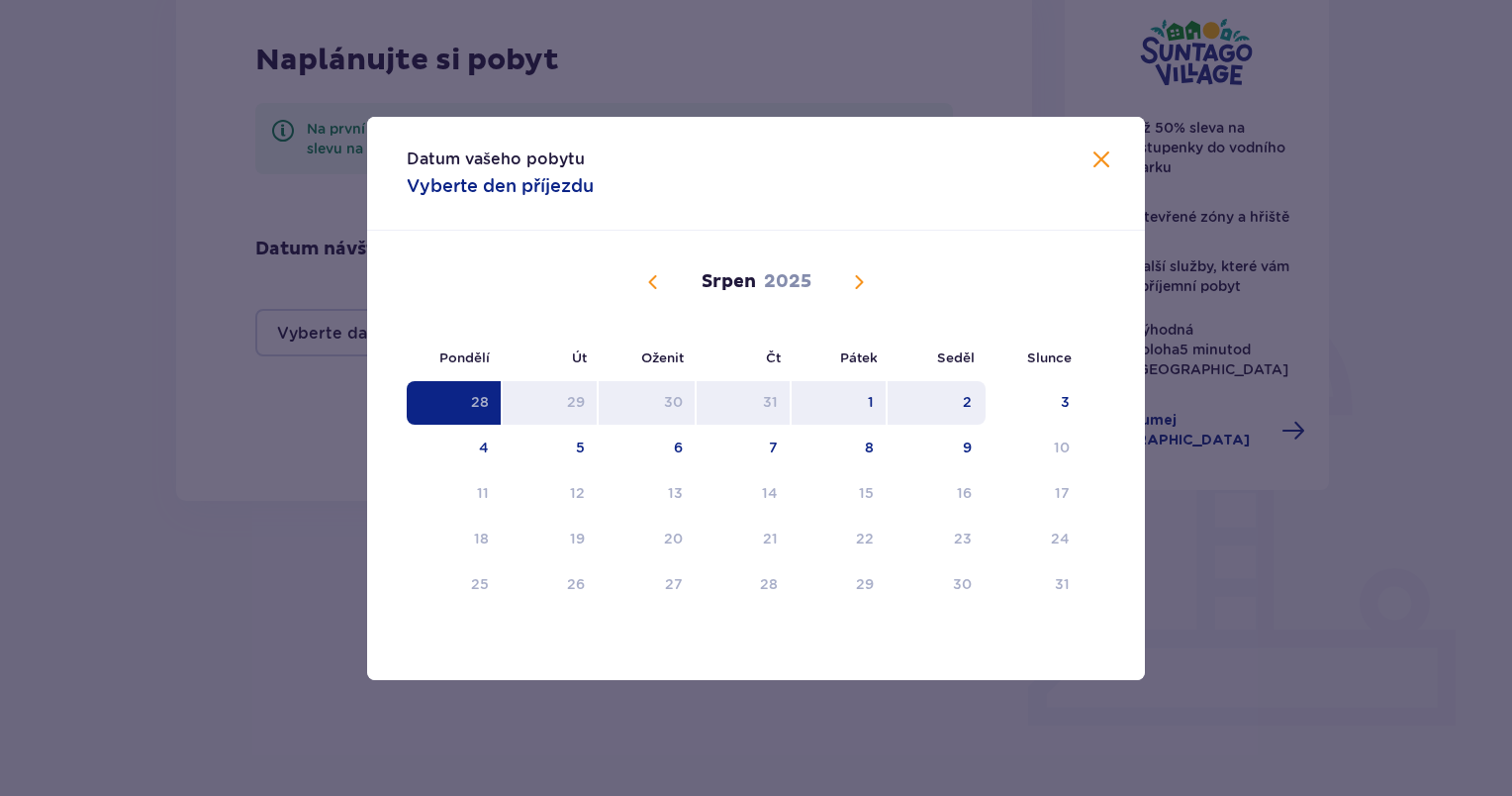 click on "2" at bounding box center [936, 403] 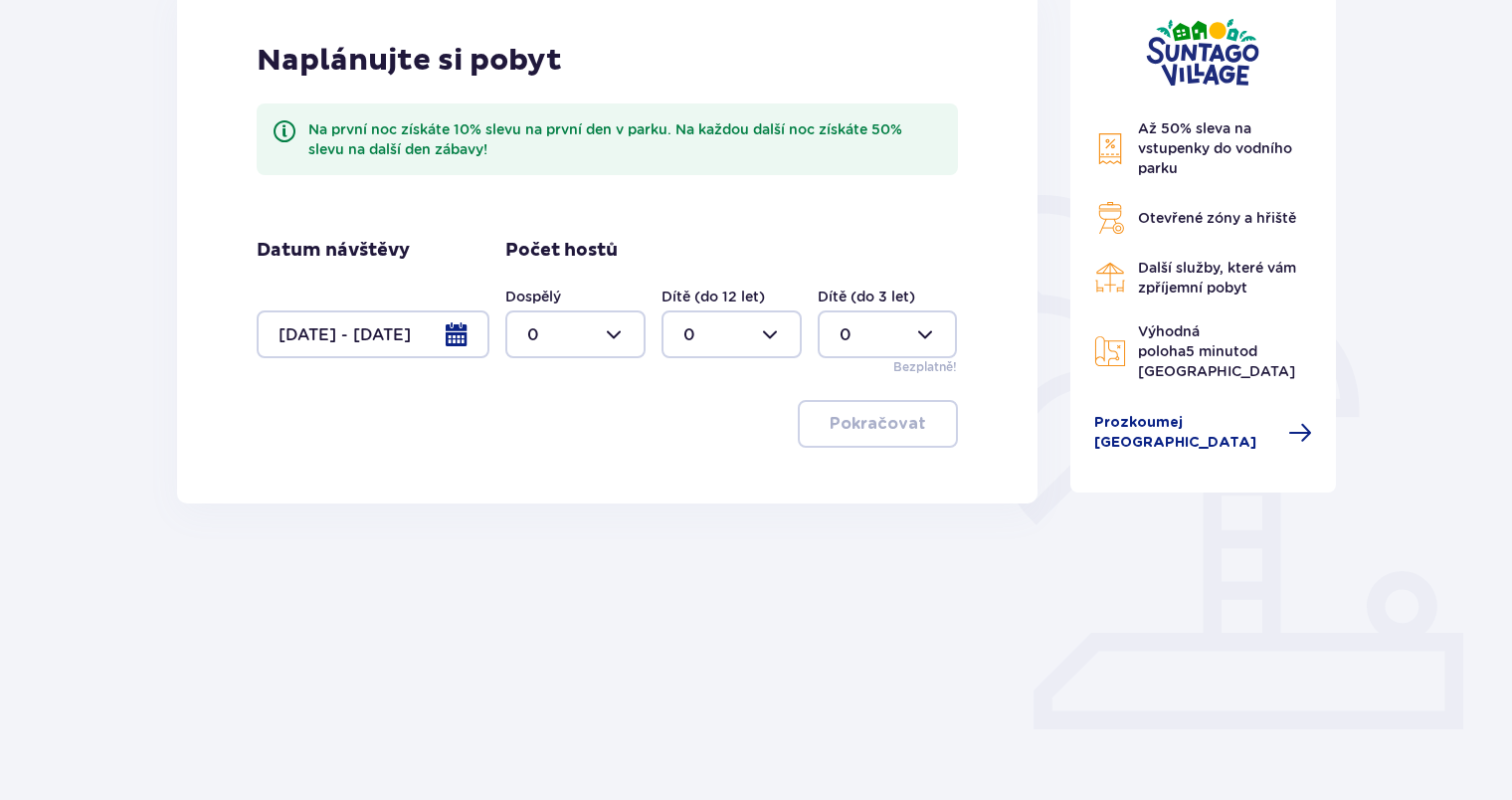 click at bounding box center [575, 334] 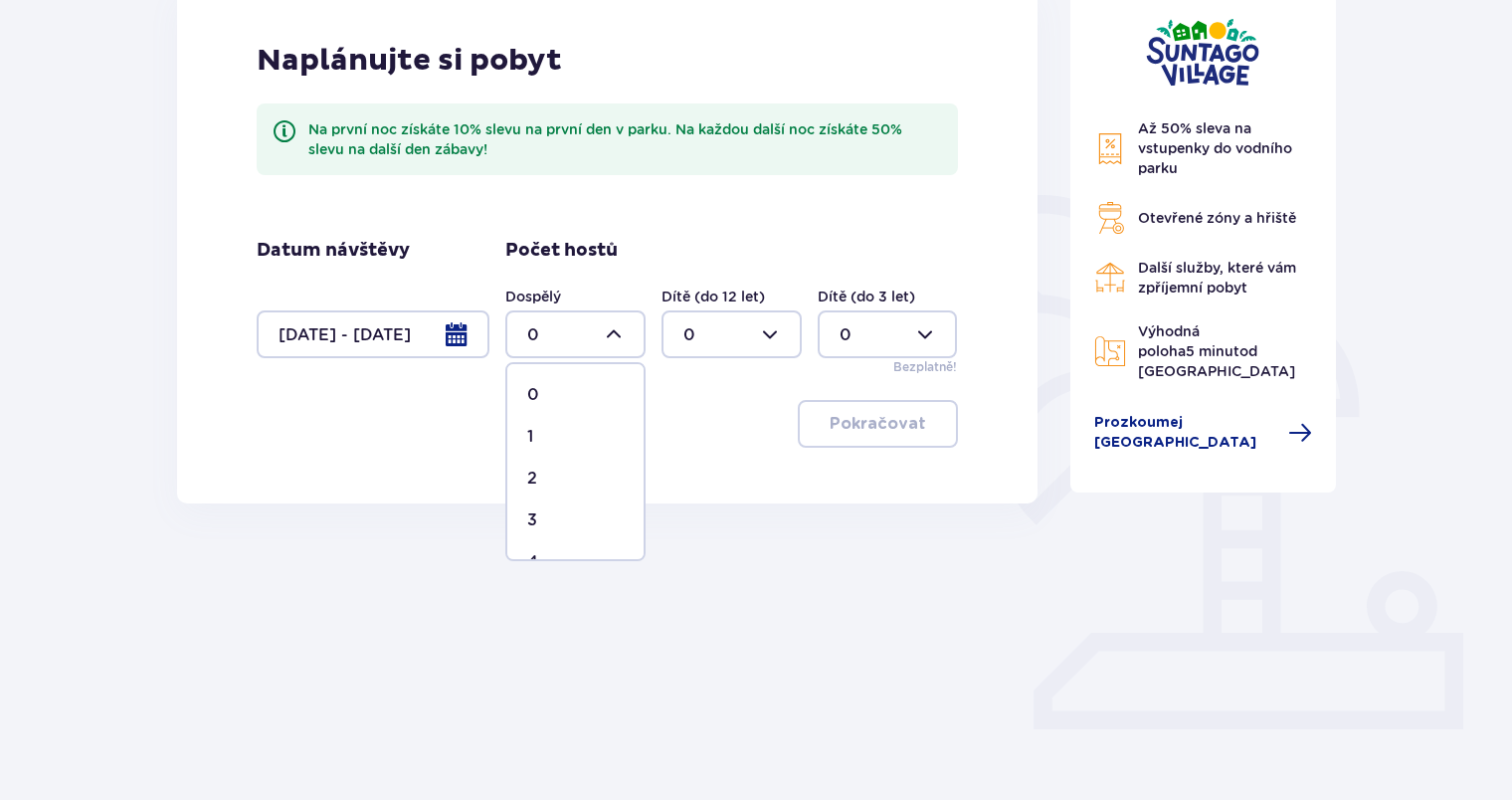 click on "2" at bounding box center (575, 479) 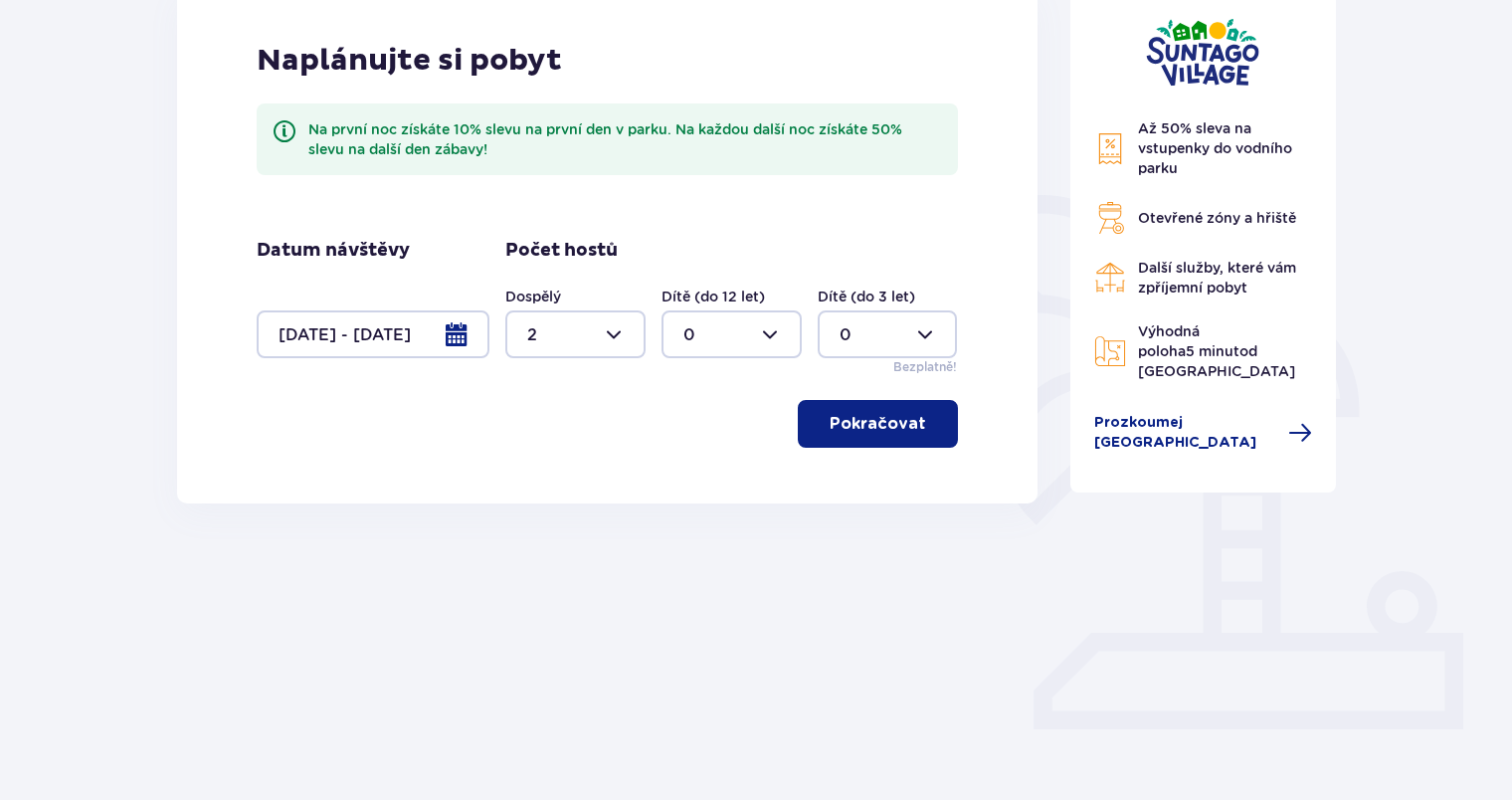 click at bounding box center [731, 334] 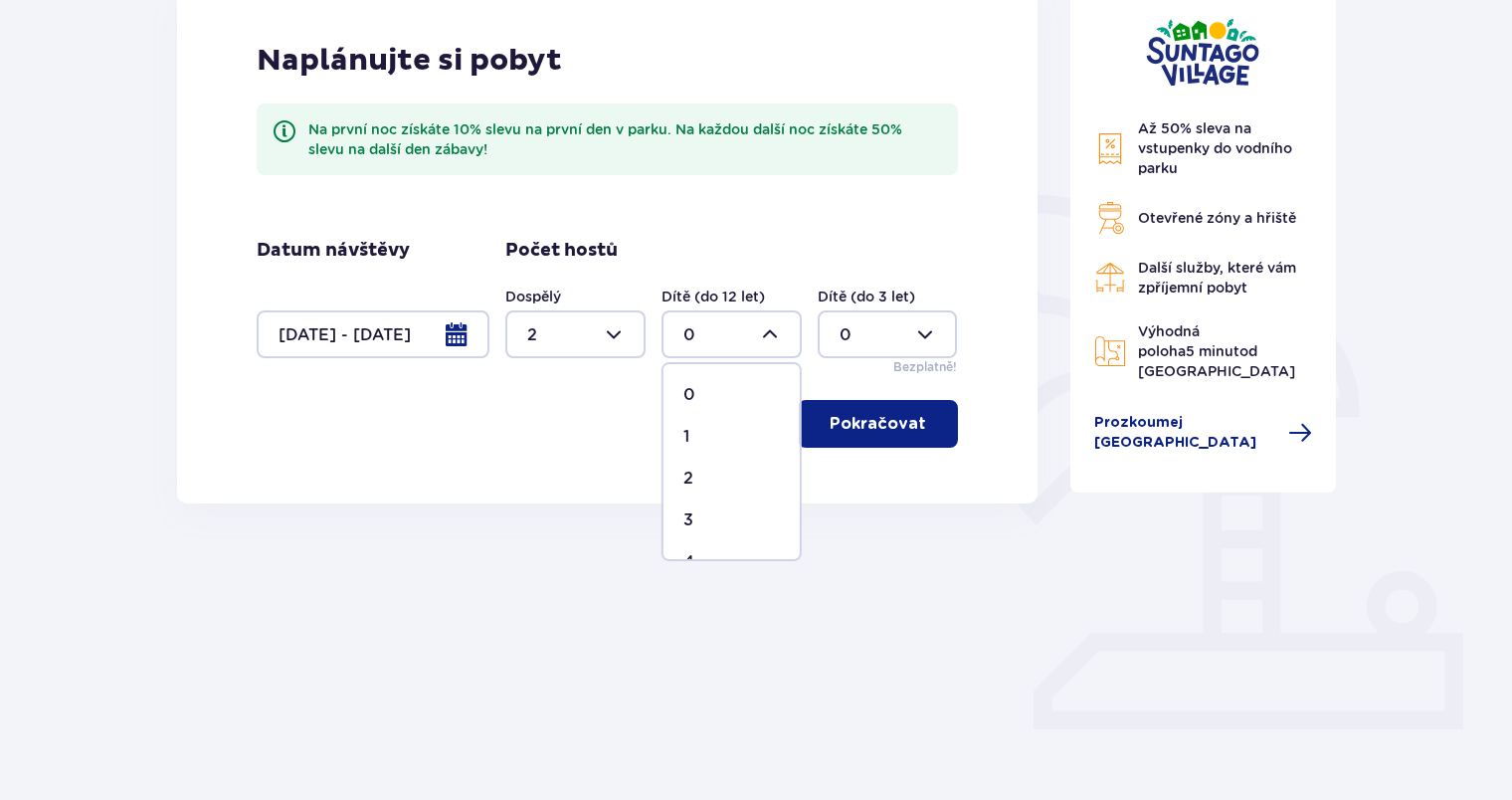 click on "1" at bounding box center [731, 437] 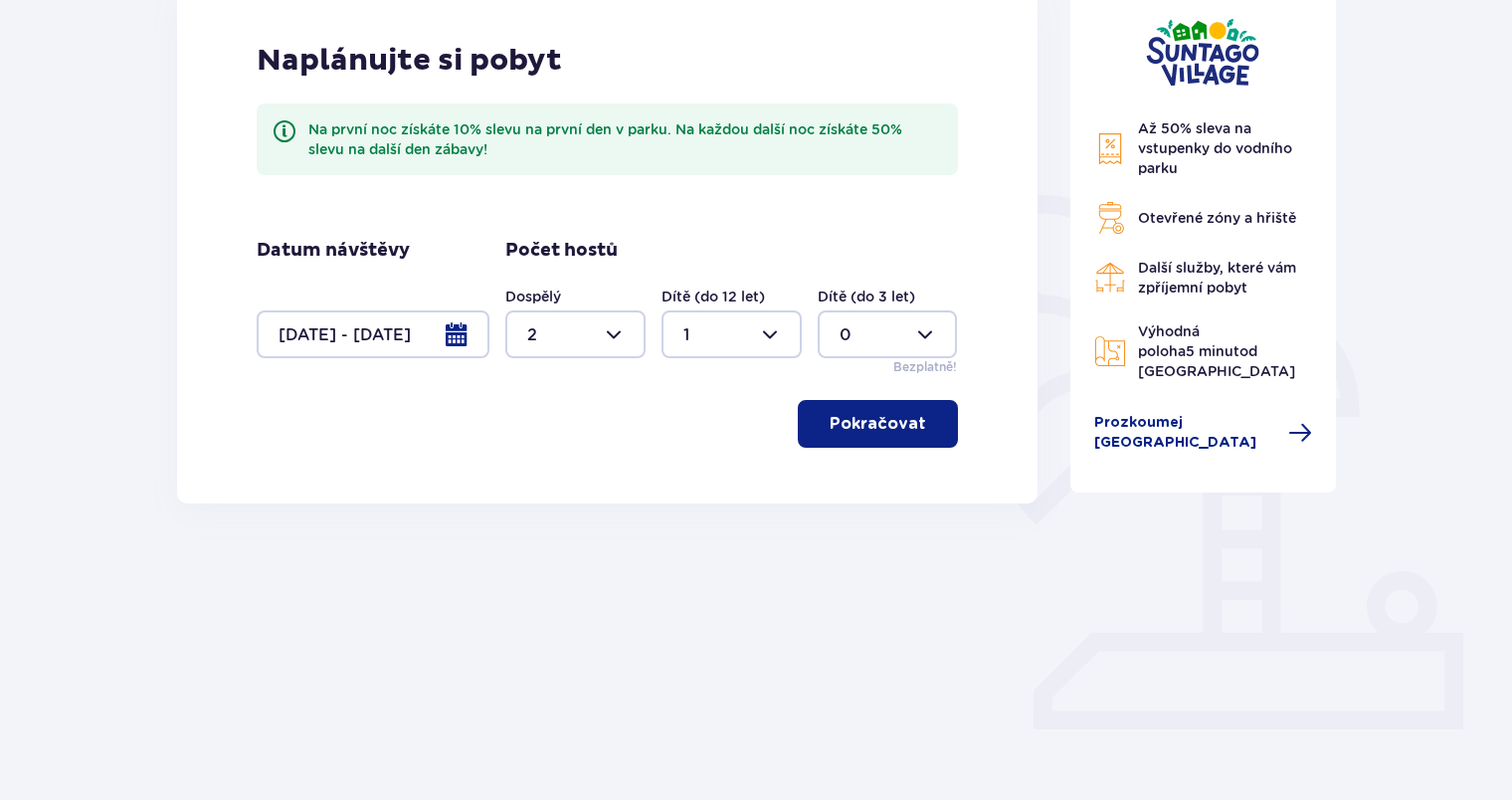 click at bounding box center [887, 334] 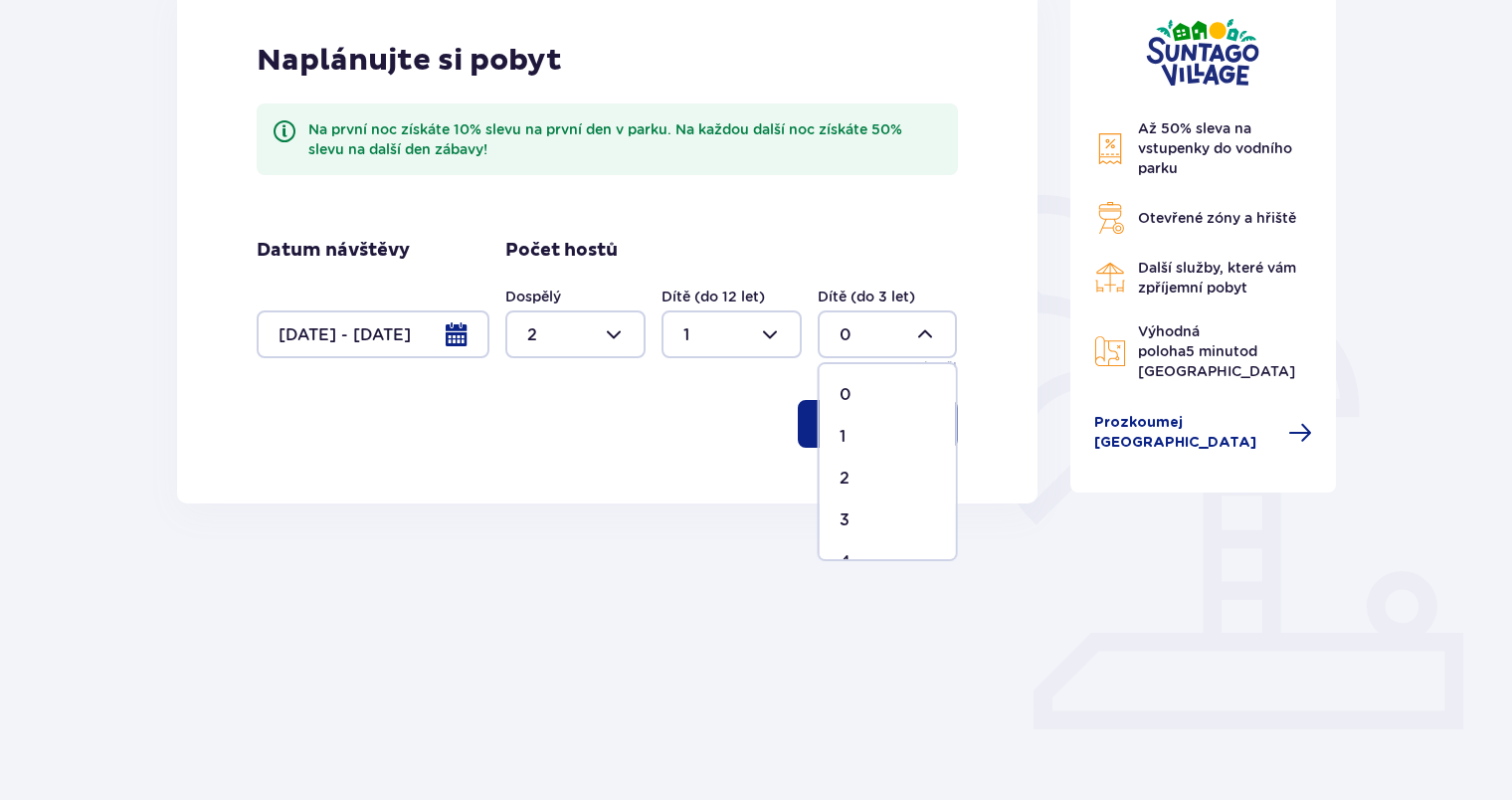 click on "1" at bounding box center (887, 437) 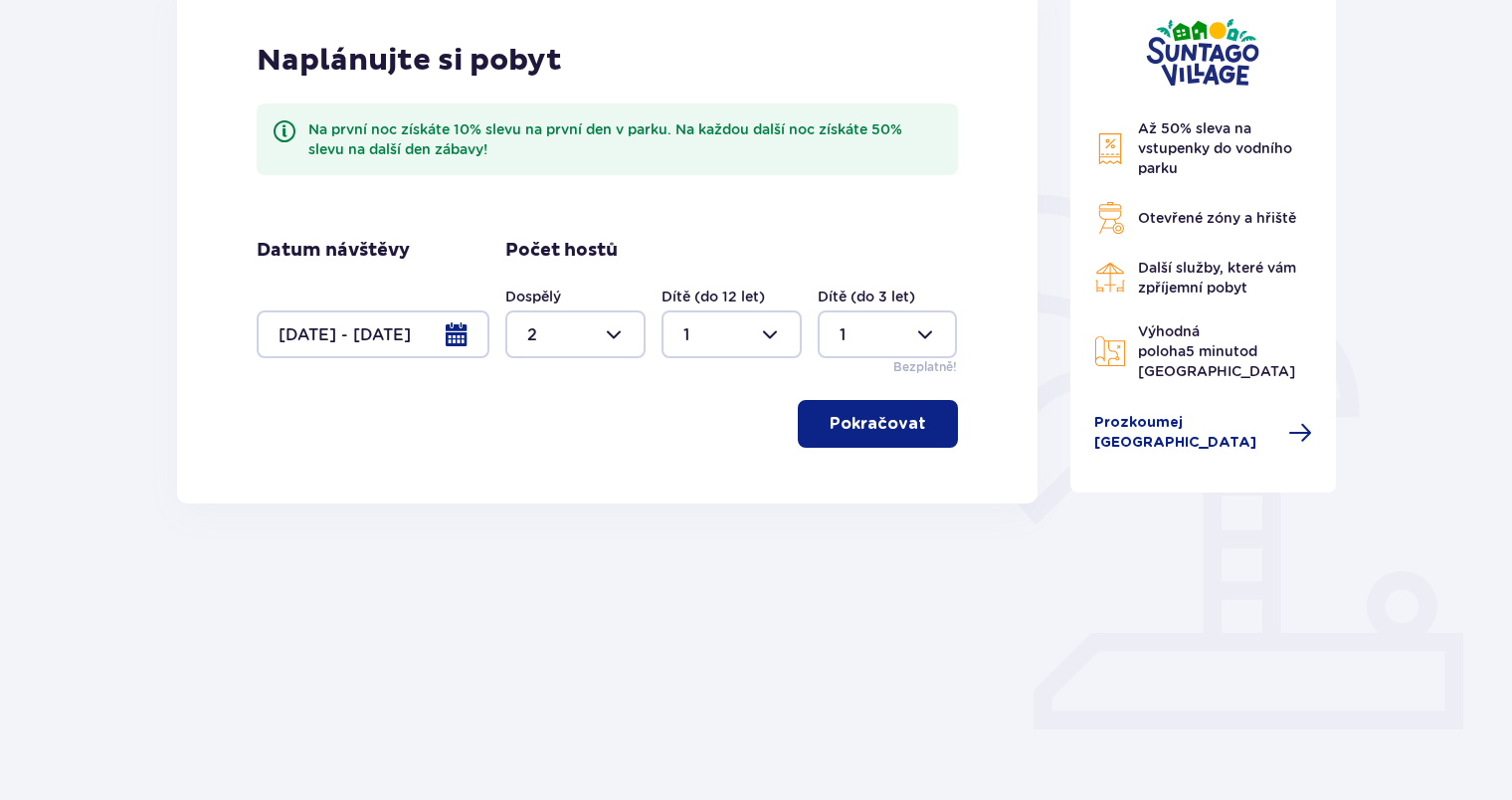 click on "Pokračovat" at bounding box center [877, 424] 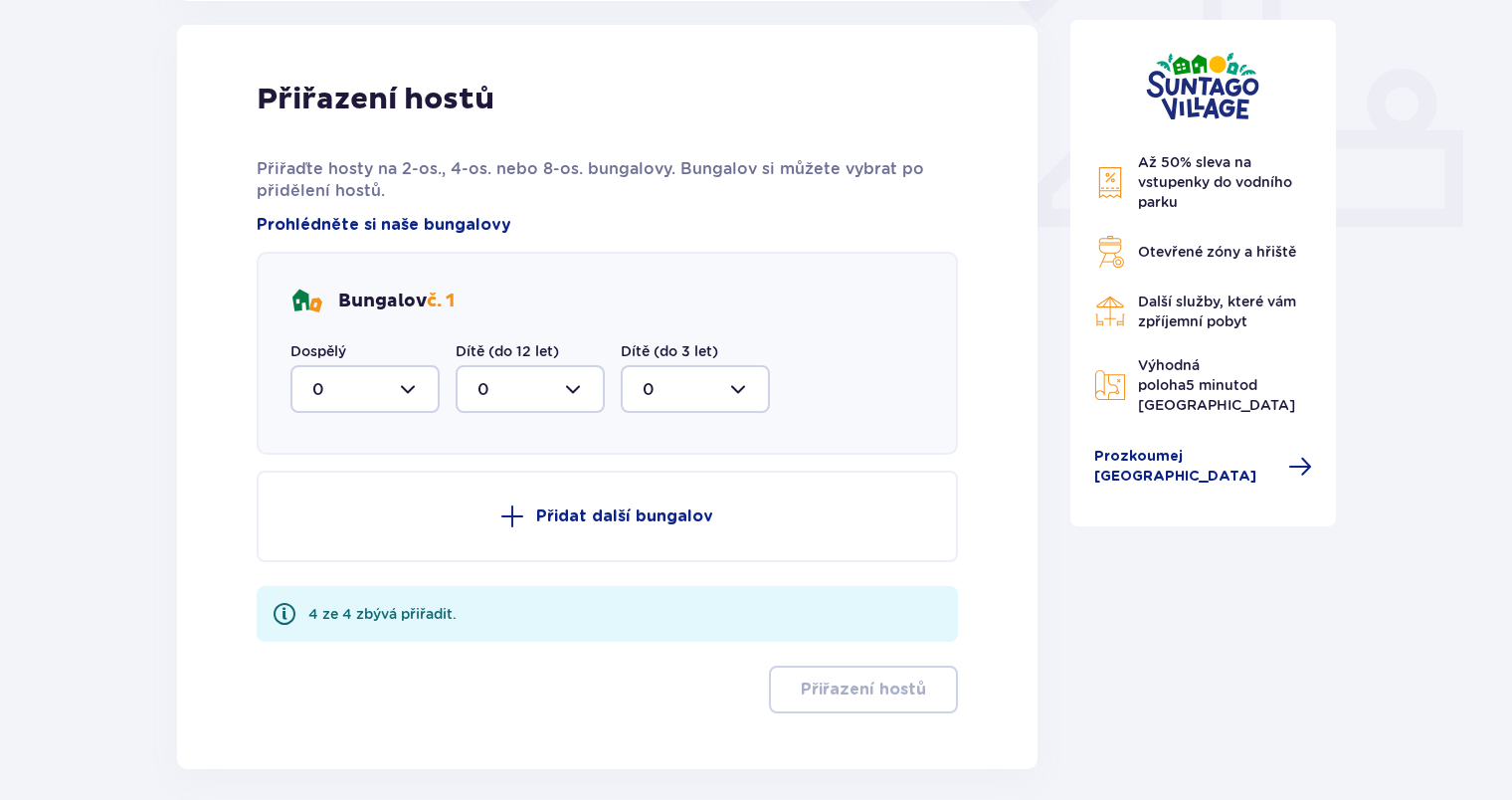 scroll, scrollTop: 802, scrollLeft: 0, axis: vertical 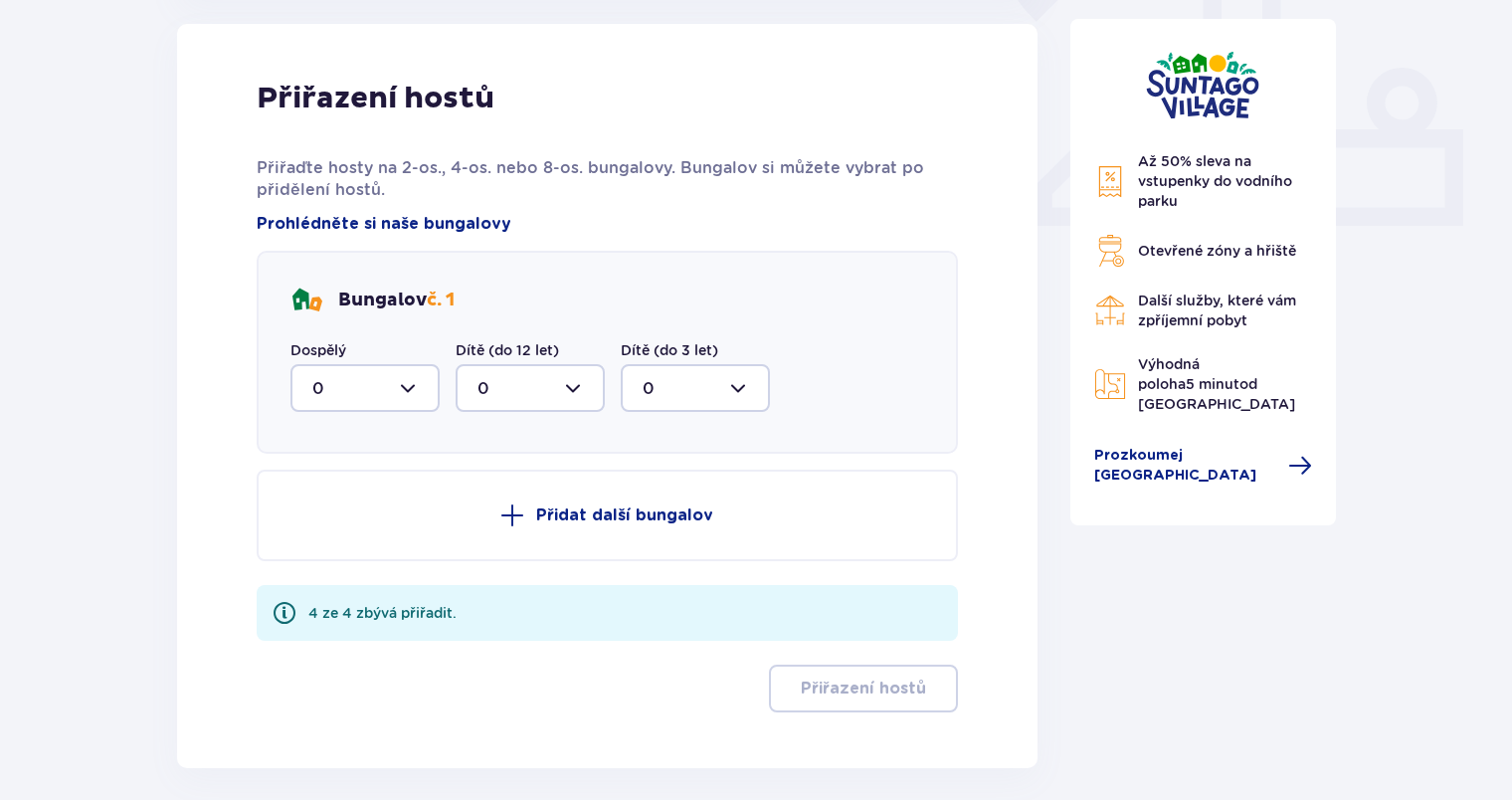click at bounding box center [365, 388] 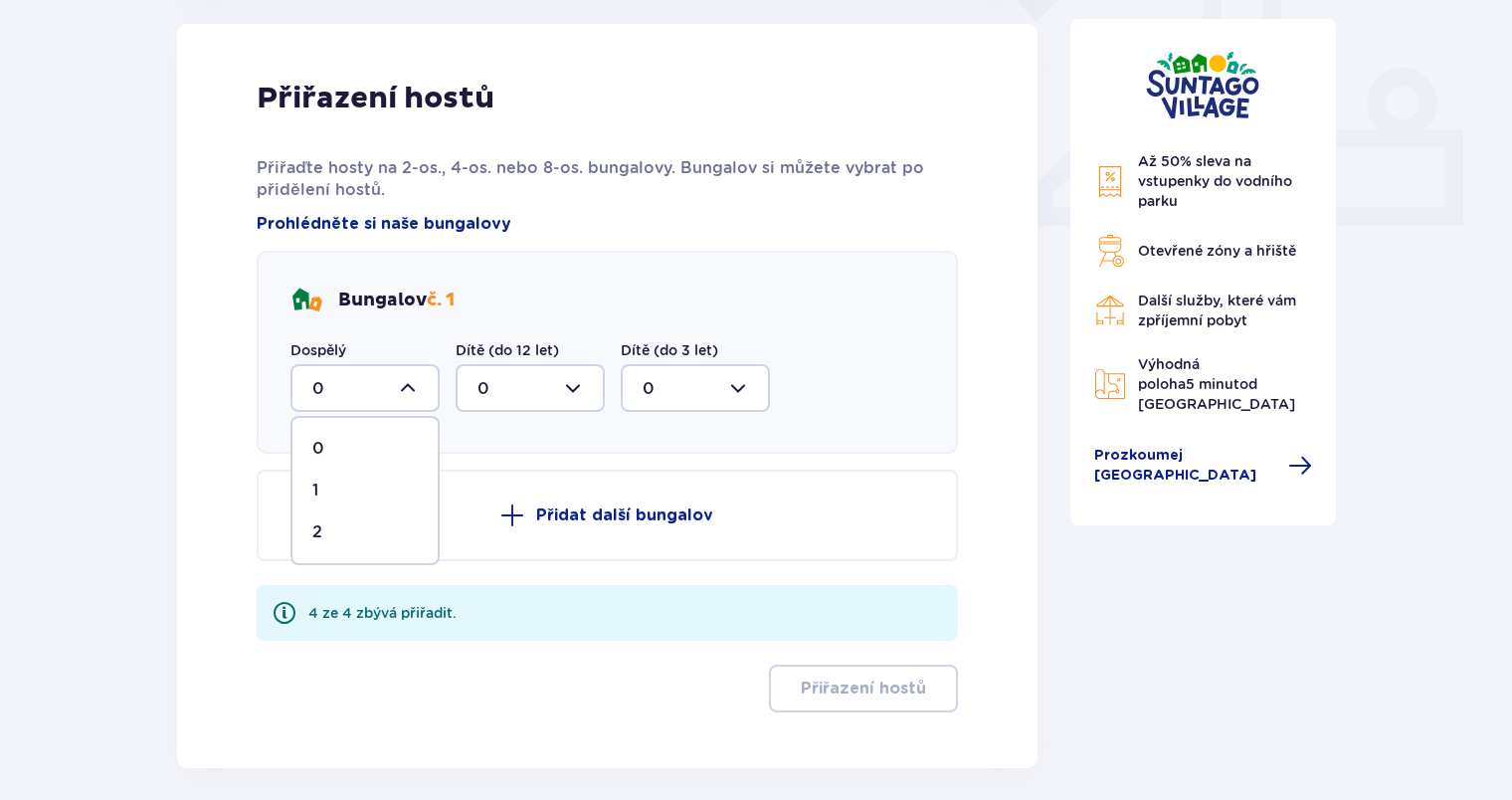 click on "2" at bounding box center [365, 532] 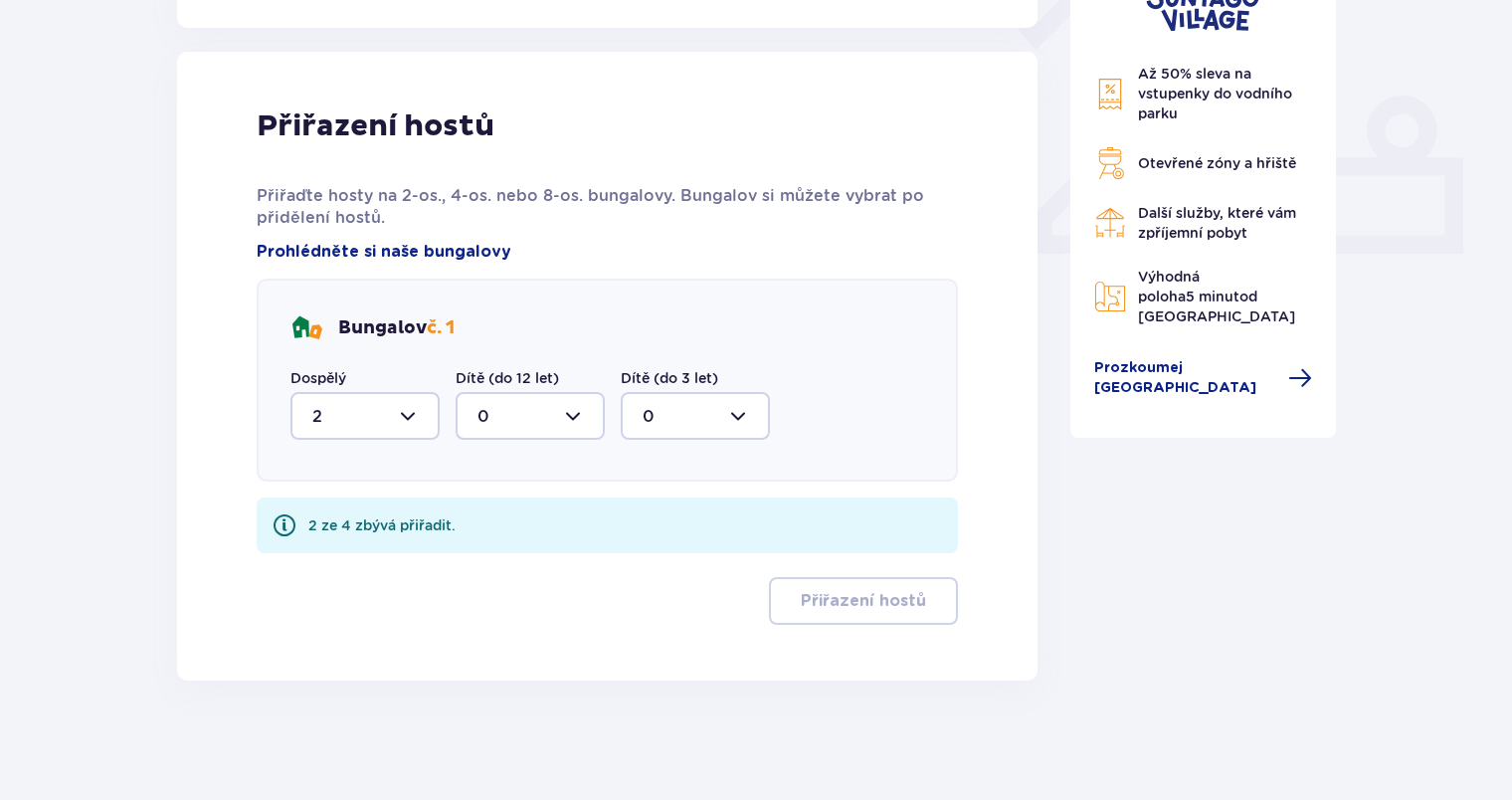 scroll, scrollTop: 773, scrollLeft: 0, axis: vertical 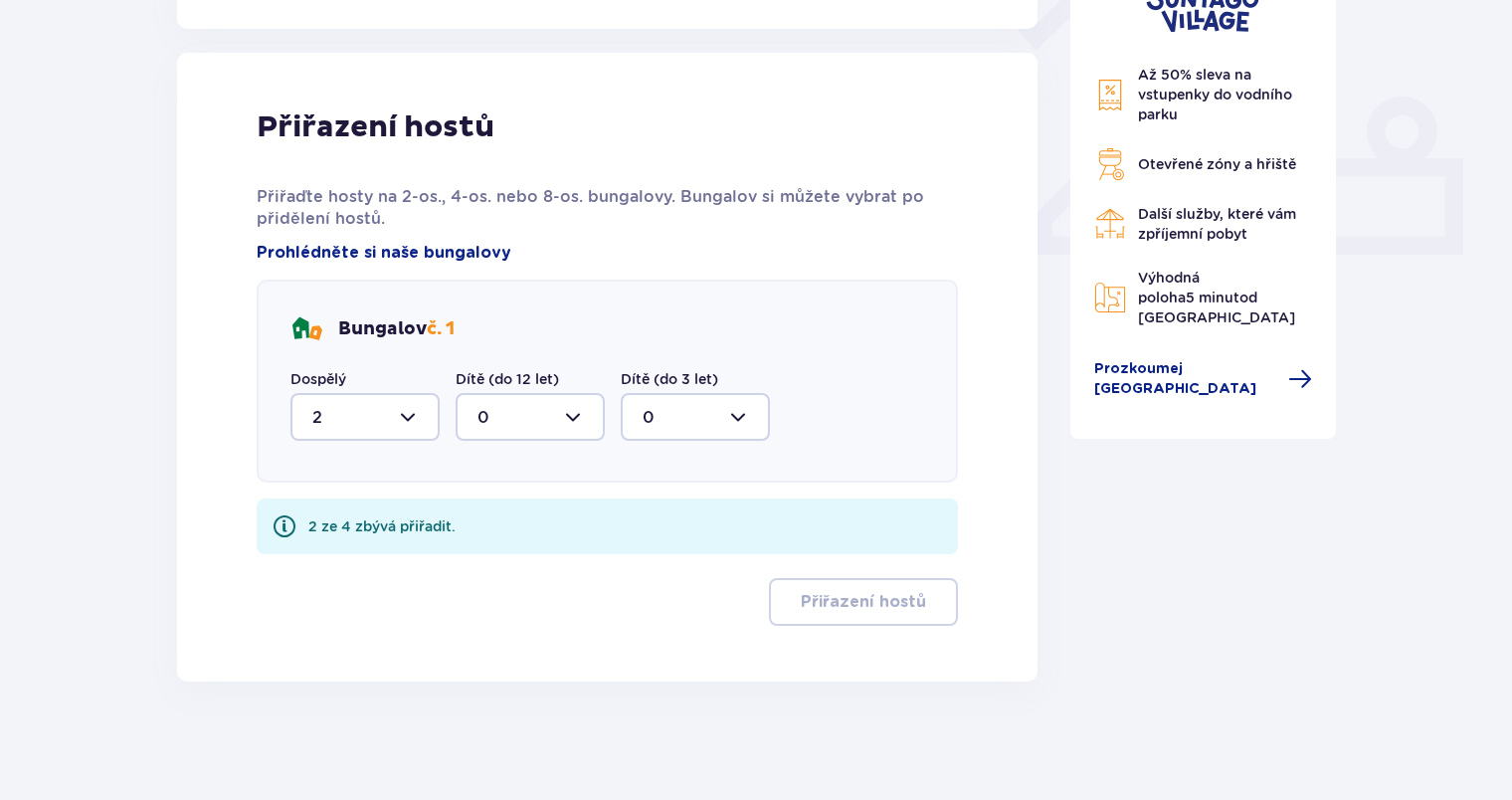 click at bounding box center (530, 417) 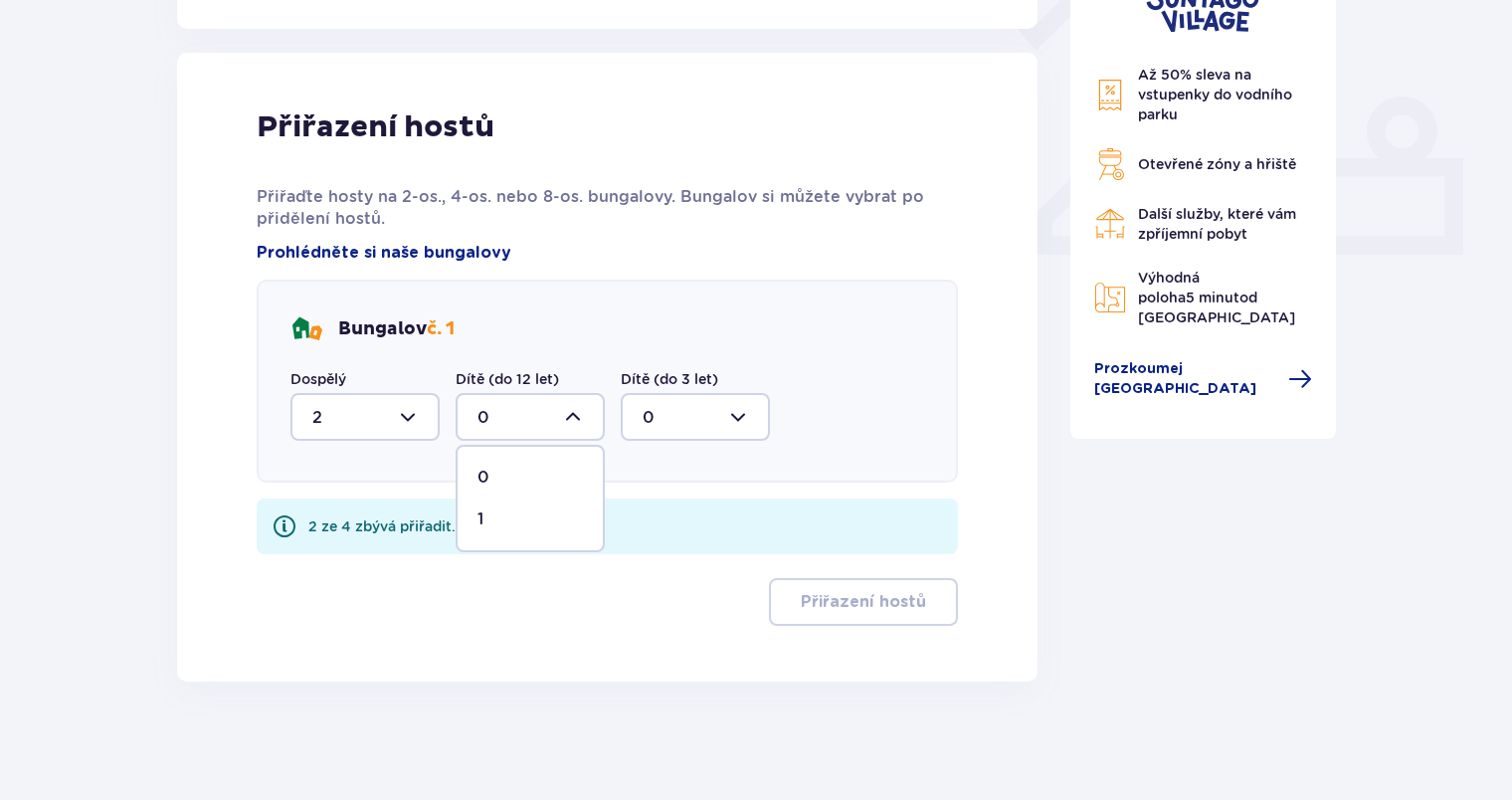 click on "1" at bounding box center (530, 519) 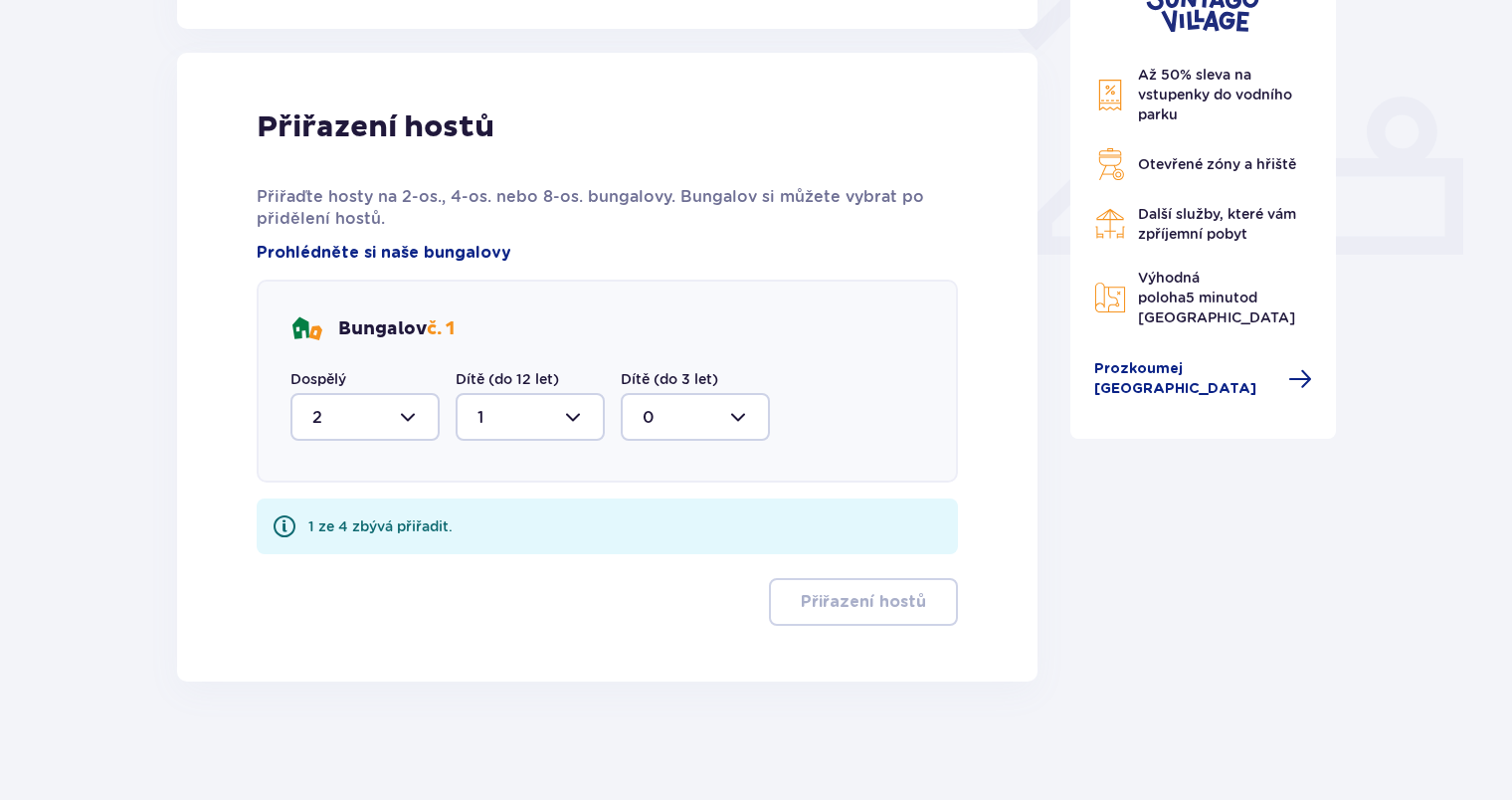 click at bounding box center (695, 417) 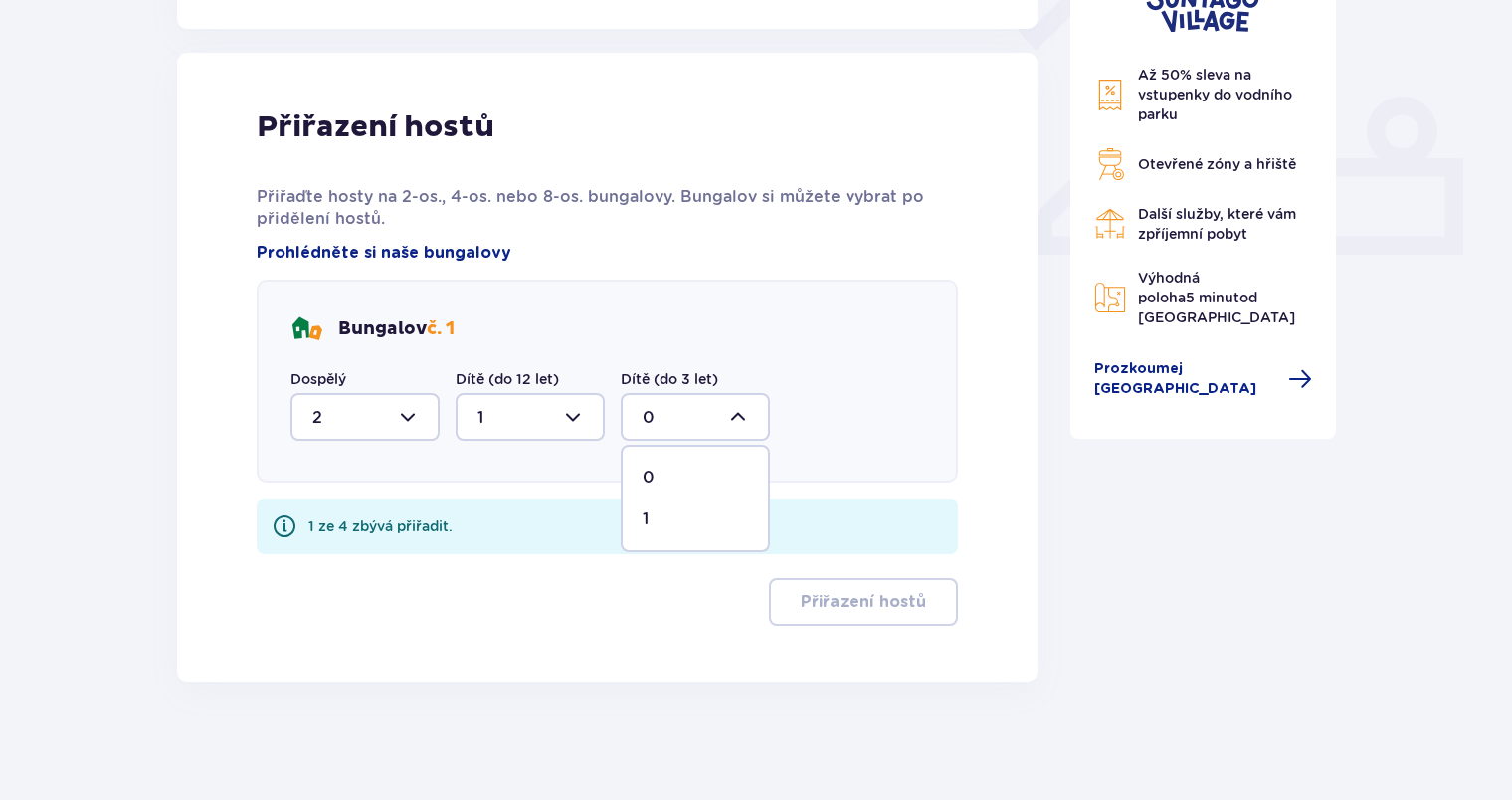 click on "1" at bounding box center [646, 519] 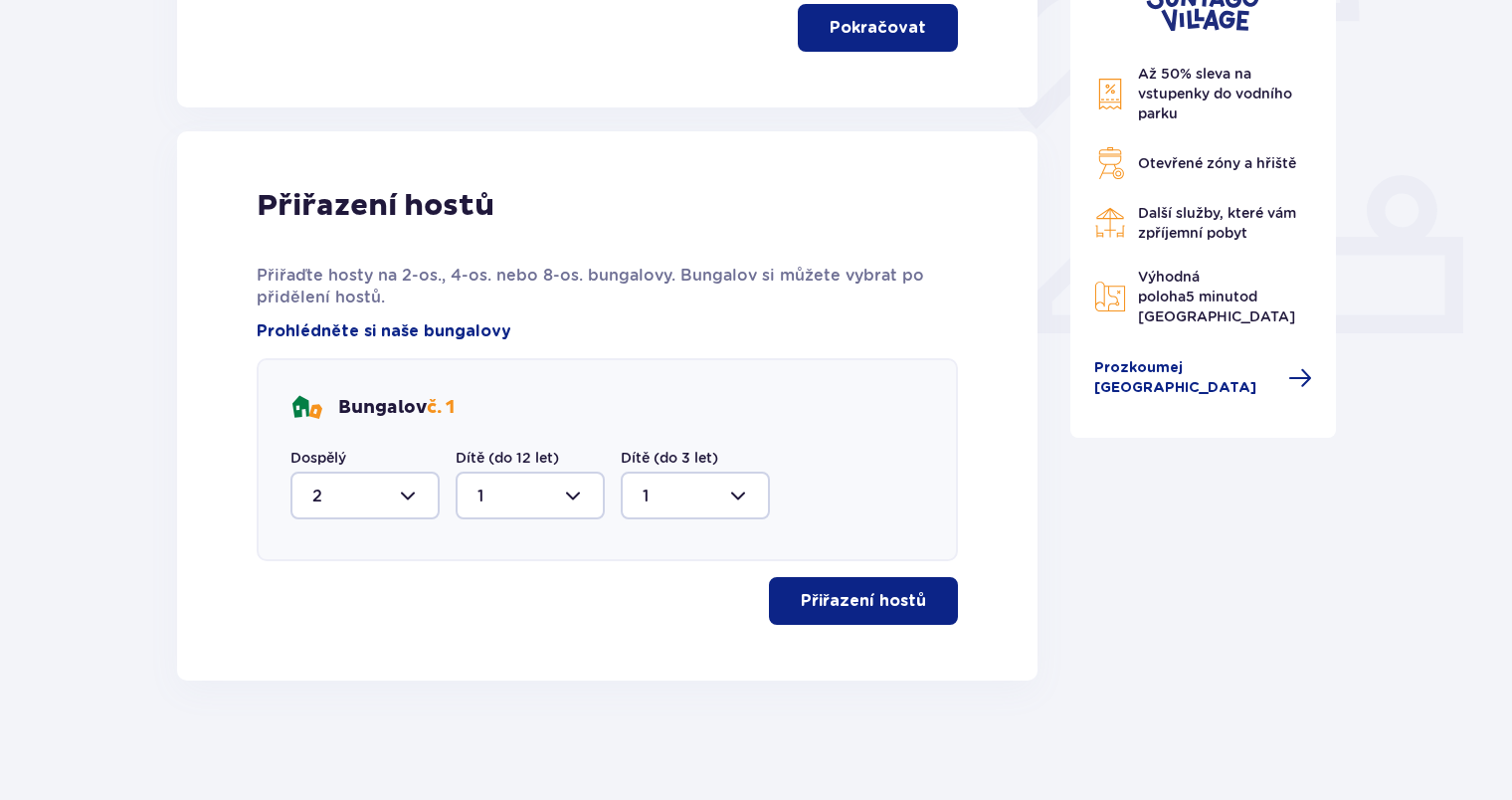 scroll, scrollTop: 694, scrollLeft: 0, axis: vertical 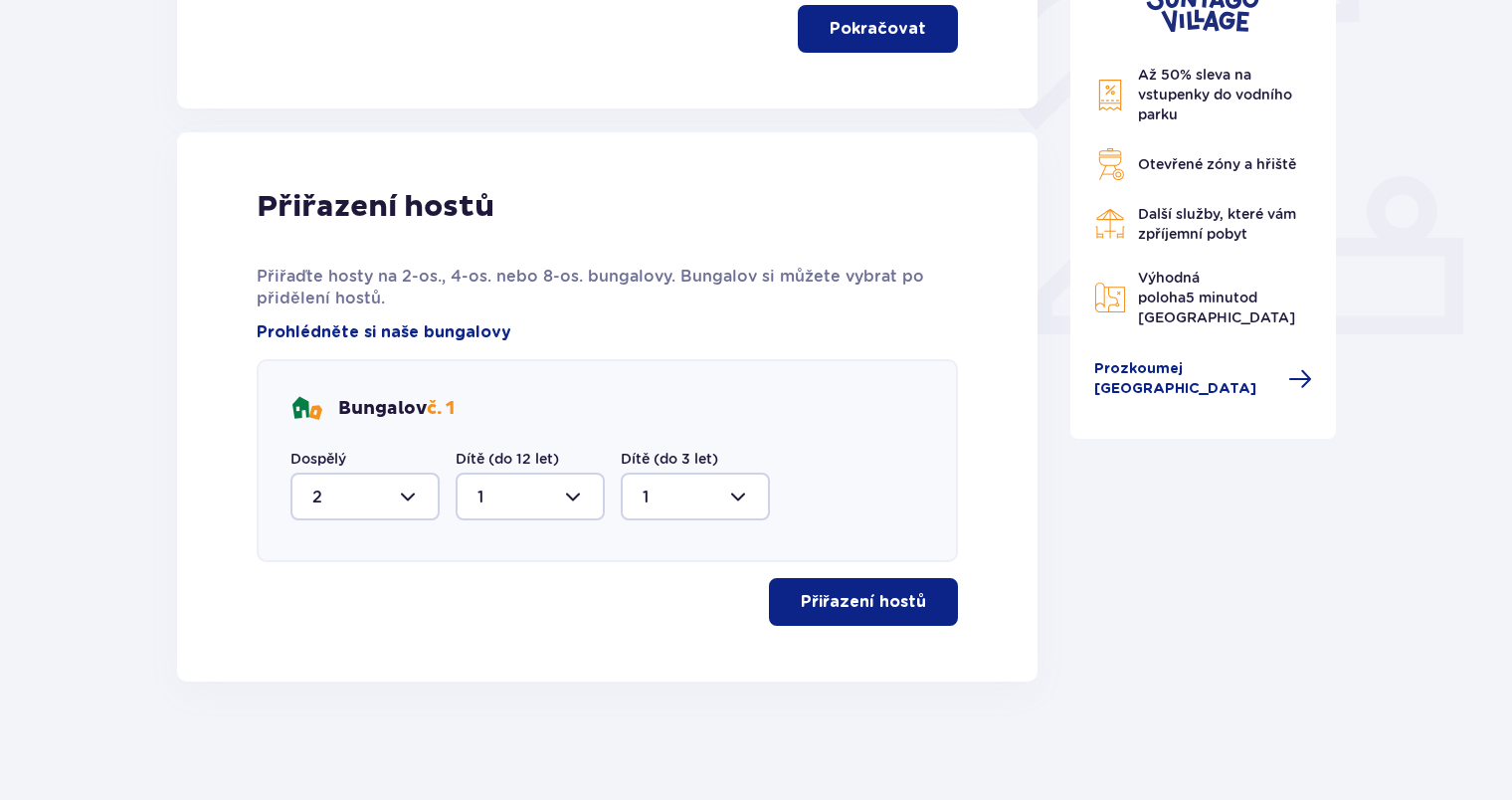 click on "Přiřazení hostů" at bounding box center (863, 602) 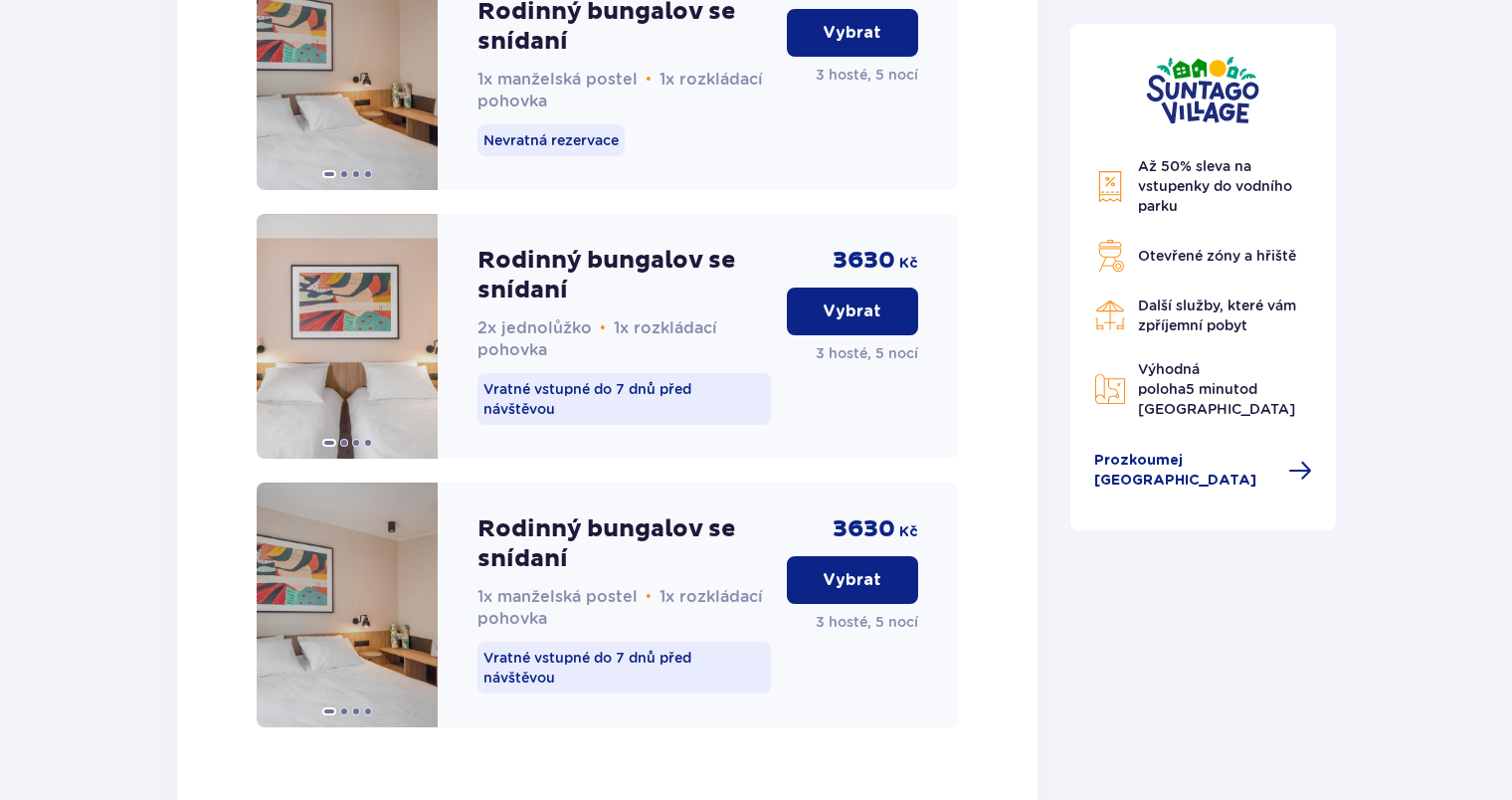 scroll, scrollTop: 3037, scrollLeft: 0, axis: vertical 